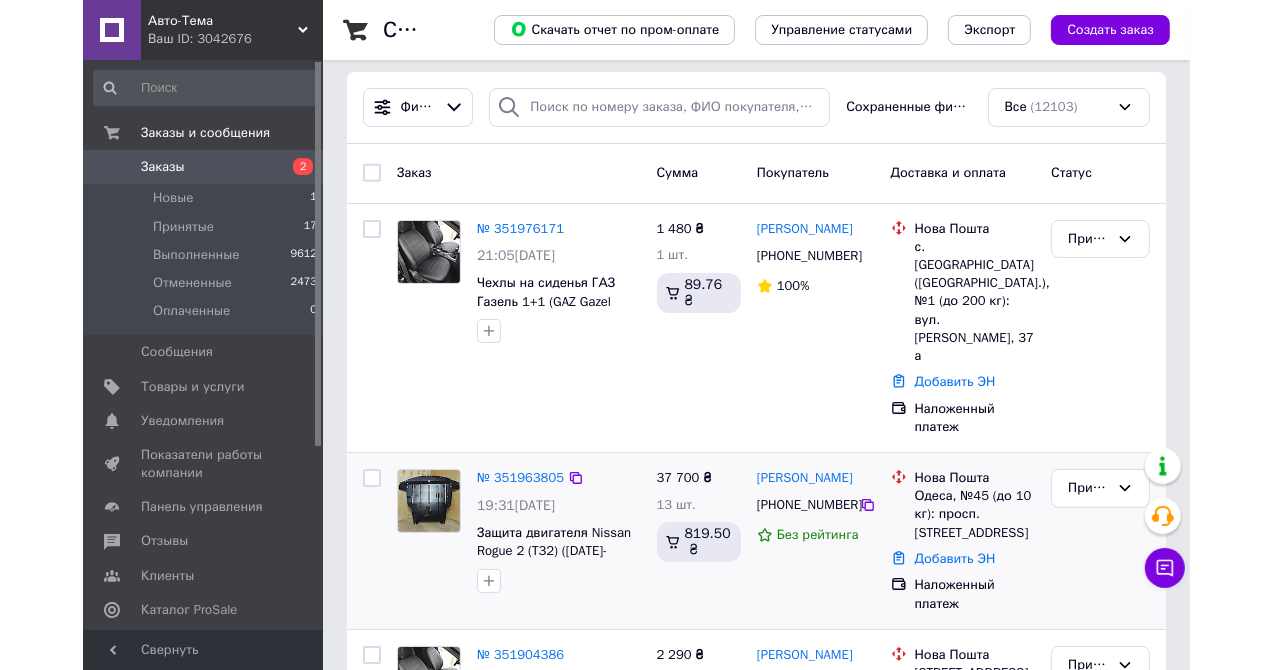 scroll, scrollTop: 0, scrollLeft: 0, axis: both 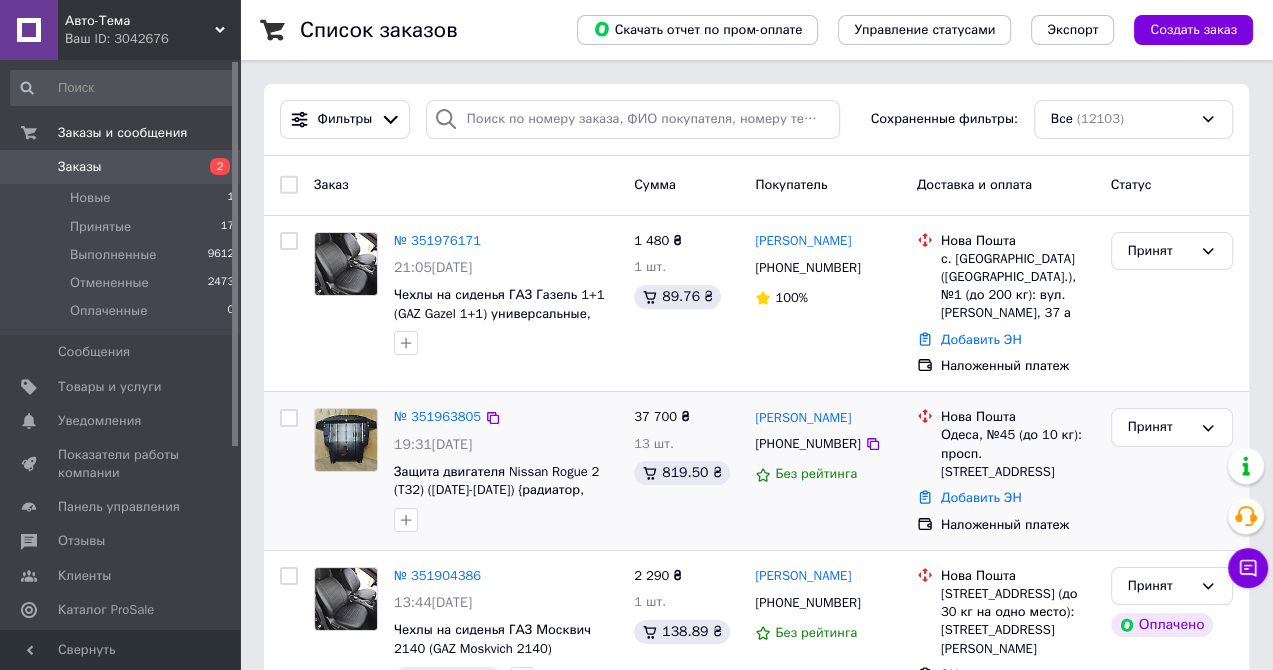 click at bounding box center [506, 520] 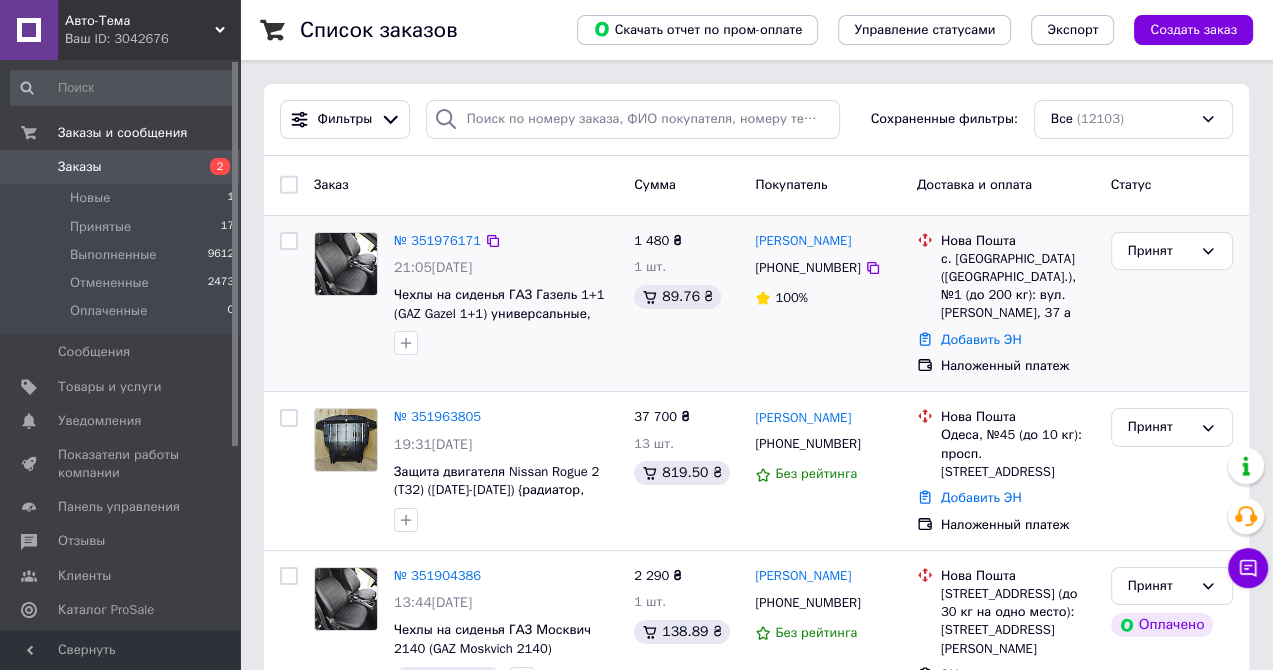 click at bounding box center [506, 343] 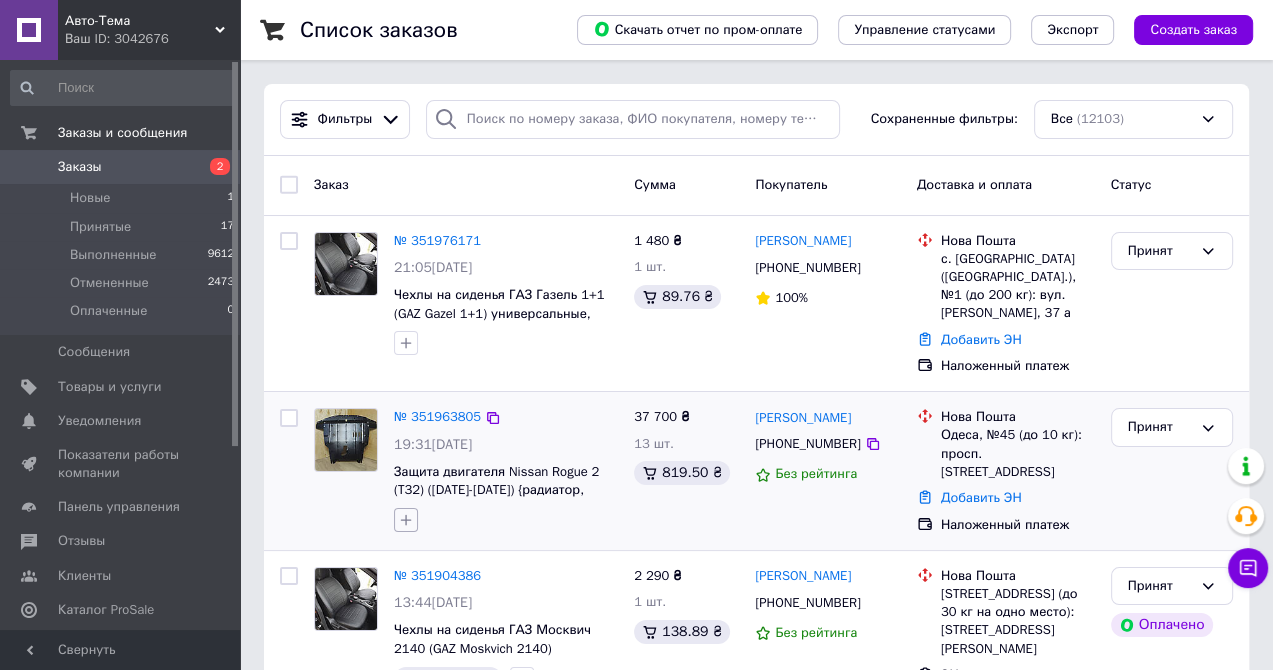 click 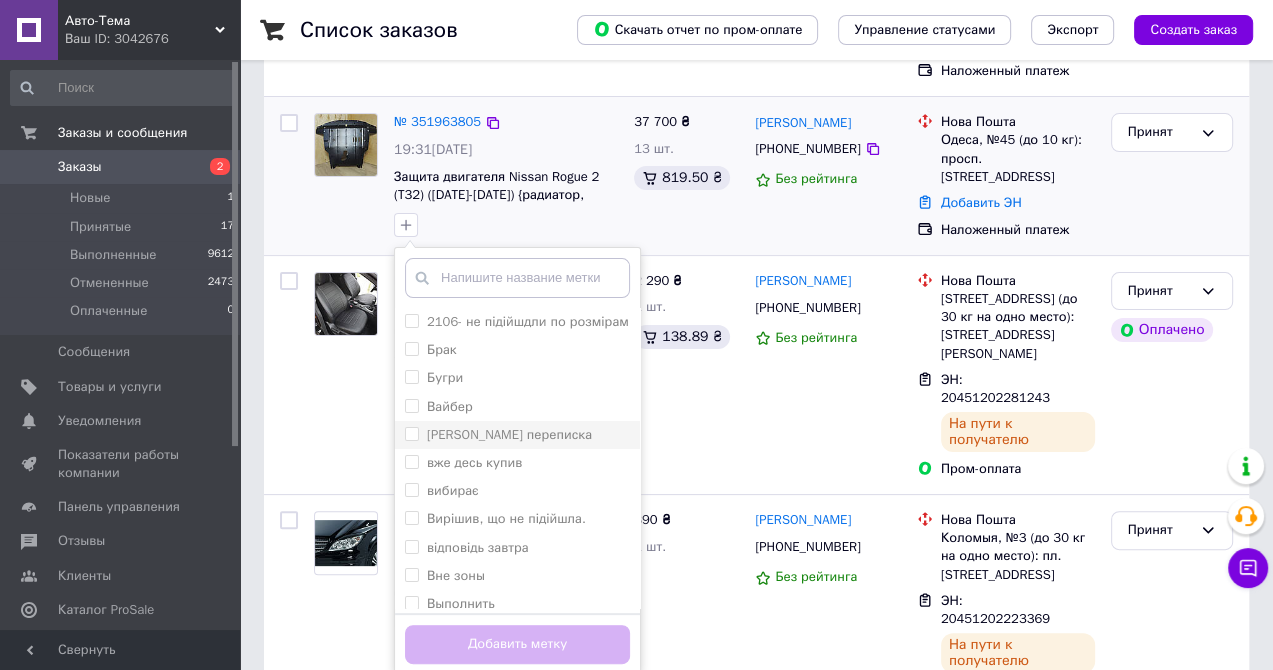 scroll, scrollTop: 300, scrollLeft: 0, axis: vertical 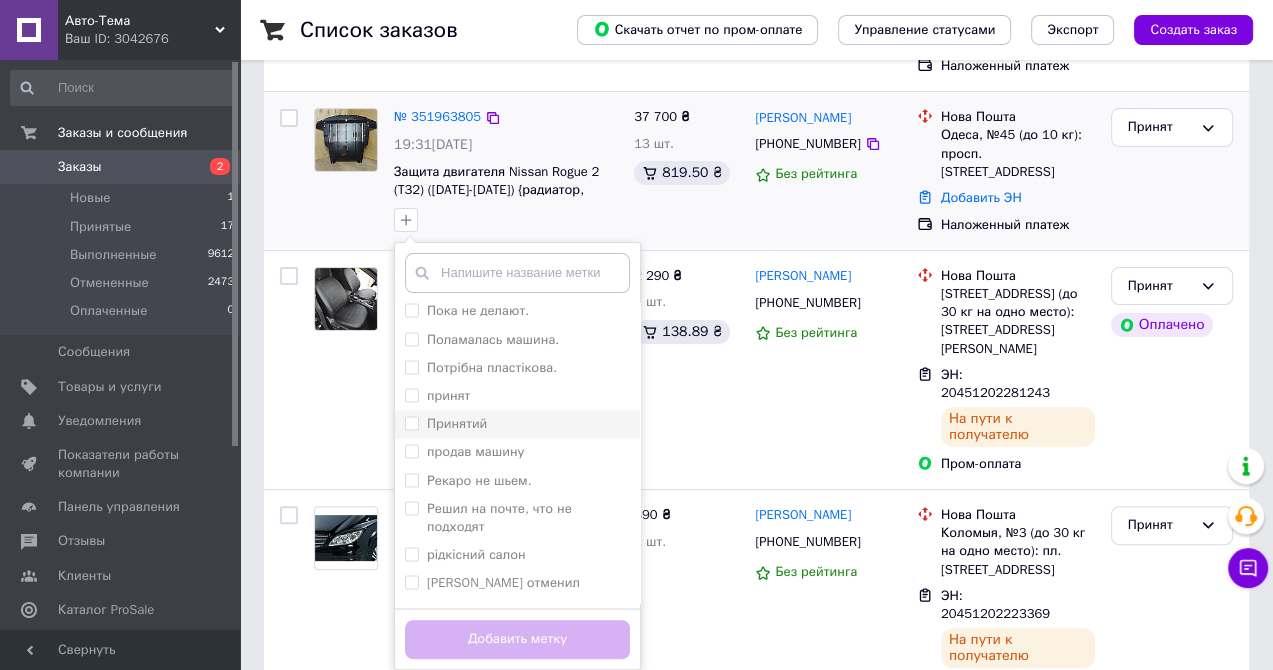 click on "Принятий" at bounding box center [517, 424] 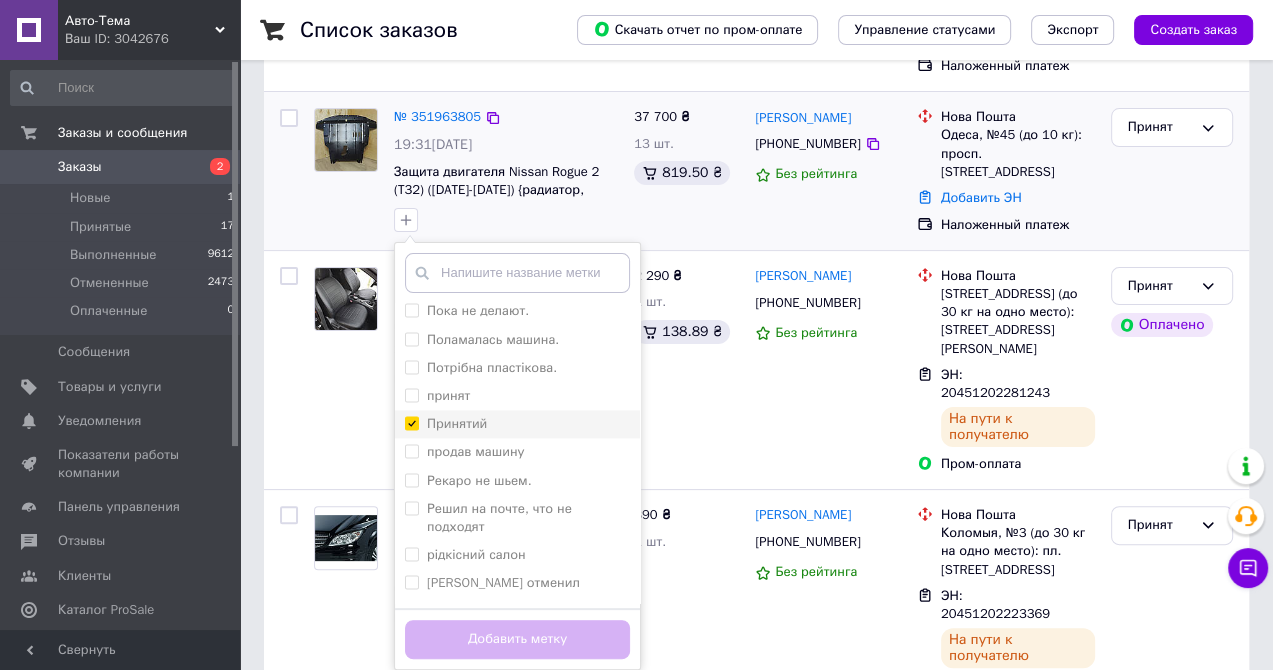checkbox on "true" 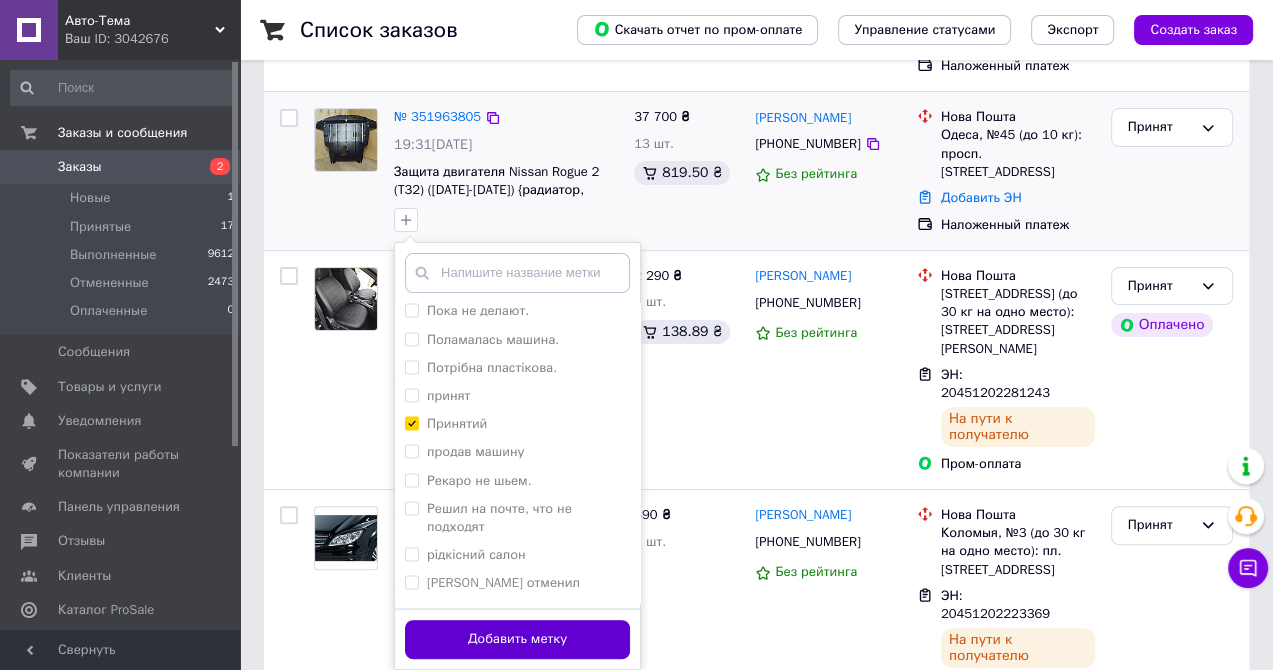 click on "Добавить метку" at bounding box center (517, 639) 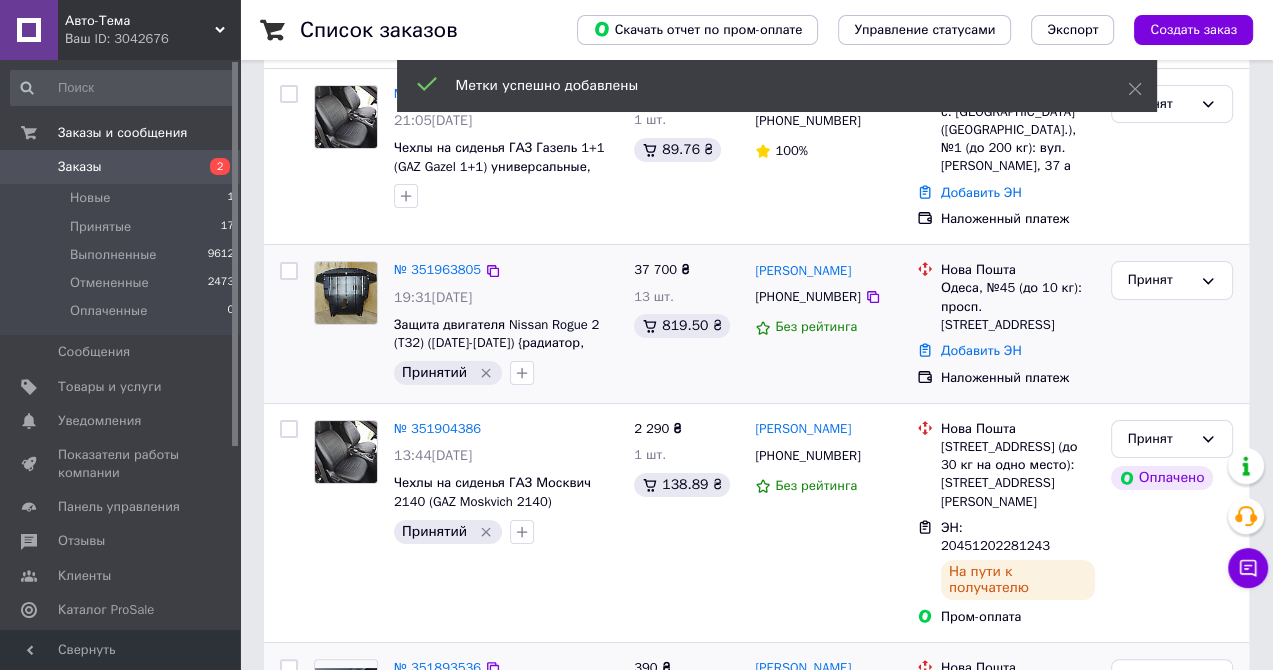 scroll, scrollTop: 0, scrollLeft: 0, axis: both 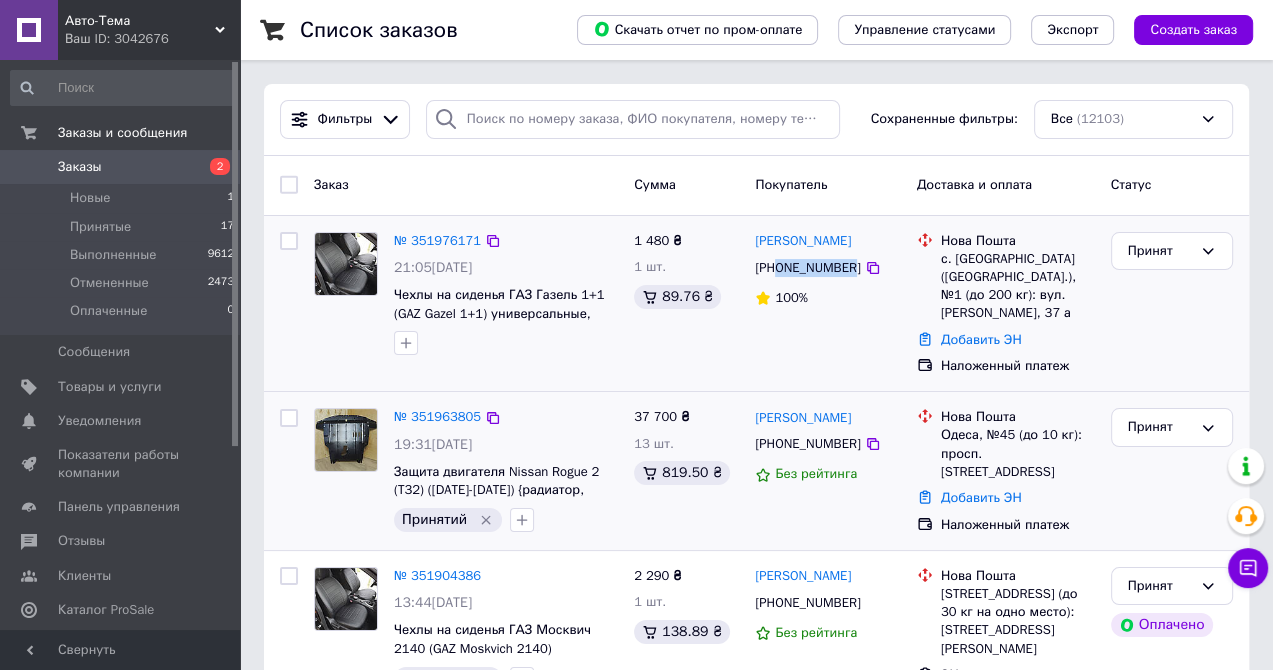 copy on "0661531743" 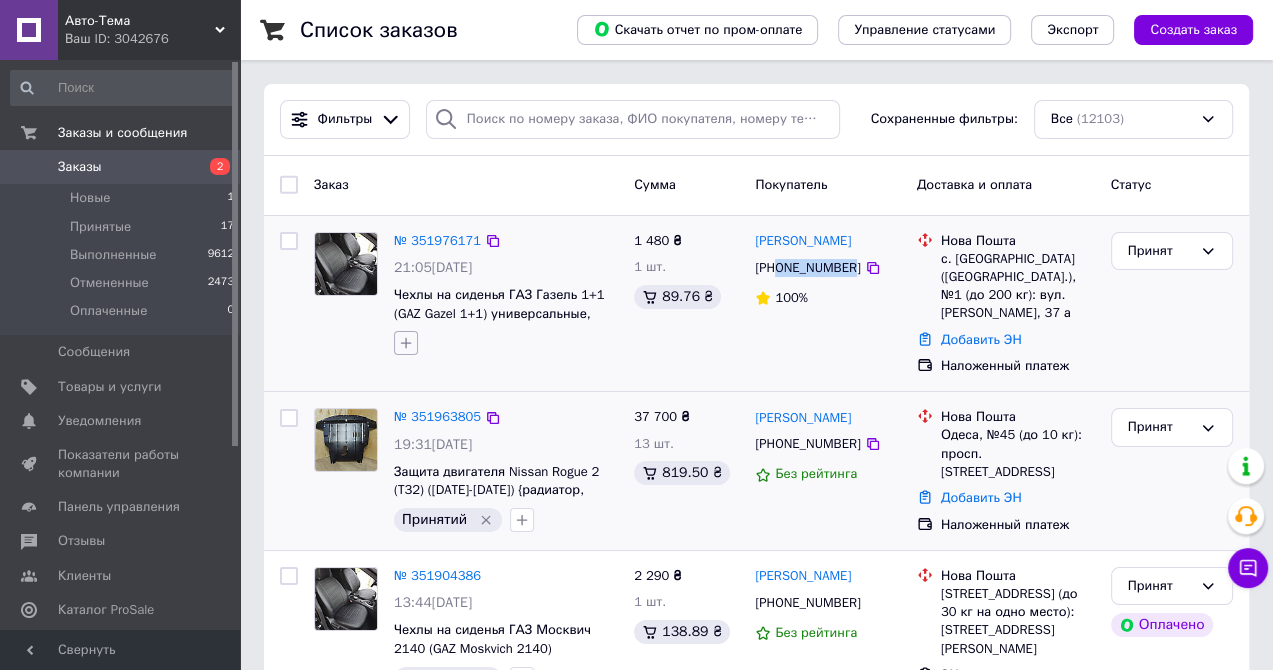 click 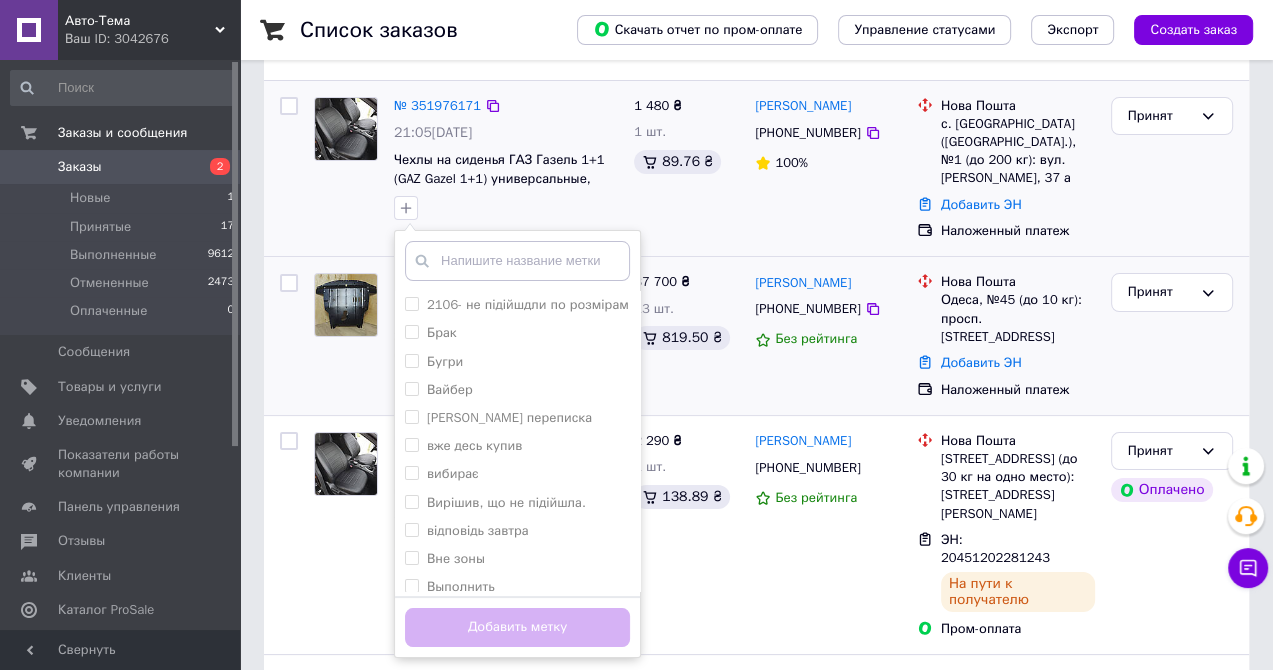 scroll, scrollTop: 500, scrollLeft: 0, axis: vertical 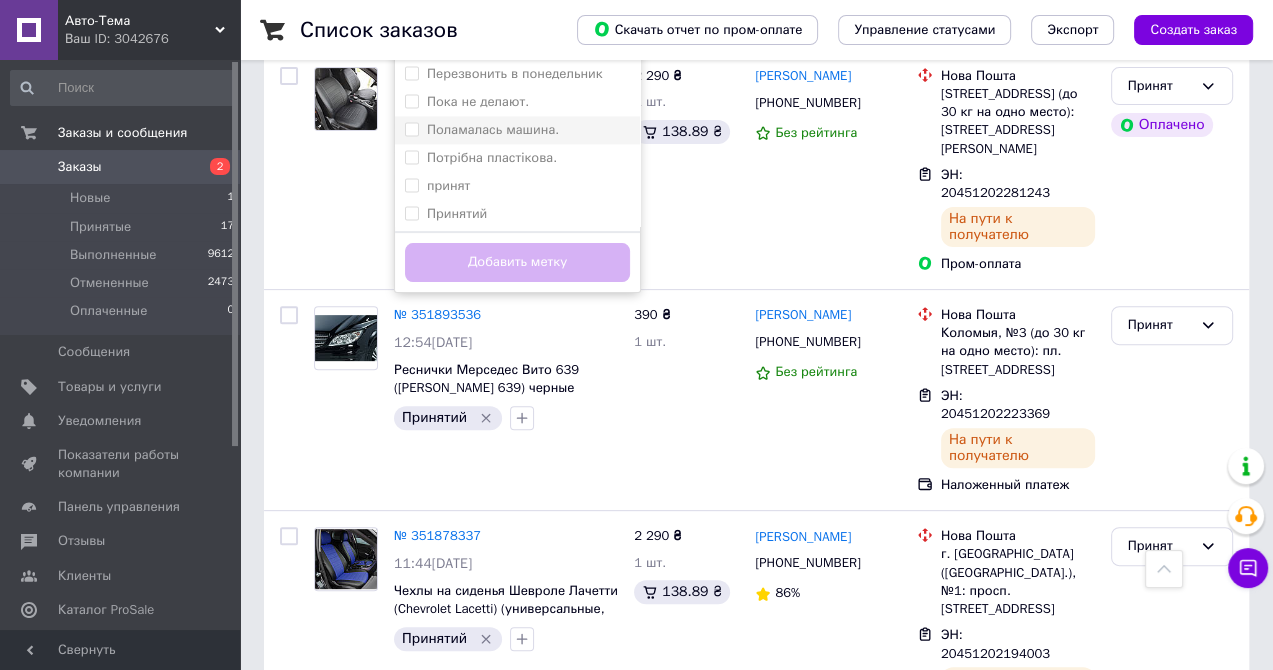 click on "Принятий" at bounding box center [517, 214] 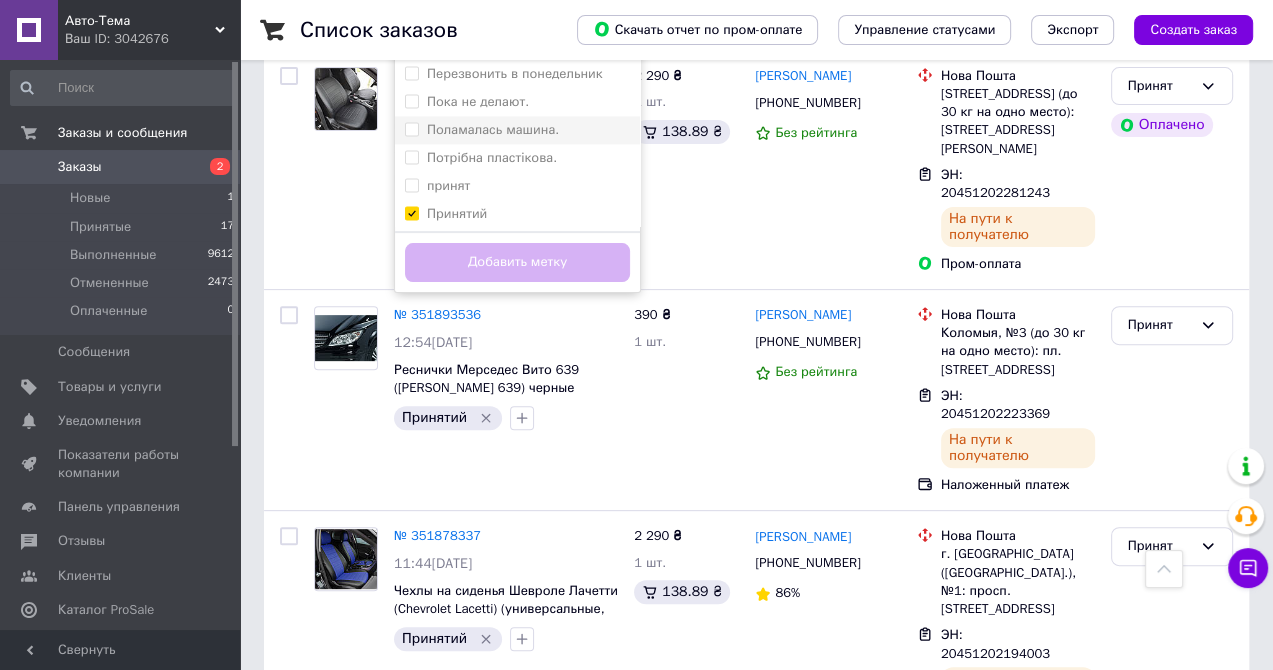 checkbox on "true" 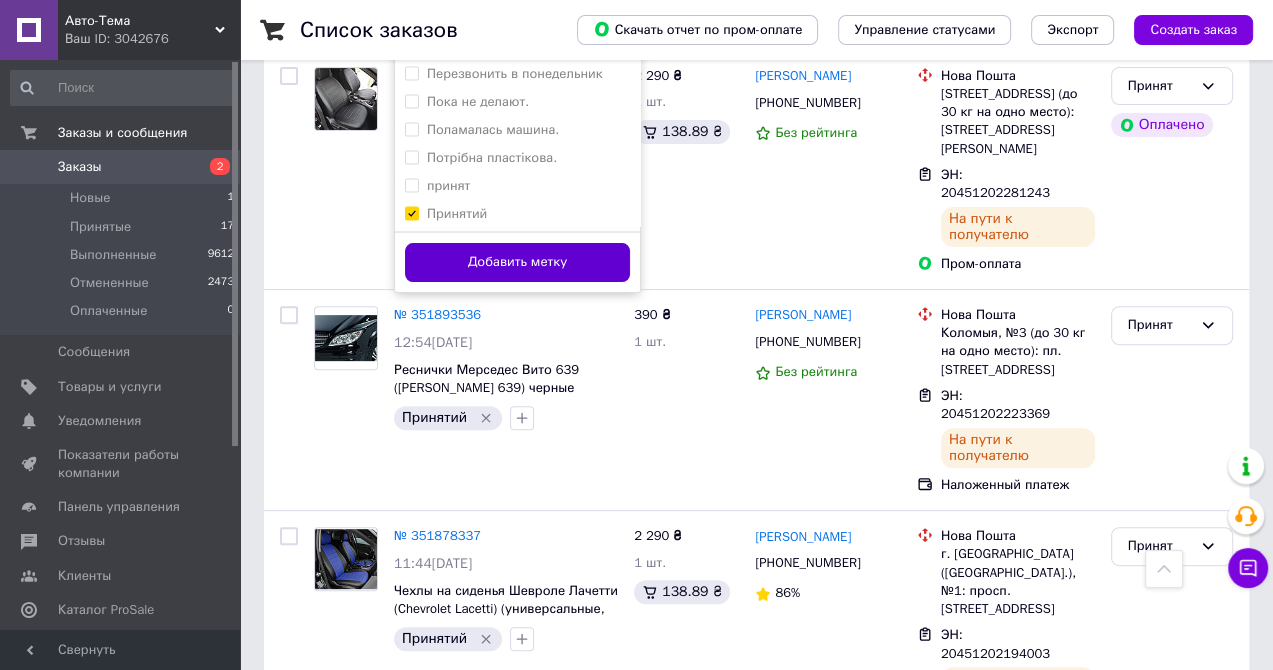 click on "Добавить метку" at bounding box center (517, 262) 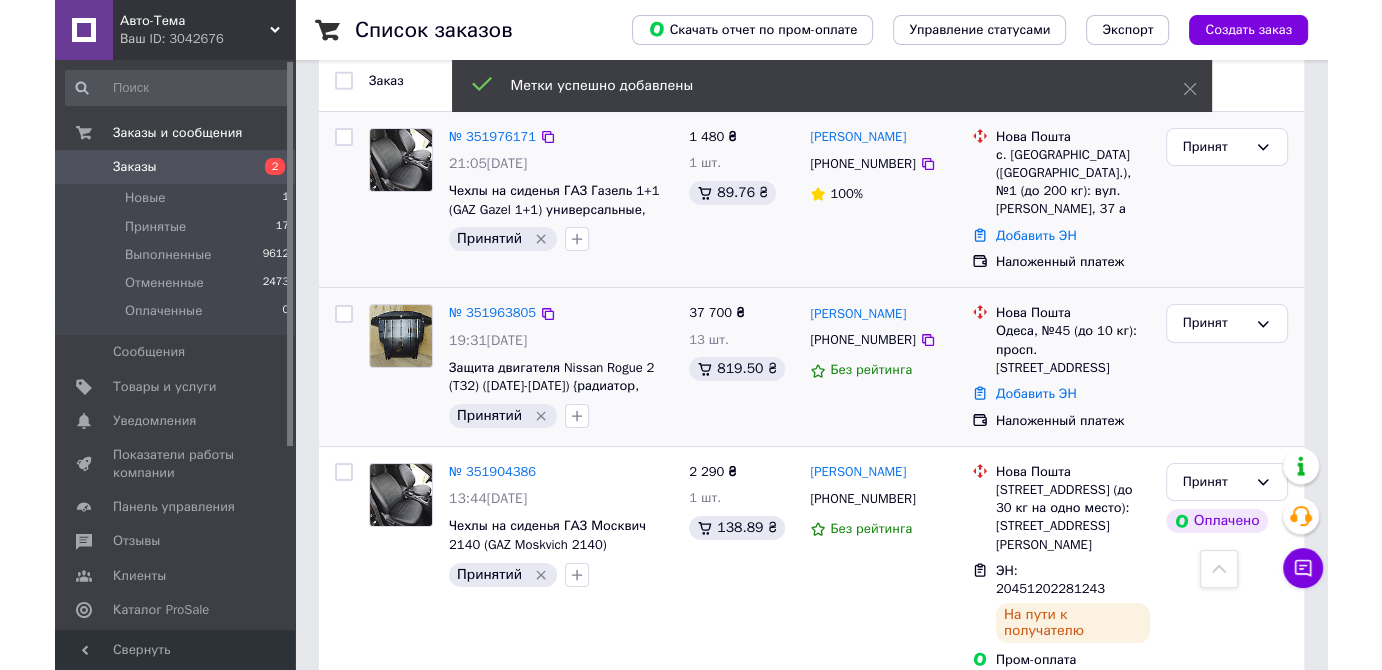 scroll, scrollTop: 0, scrollLeft: 0, axis: both 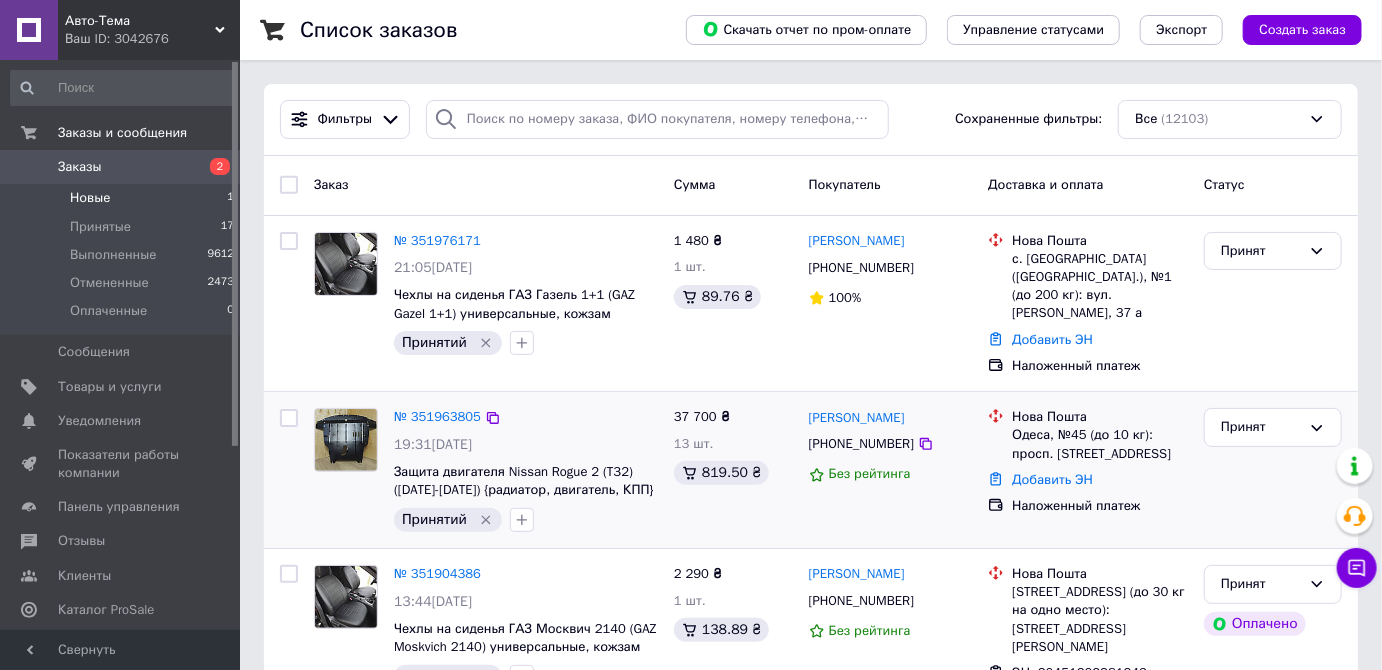 click on "Новые" at bounding box center (90, 198) 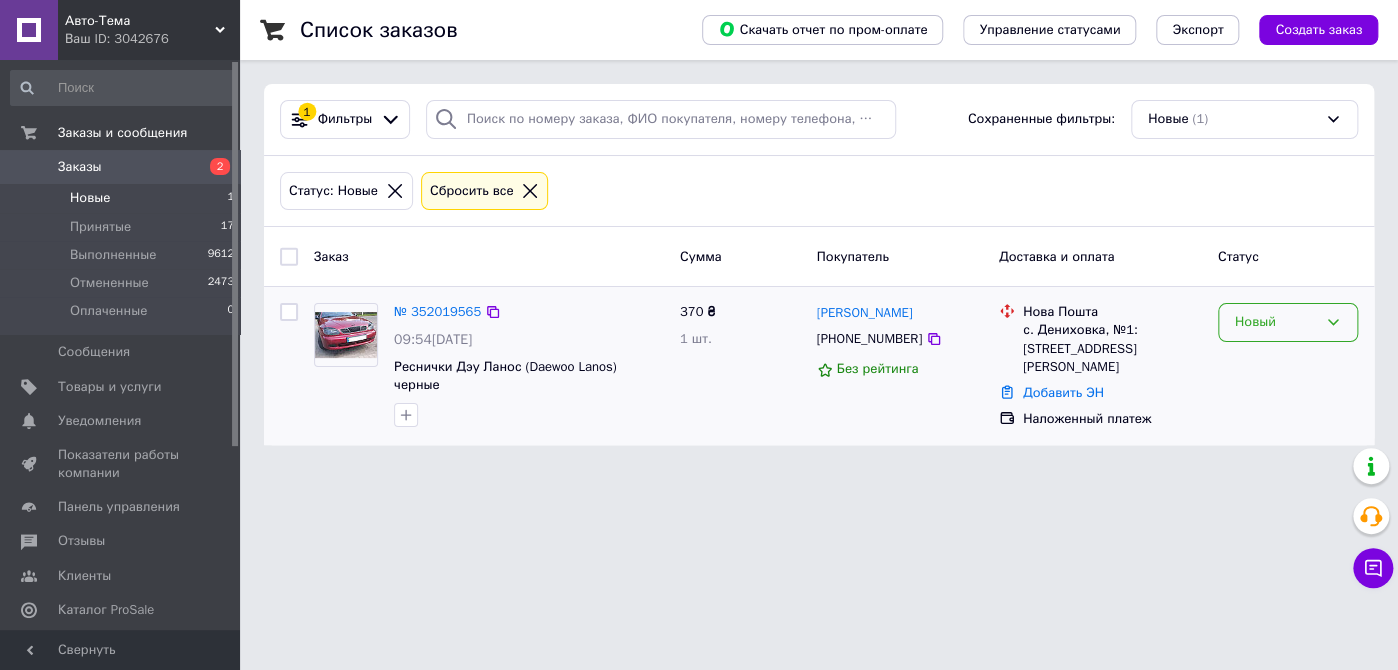 click on "Новый" at bounding box center [1276, 322] 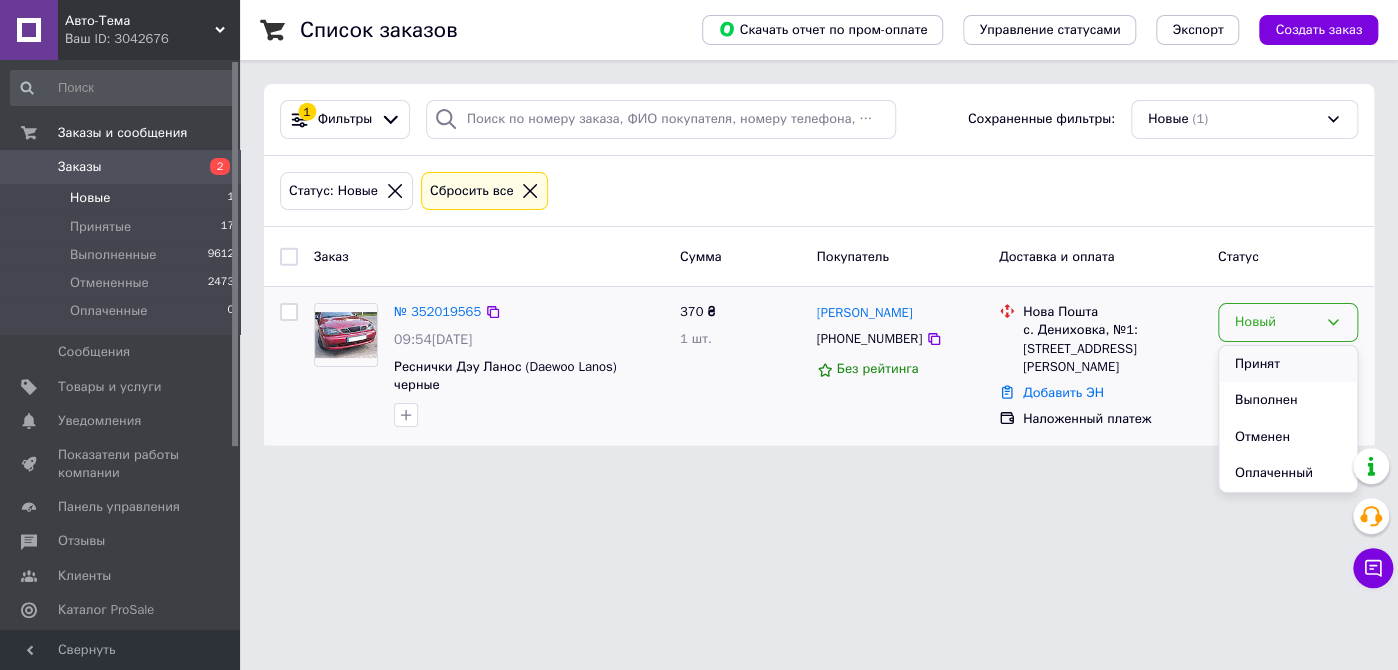 click on "Принят" at bounding box center (1288, 364) 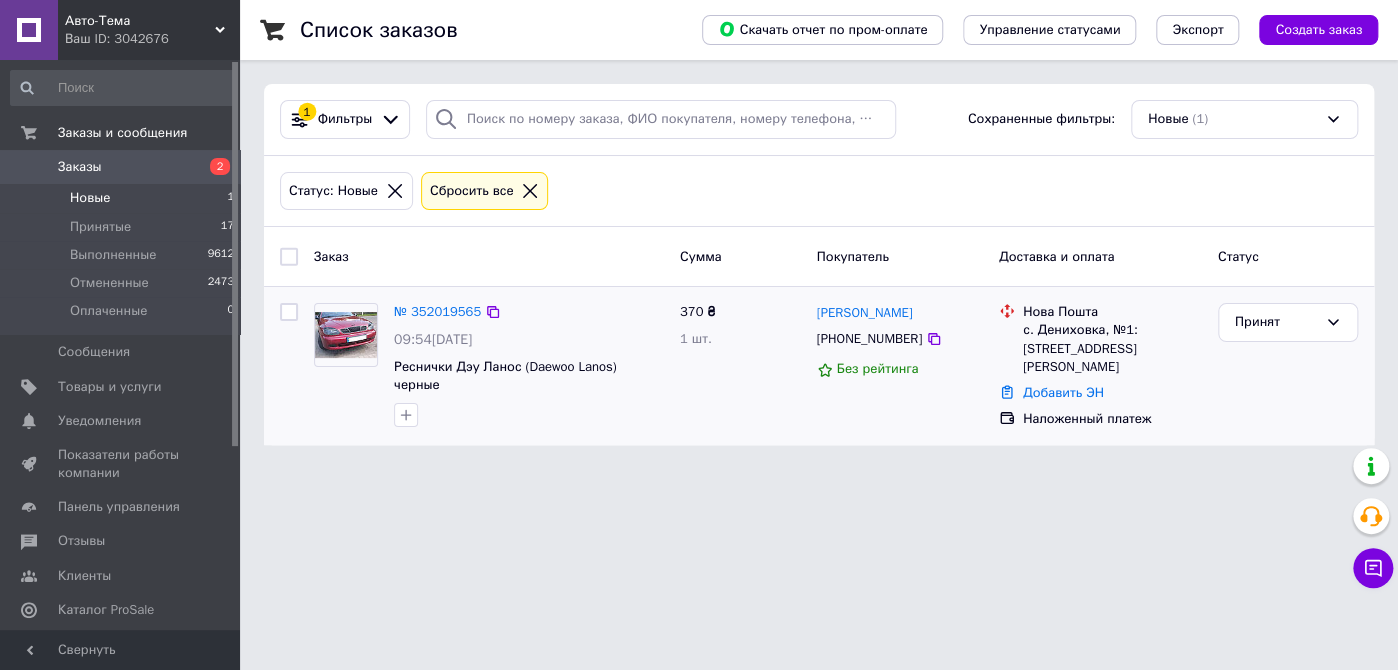 click on "Заказ" at bounding box center [489, 256] 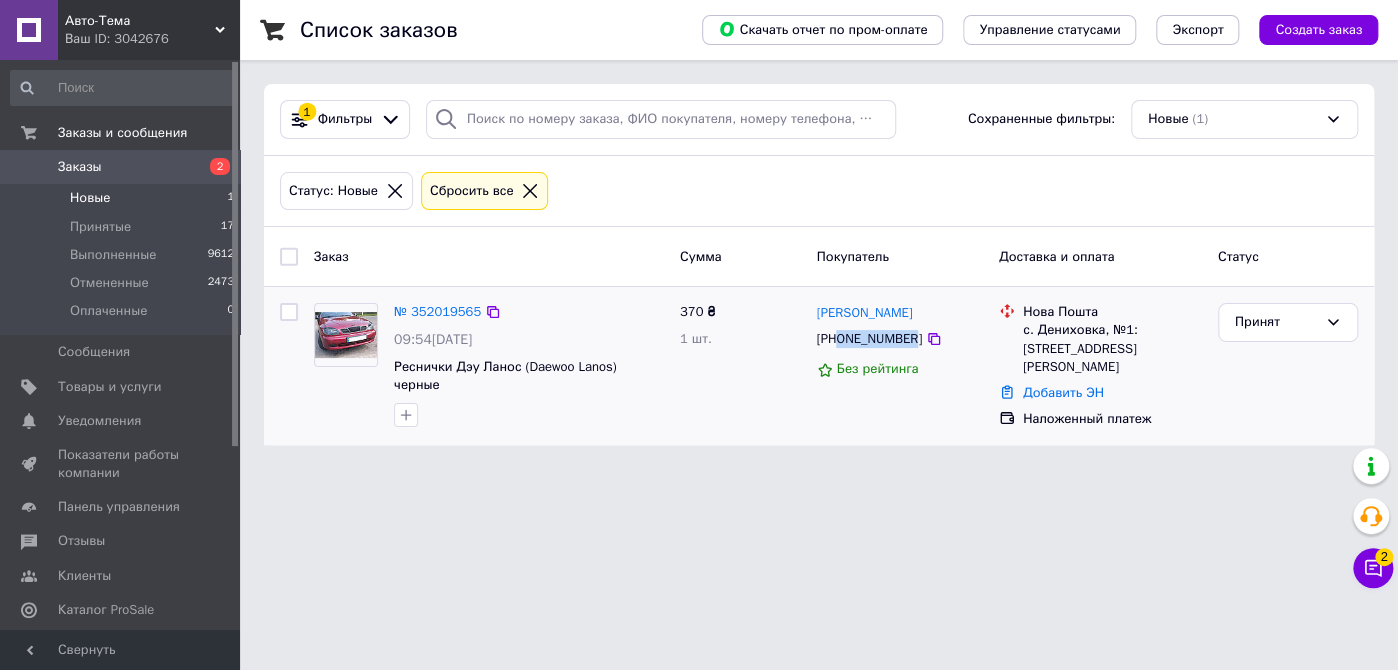copy on "0995600126" 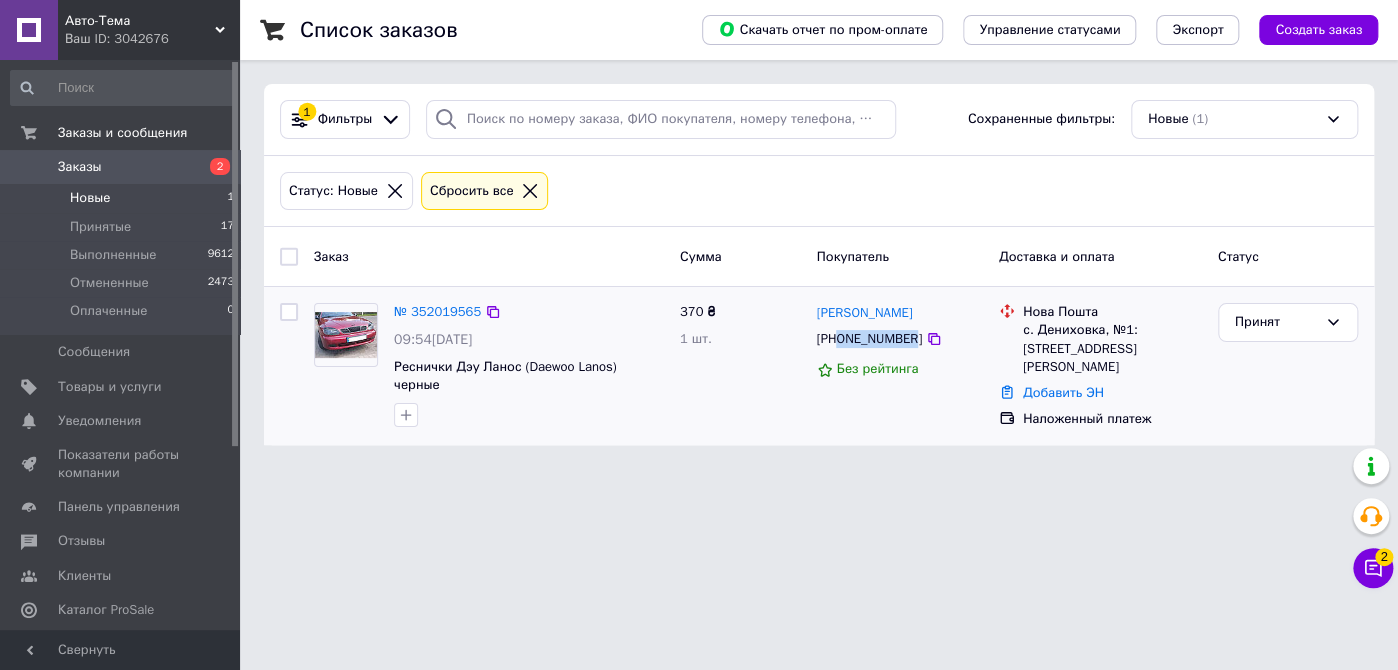 drag, startPoint x: 909, startPoint y: 335, endPoint x: 760, endPoint y: 327, distance: 149.21461 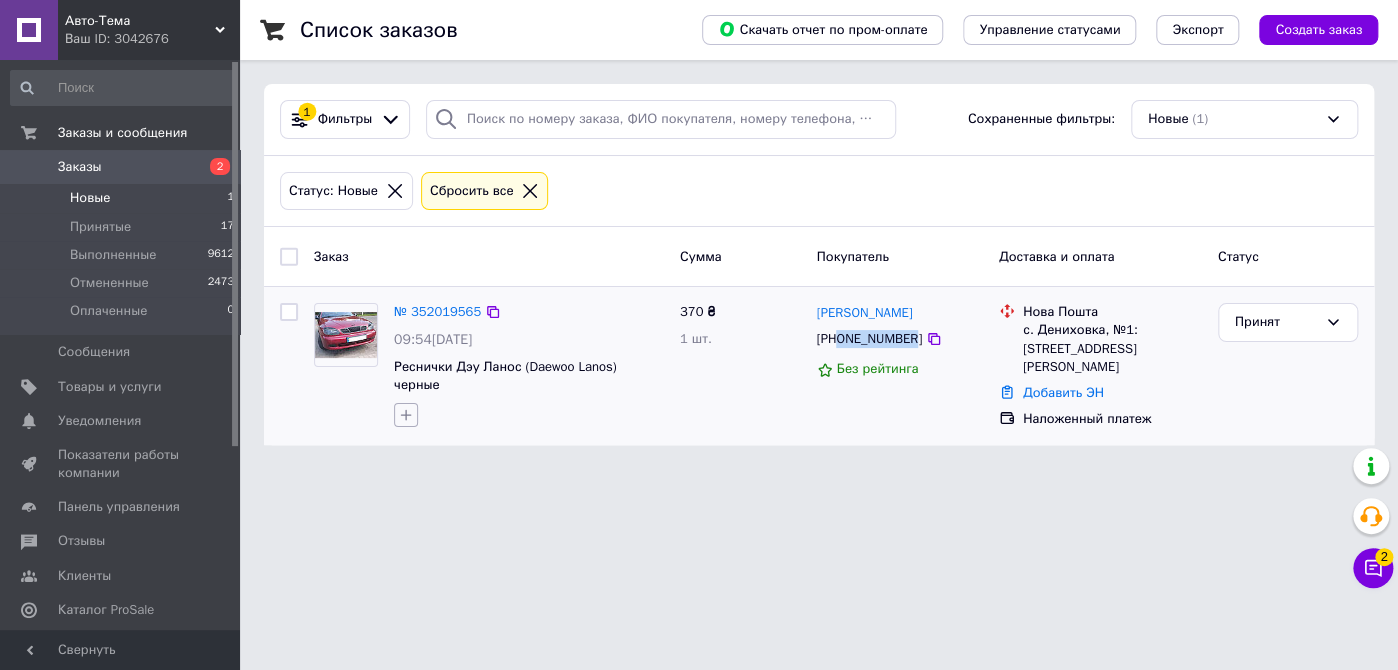click 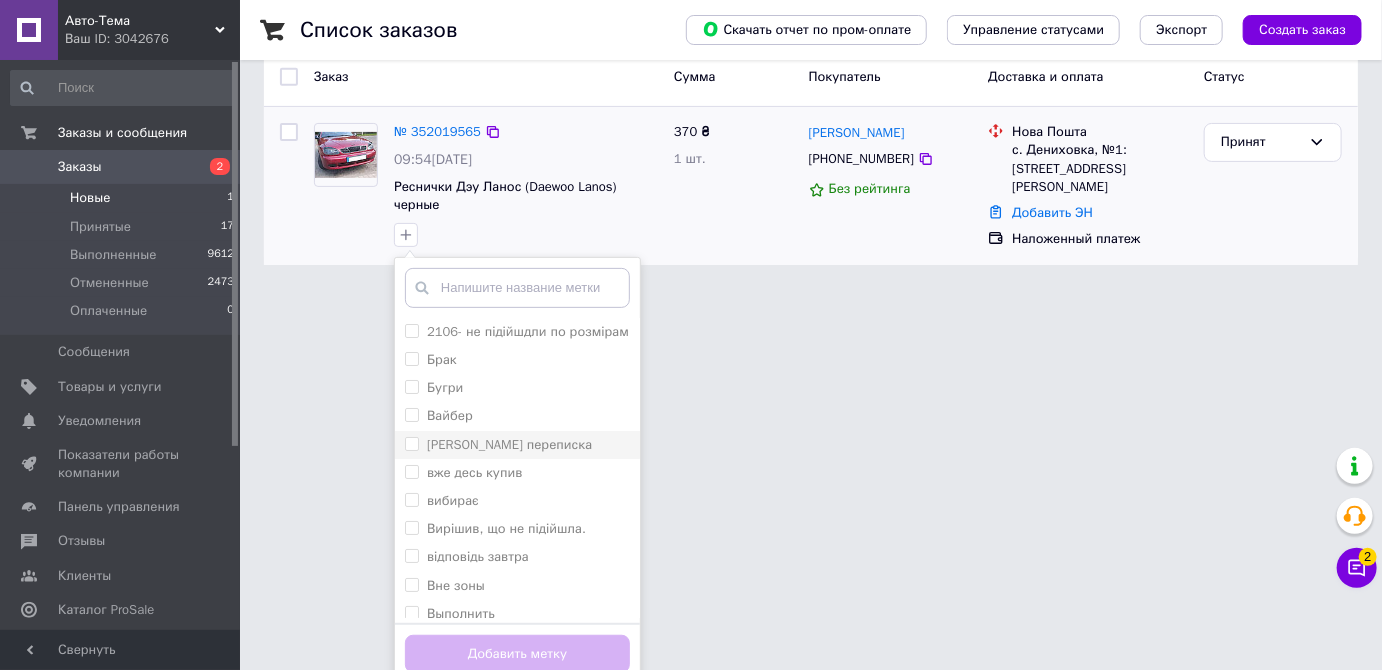 scroll, scrollTop: 192, scrollLeft: 0, axis: vertical 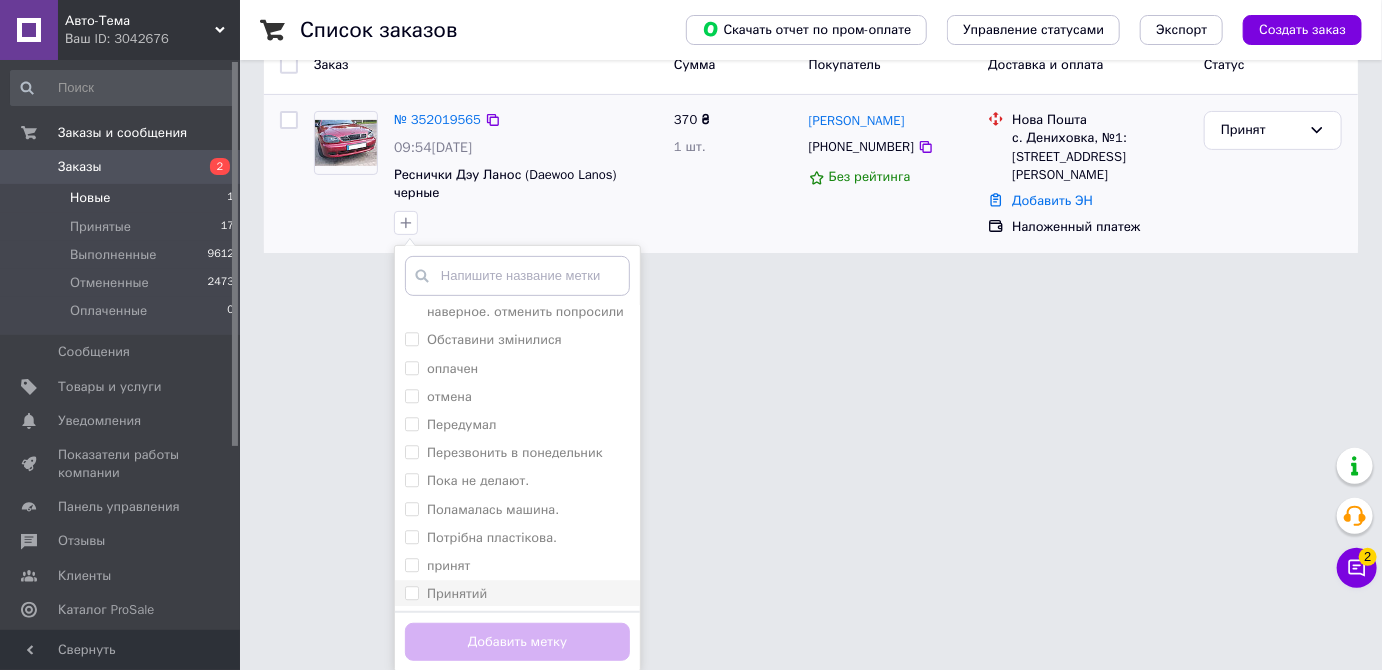 click on "Принятий" at bounding box center [457, 593] 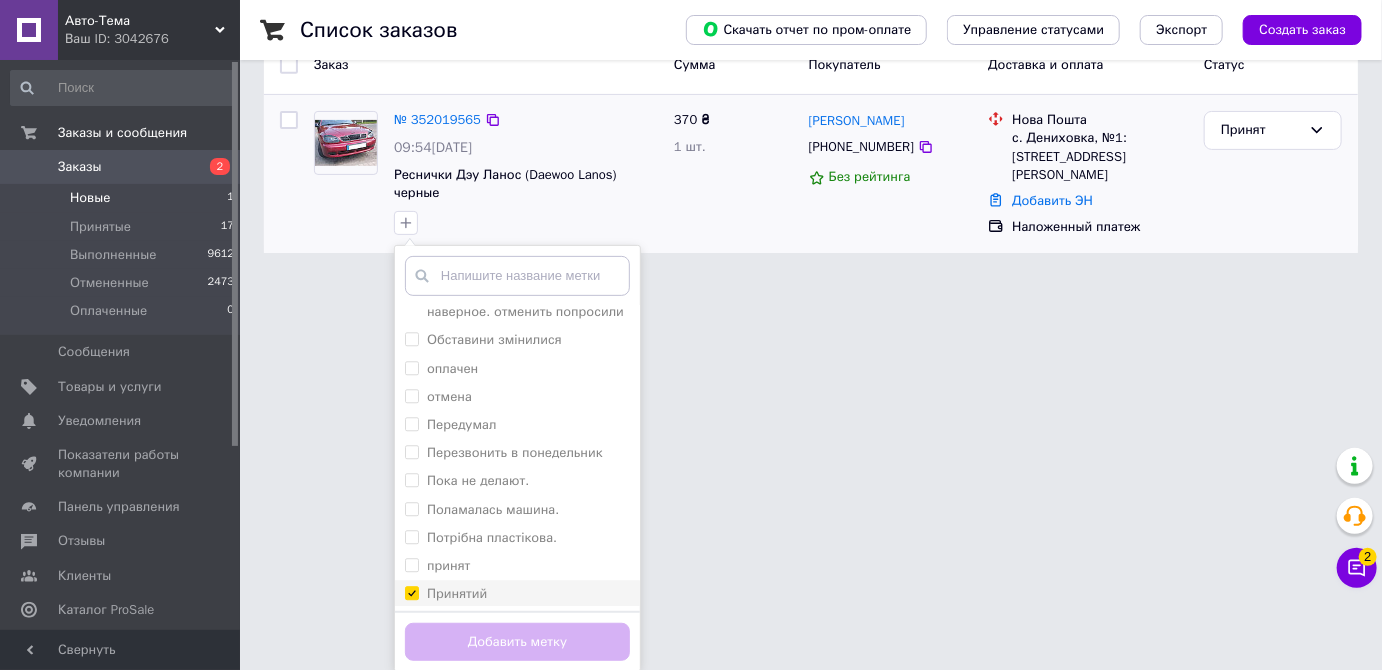 checkbox on "true" 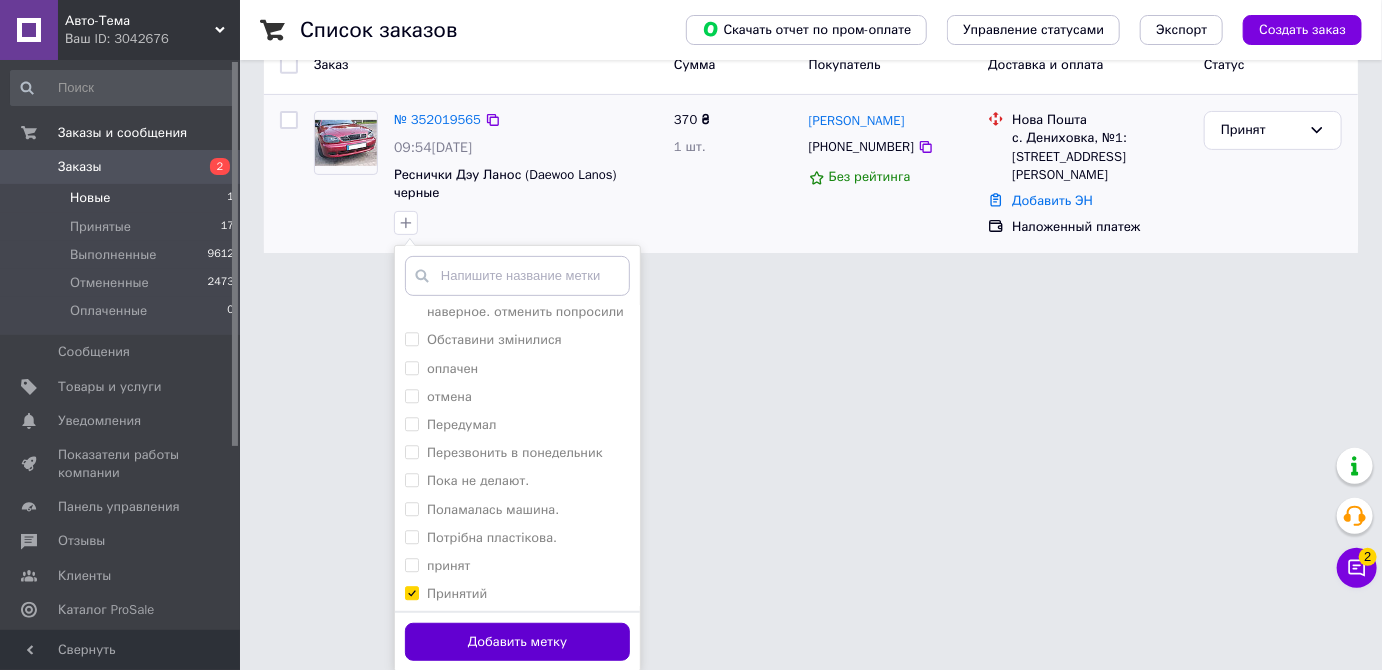 click on "Добавить метку" at bounding box center (517, 642) 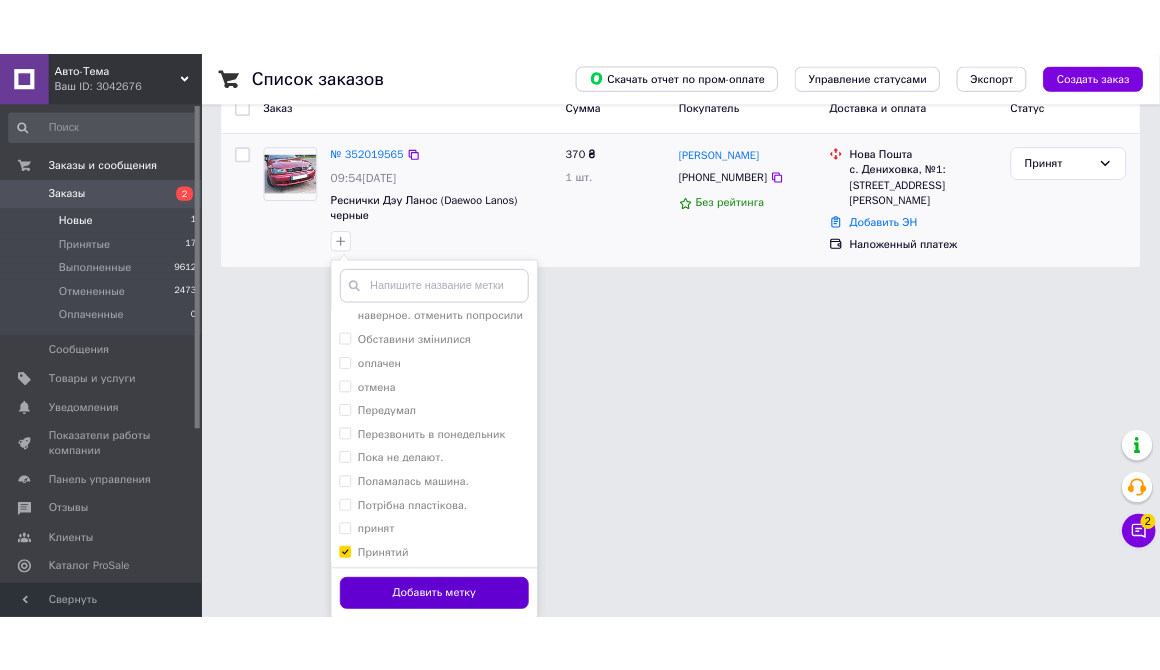 scroll, scrollTop: 0, scrollLeft: 0, axis: both 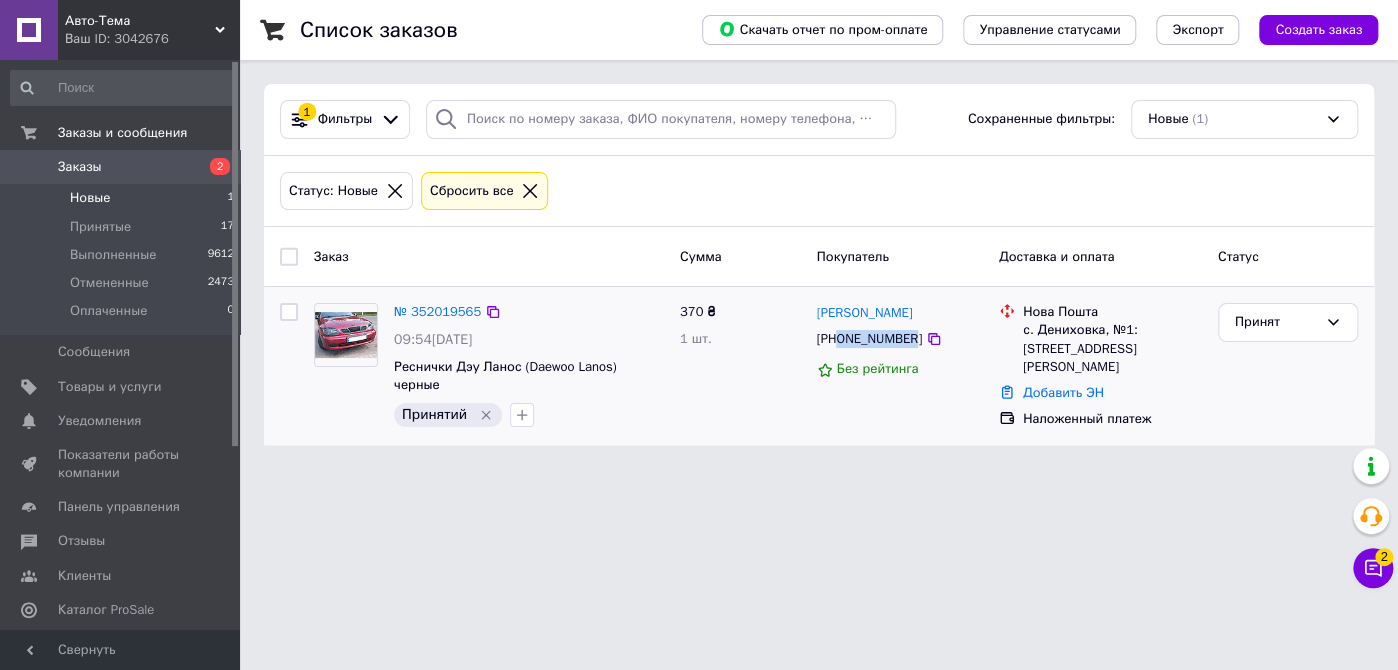 copy on "0995600126" 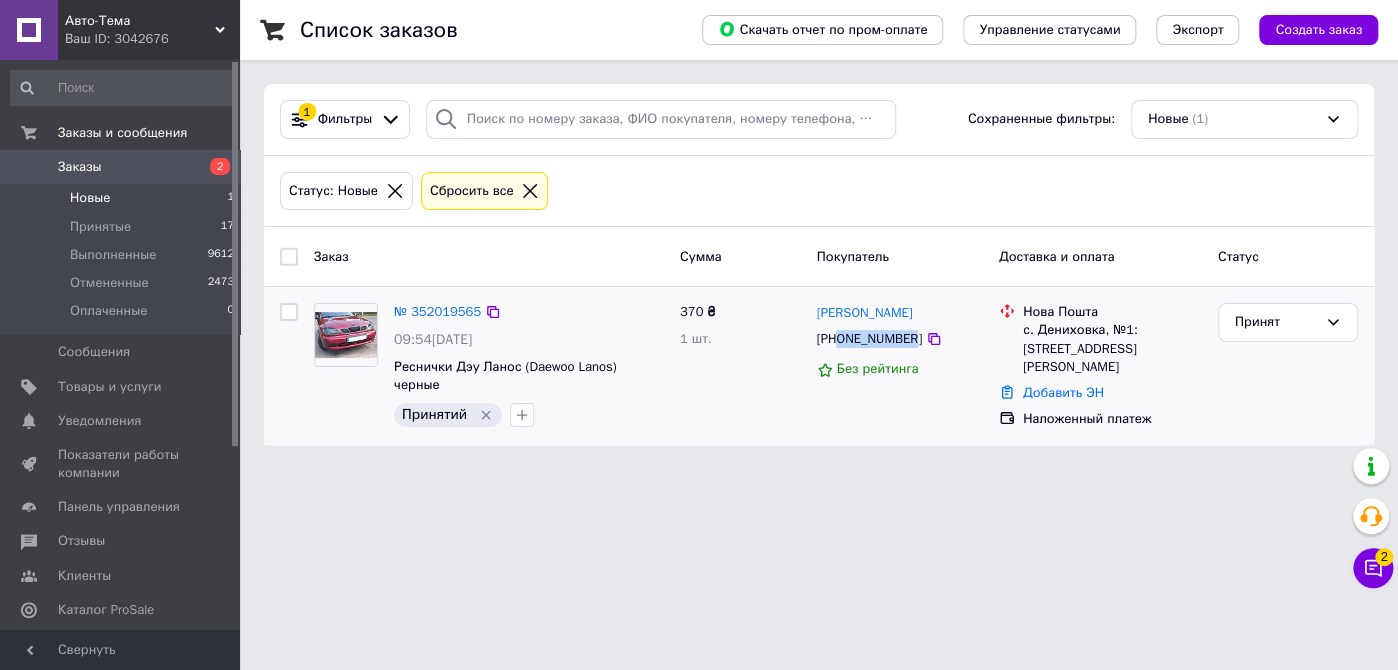 drag, startPoint x: 909, startPoint y: 342, endPoint x: 842, endPoint y: 344, distance: 67.02985 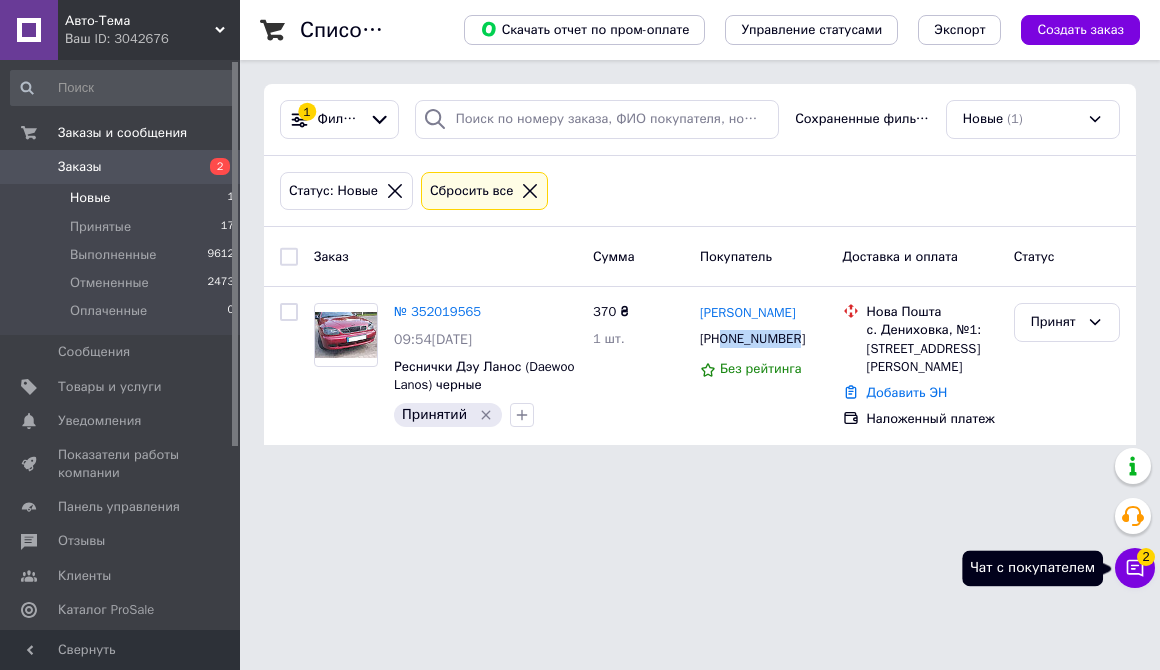 click on "Чат с покупателем 2" at bounding box center (1135, 568) 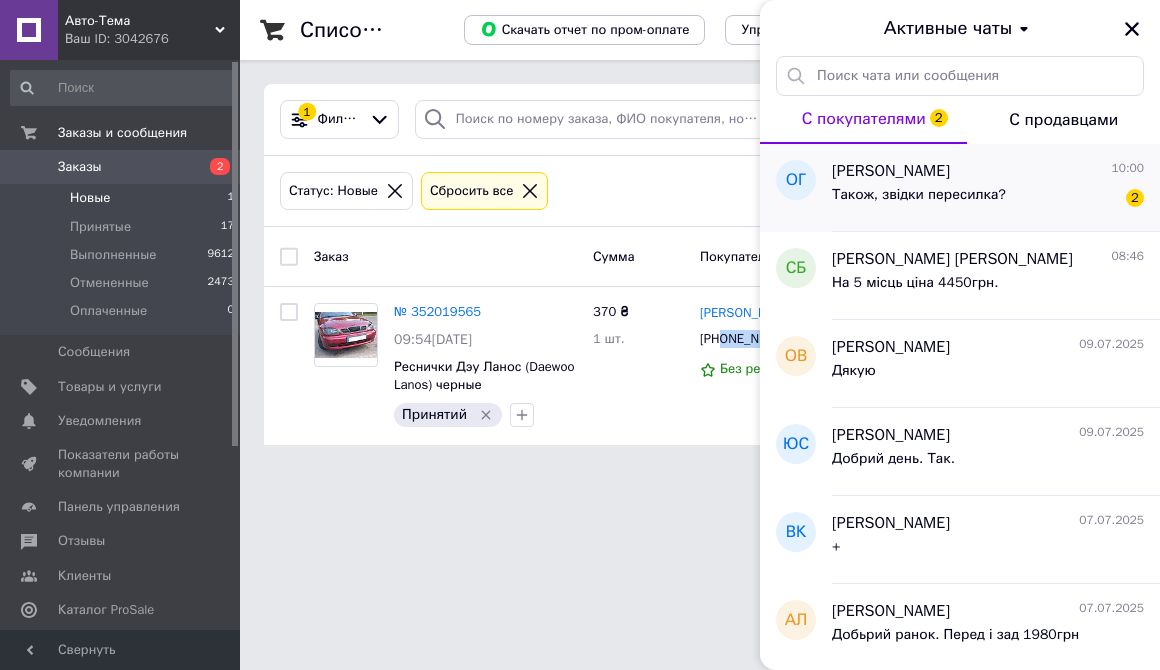 click on "Також, звідки пересилка?" at bounding box center (919, 201) 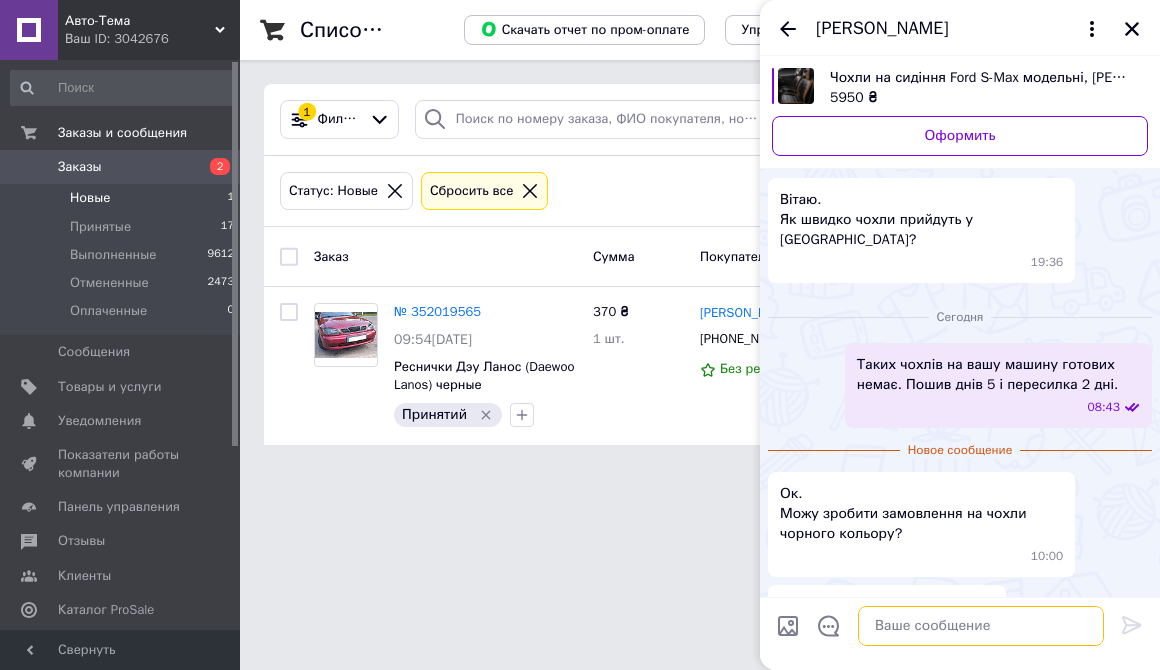 click at bounding box center [981, 626] 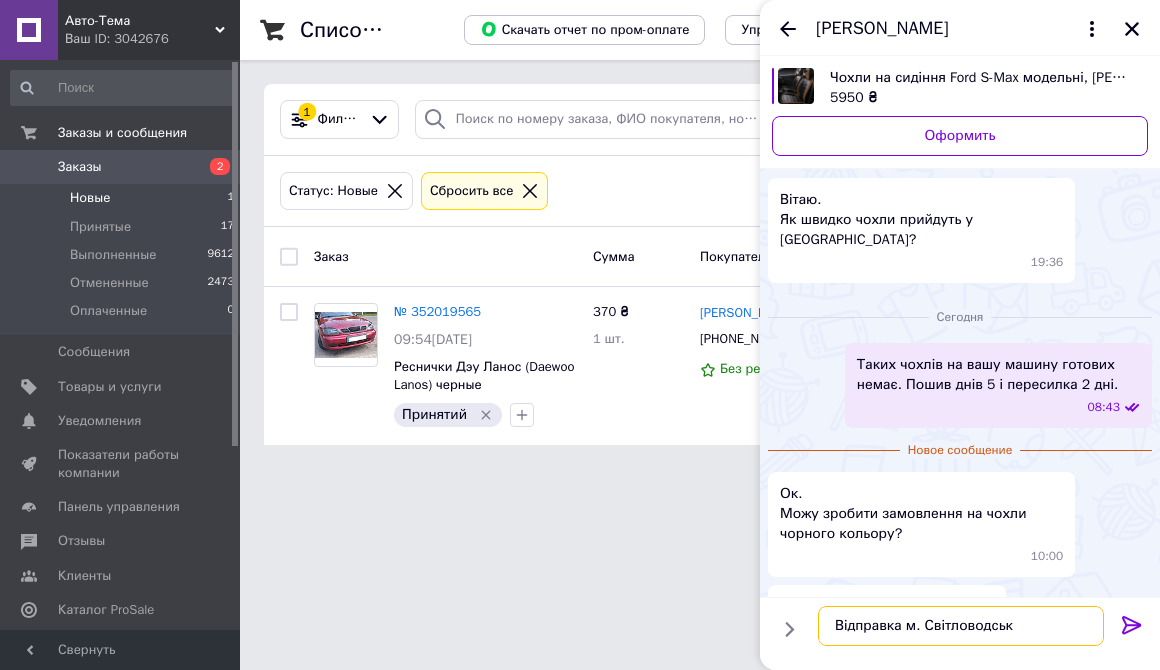 type on "Відправка м. Світловодськ." 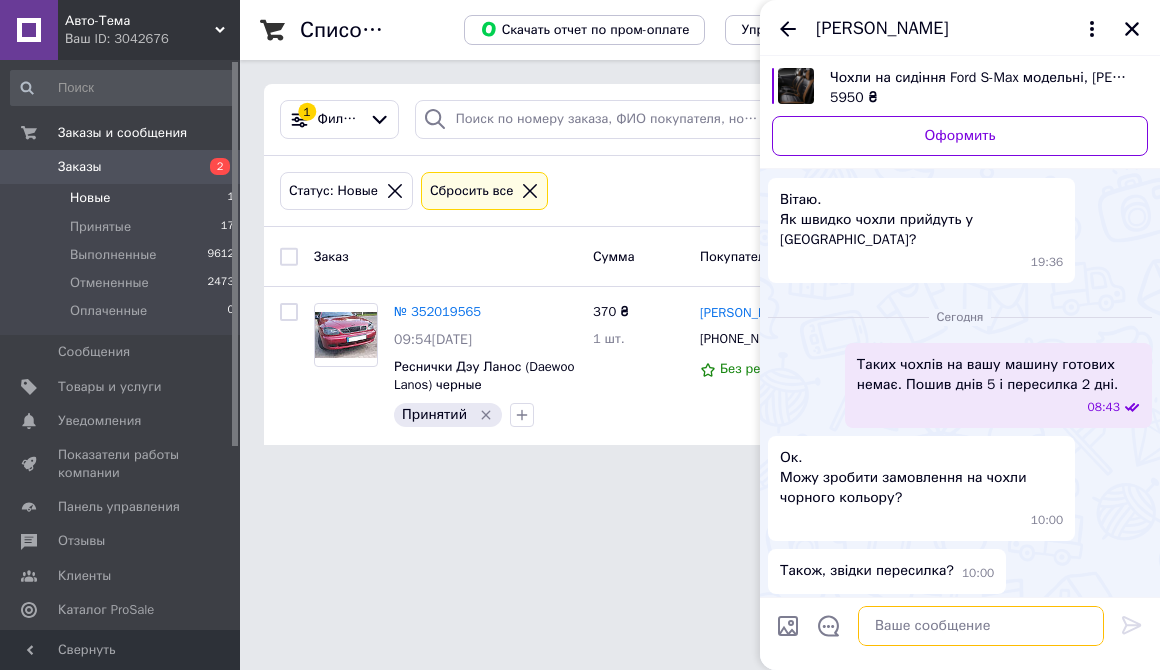 scroll, scrollTop: 68, scrollLeft: 0, axis: vertical 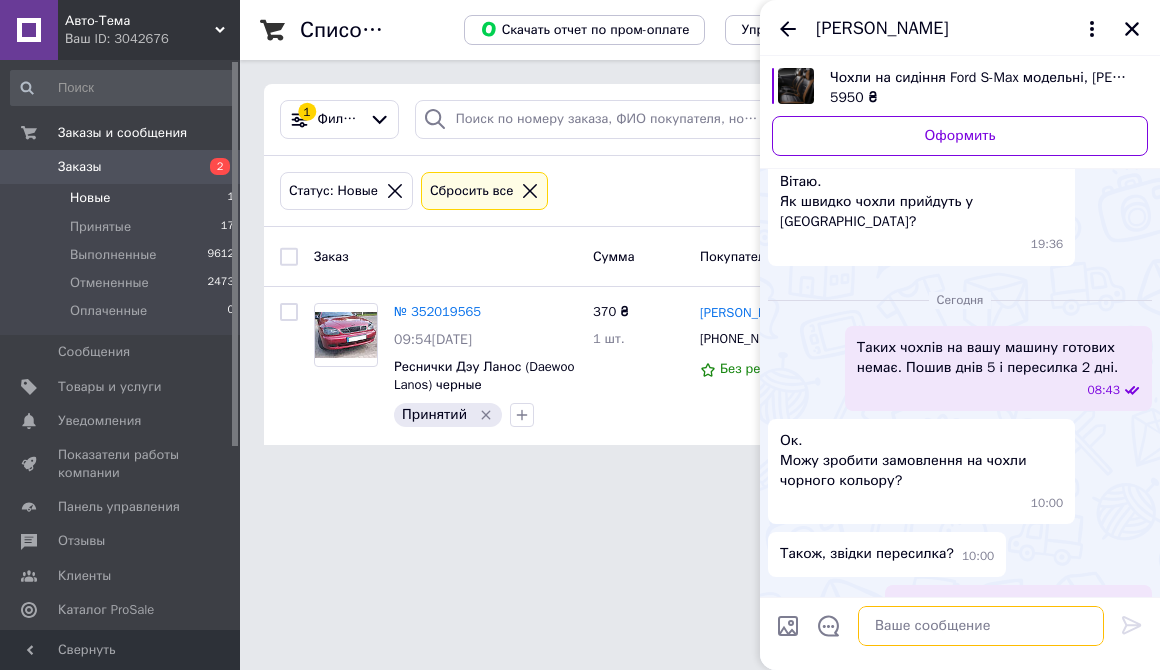 click at bounding box center (981, 626) 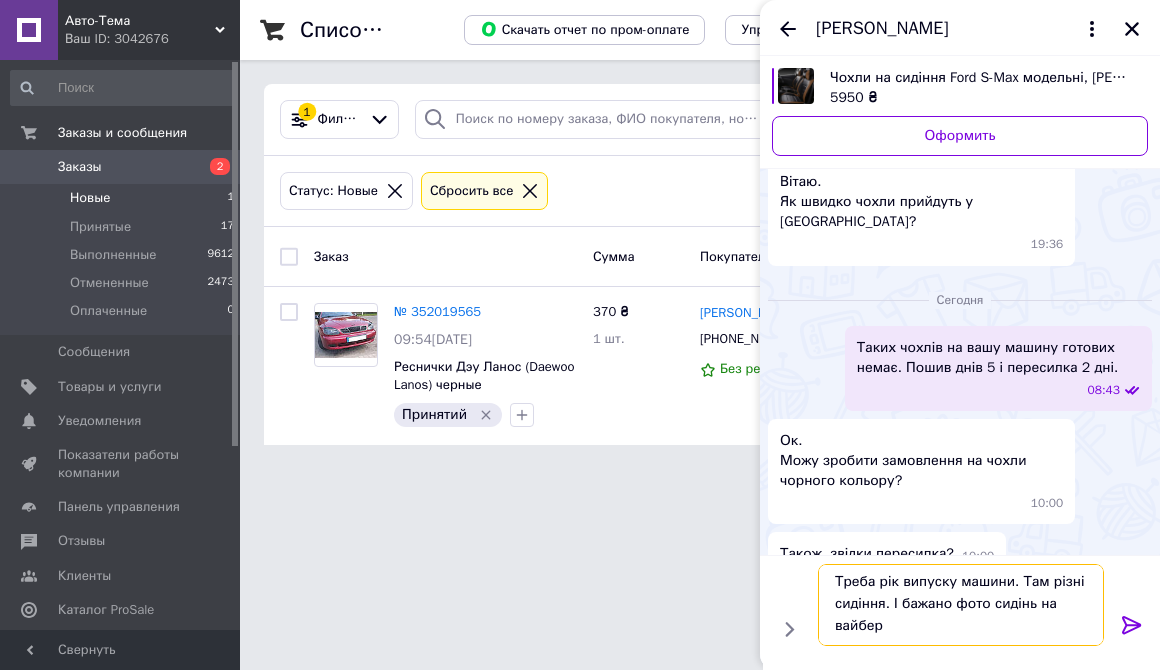 scroll, scrollTop: 1, scrollLeft: 0, axis: vertical 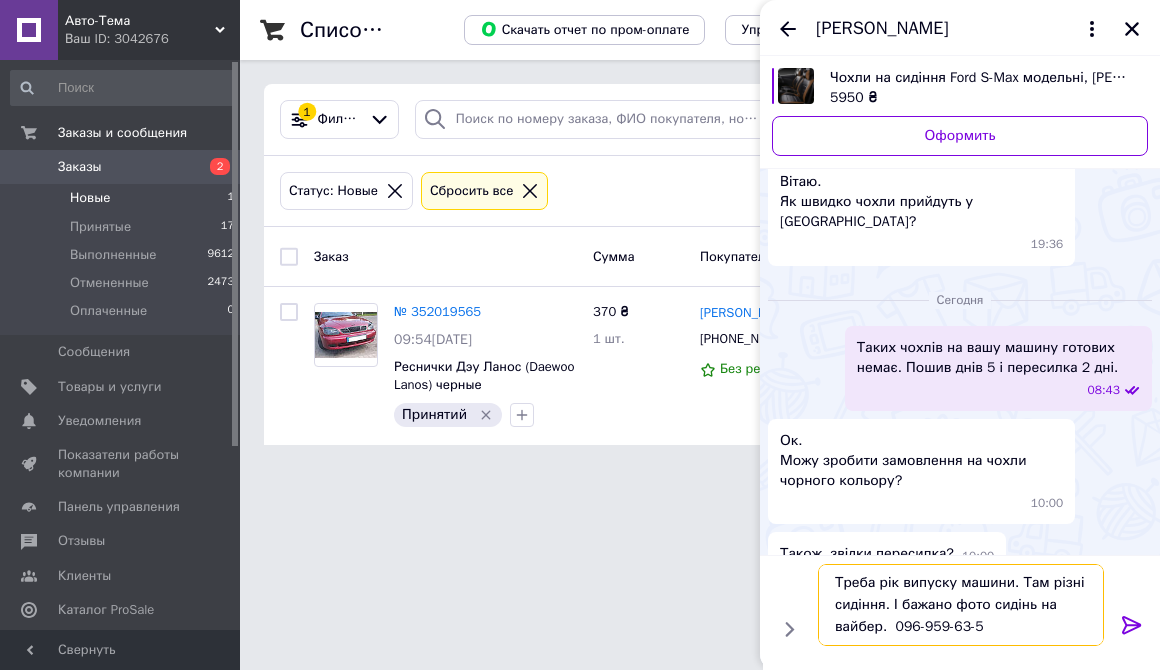 type on "Треба рік випуску машини. Там різні сидіння. І бажано фото сидінь на вайбер.  [PHONE_NUMBER]" 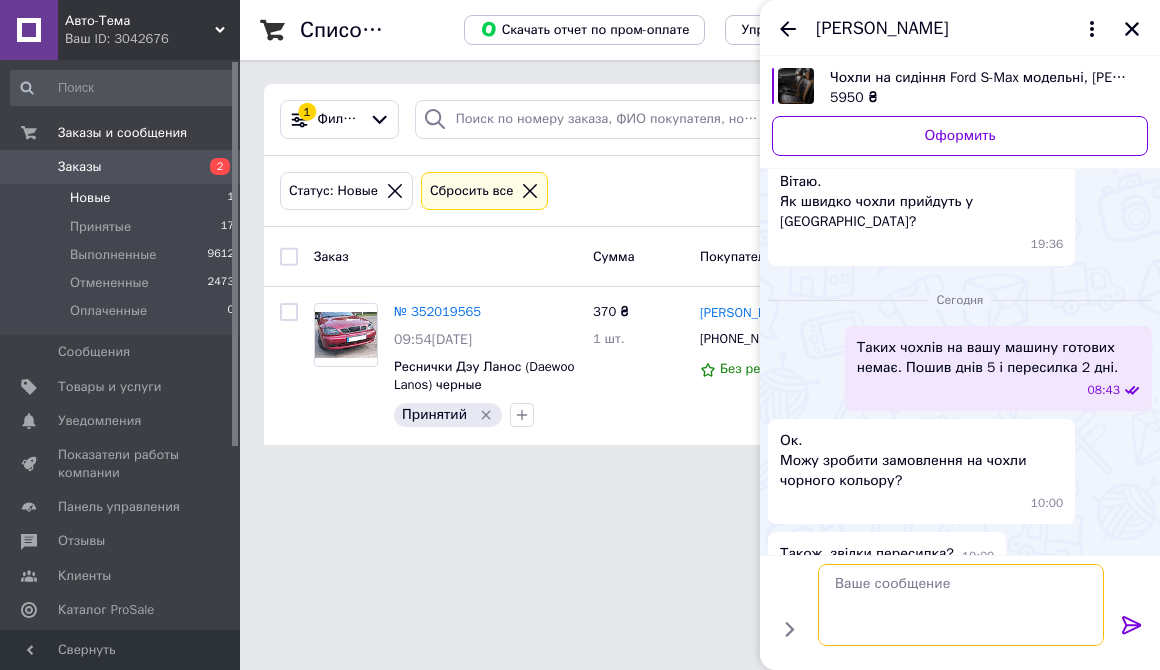 scroll, scrollTop: 0, scrollLeft: 0, axis: both 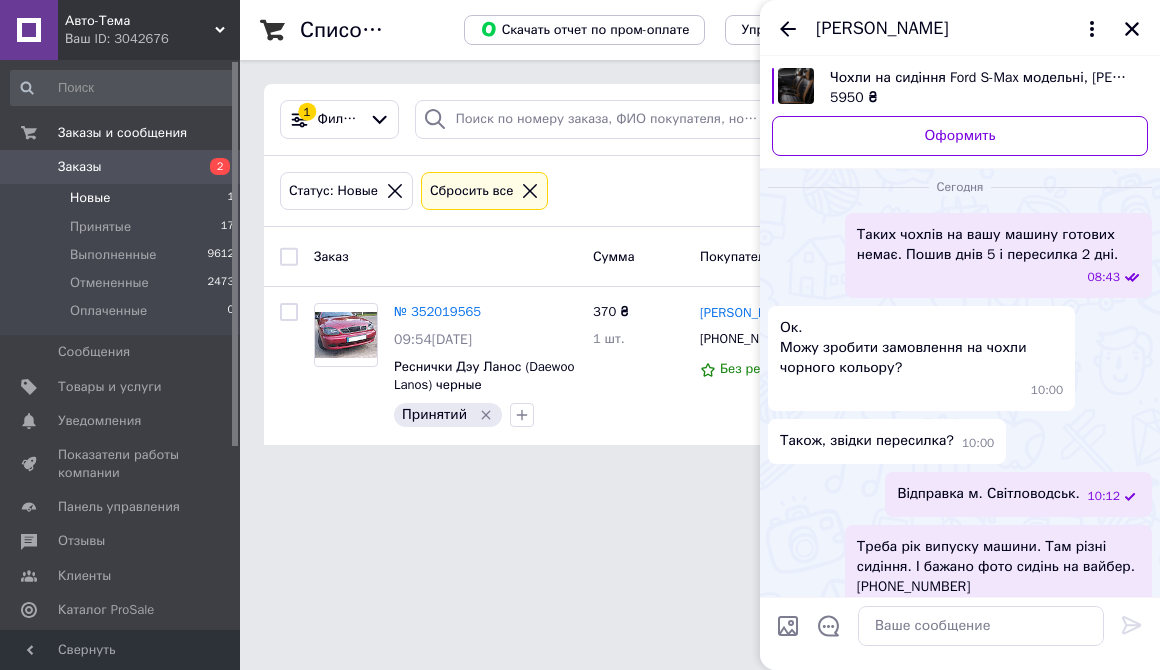 click on "Статус: Новые Сбросить все" at bounding box center (700, 191) 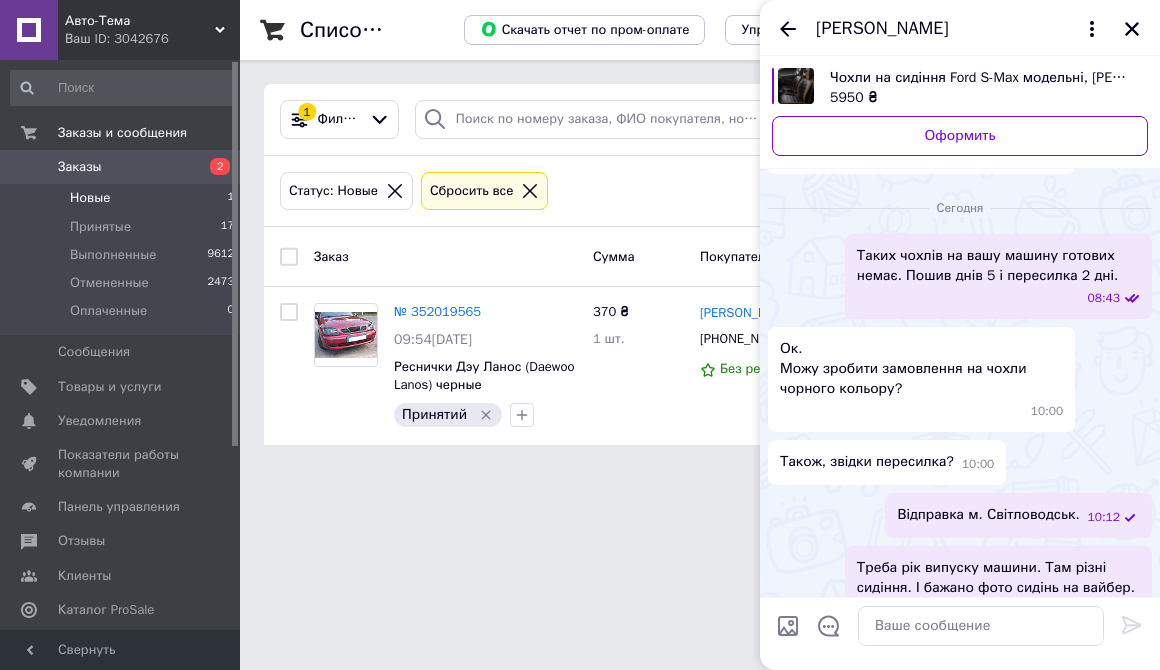 scroll, scrollTop: 181, scrollLeft: 0, axis: vertical 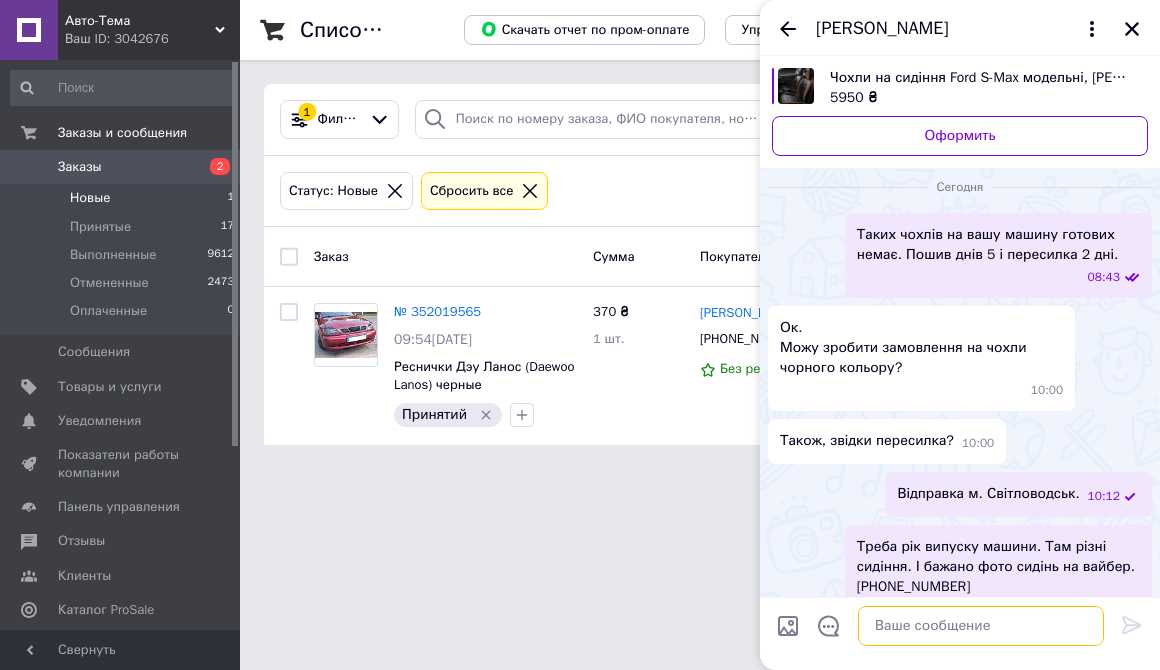 click at bounding box center [981, 626] 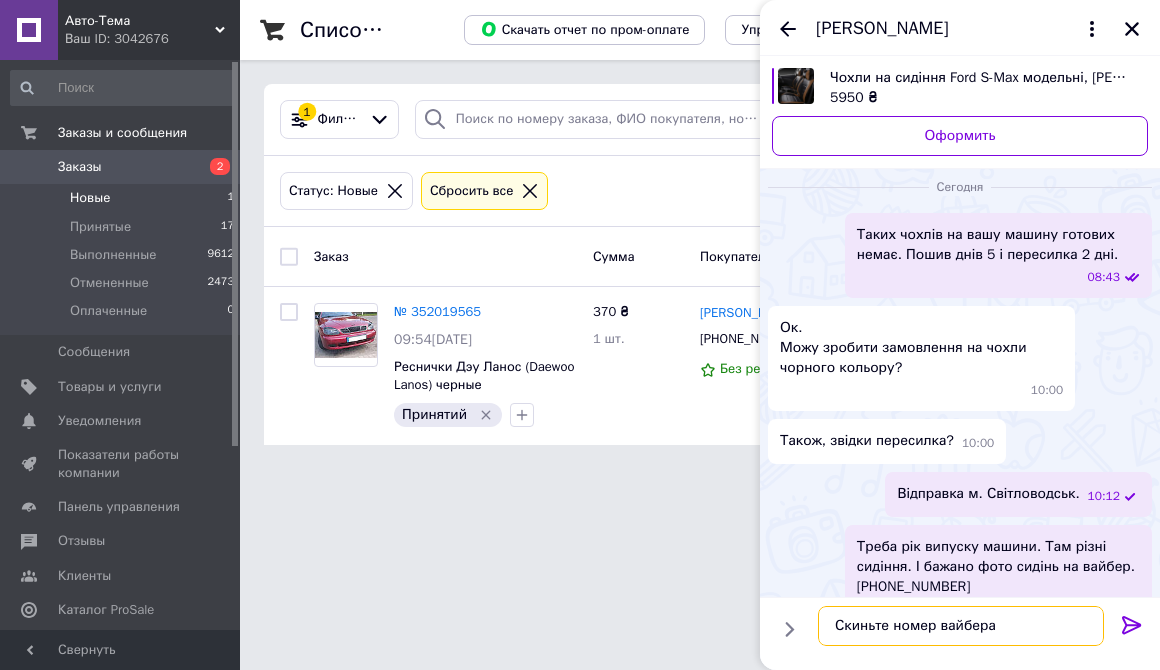 type on "Скиньте номер вайбера." 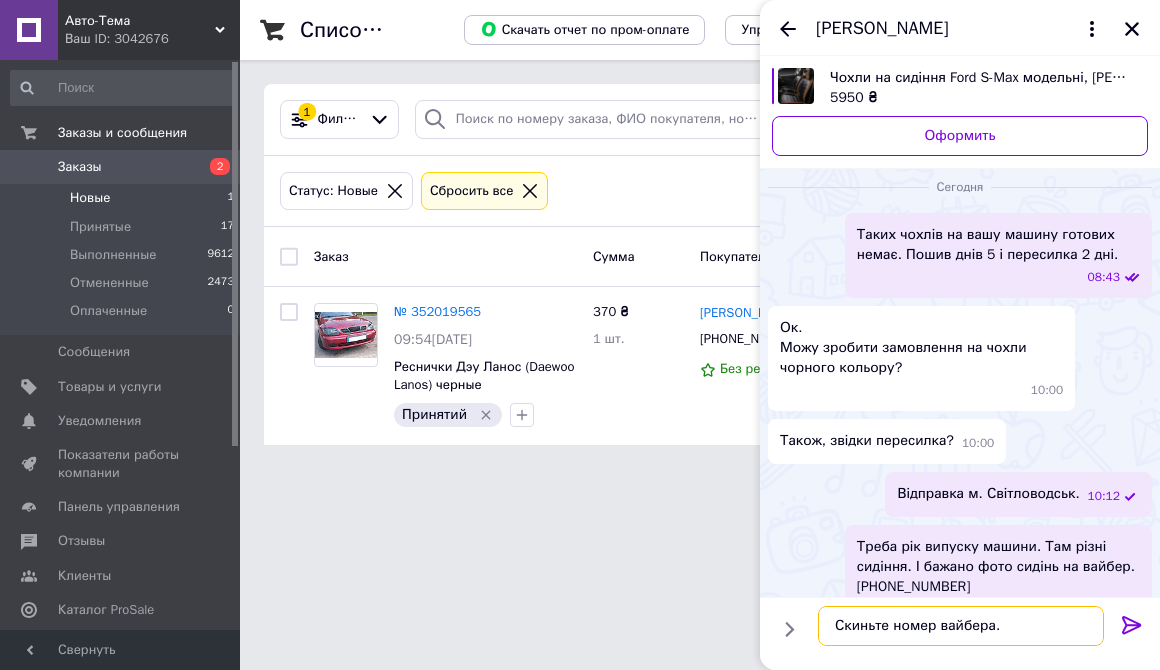 type 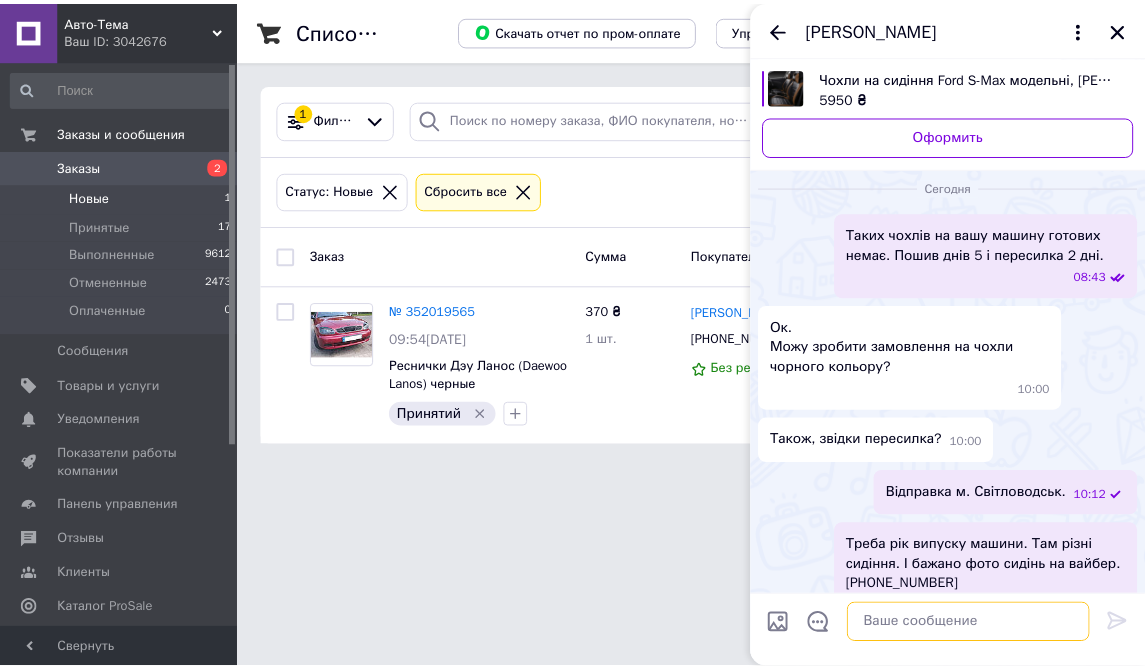 scroll, scrollTop: 234, scrollLeft: 0, axis: vertical 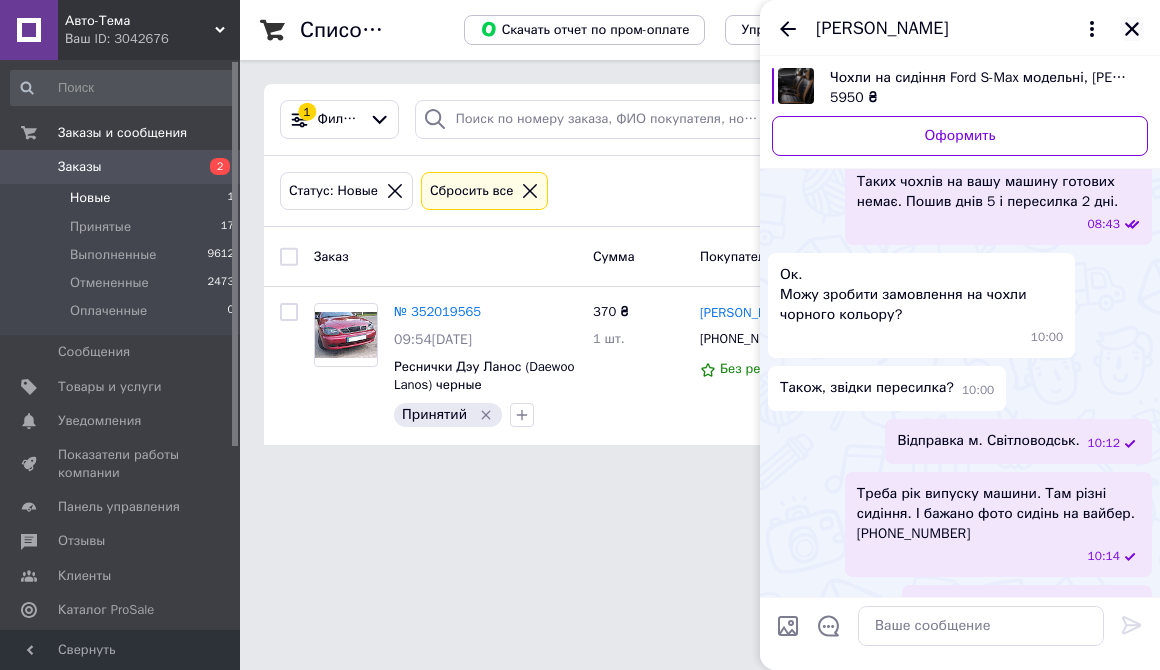 click 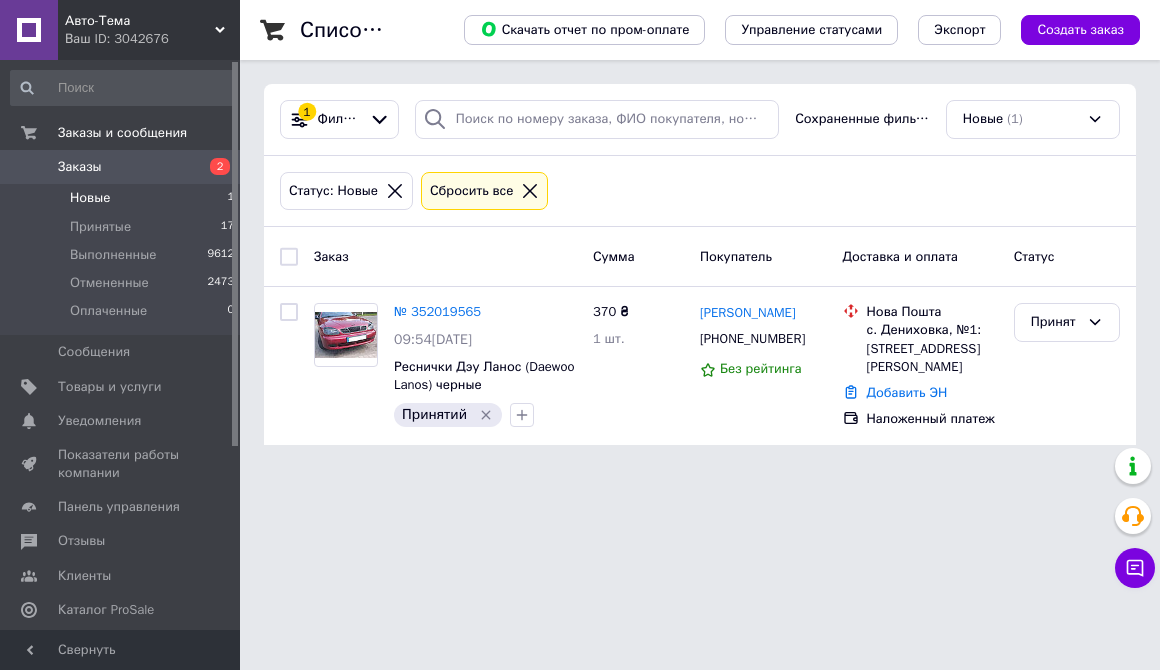 click on "Новые" at bounding box center [90, 198] 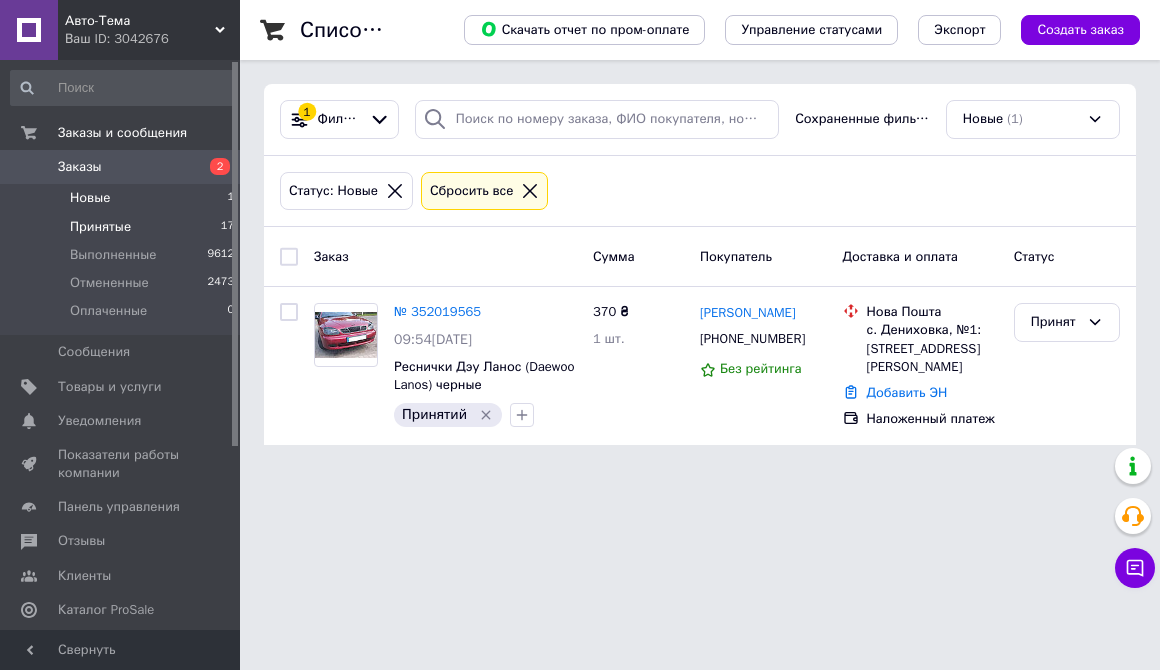 click on "Принятые" at bounding box center (100, 227) 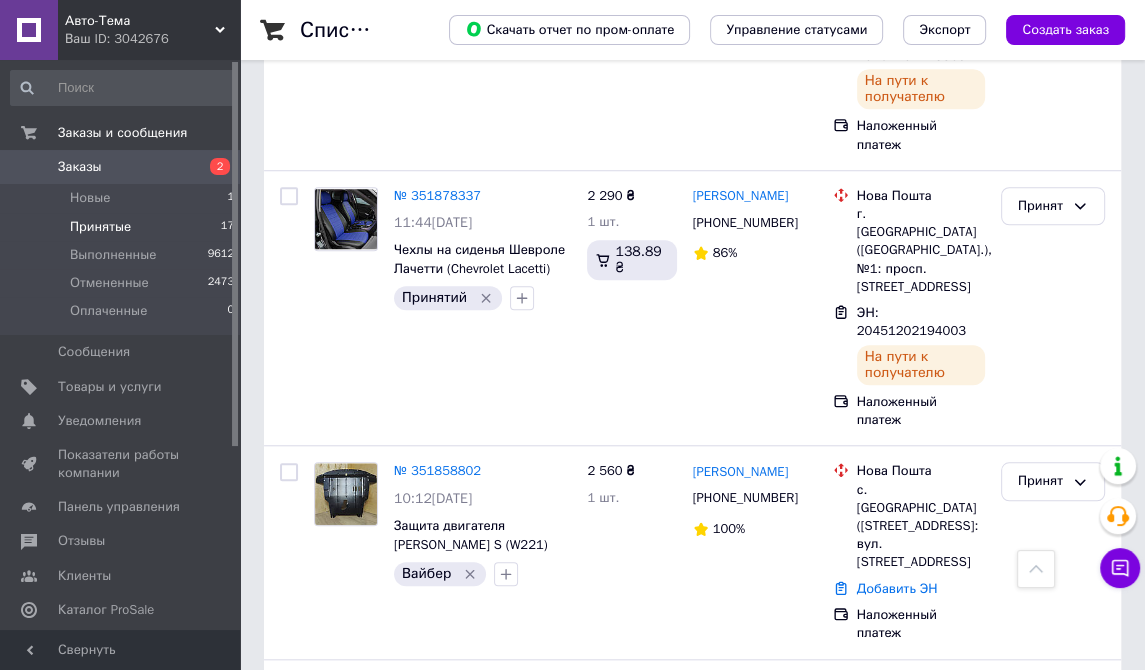 scroll, scrollTop: 1300, scrollLeft: 0, axis: vertical 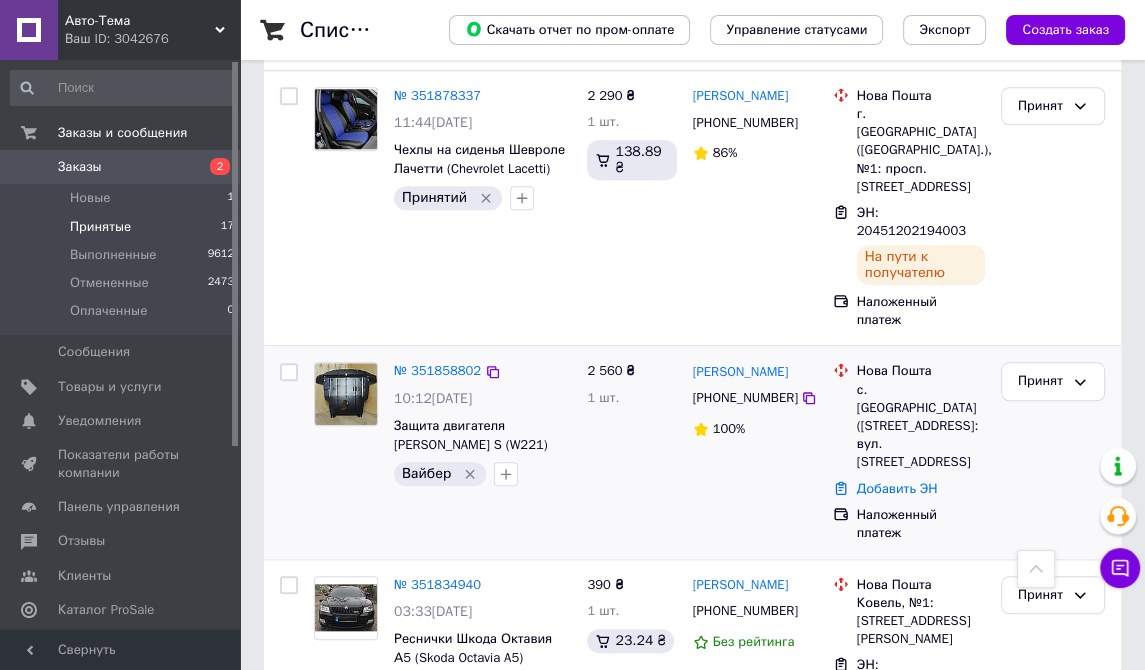 click 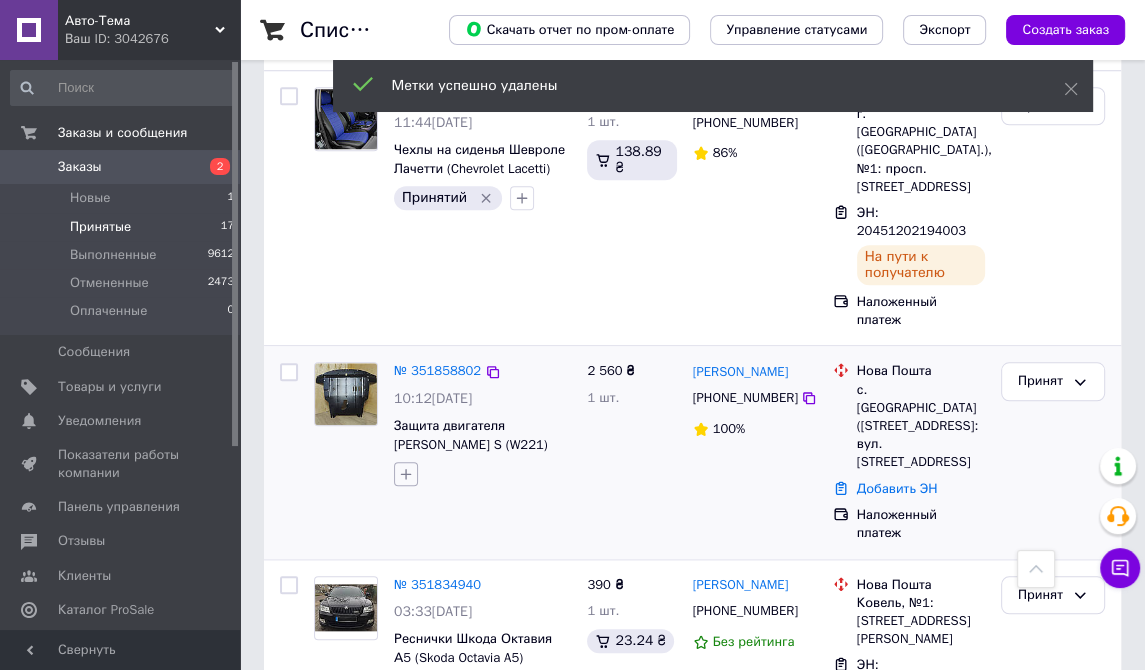 click 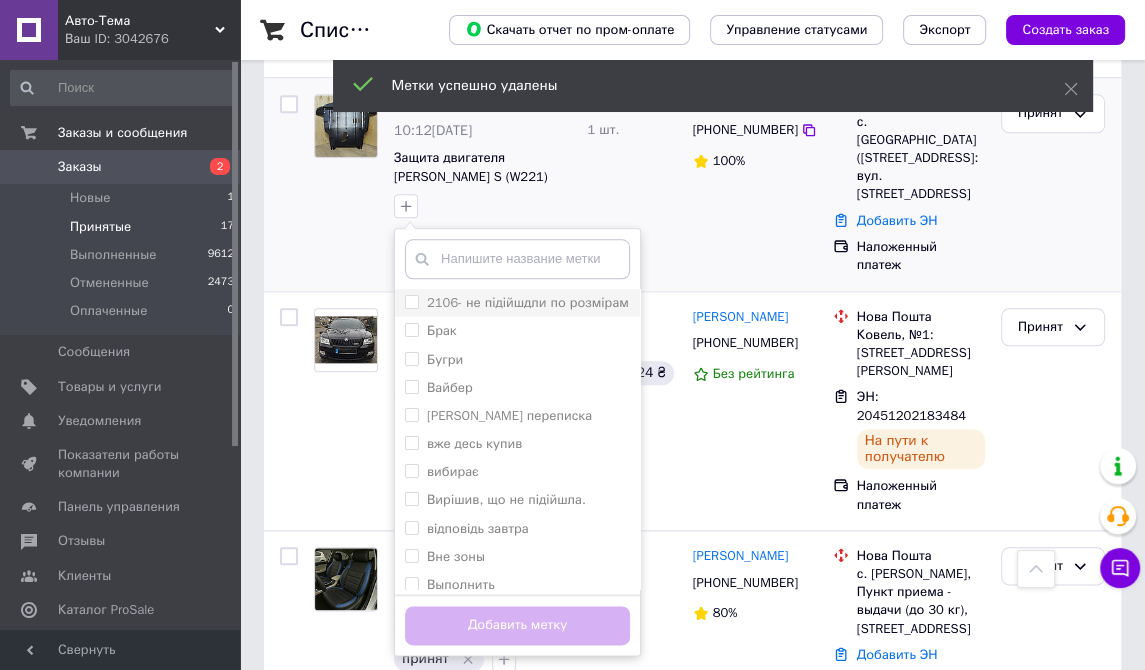 scroll, scrollTop: 1600, scrollLeft: 0, axis: vertical 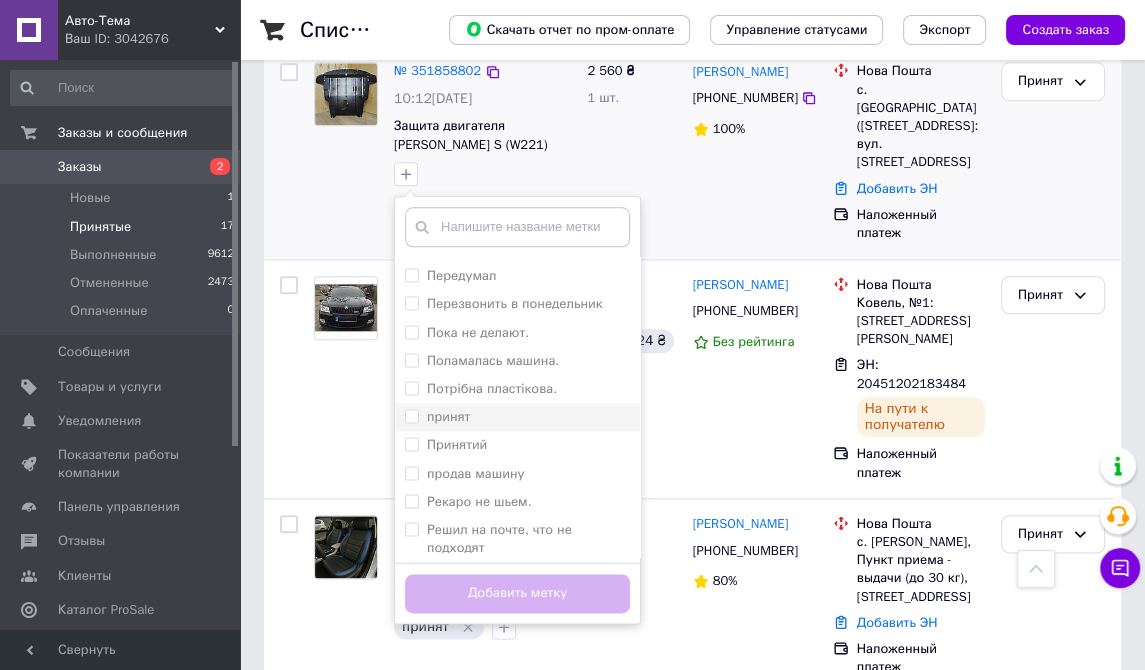 click on "принят" at bounding box center (517, 417) 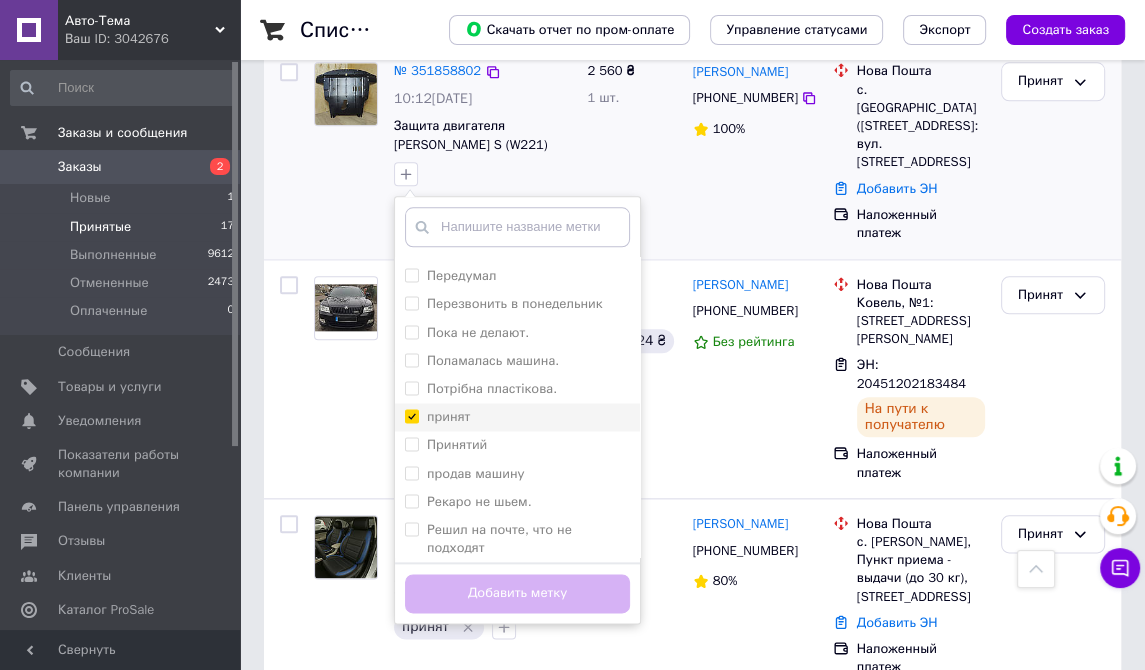 checkbox on "true" 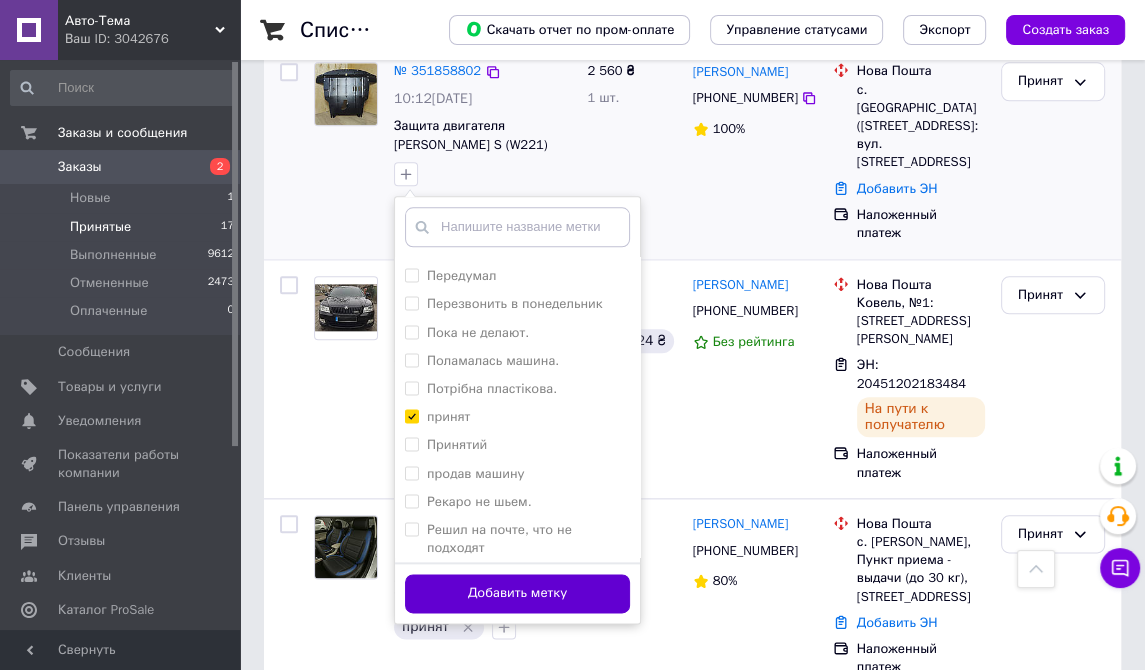 click on "Добавить метку" at bounding box center [517, 593] 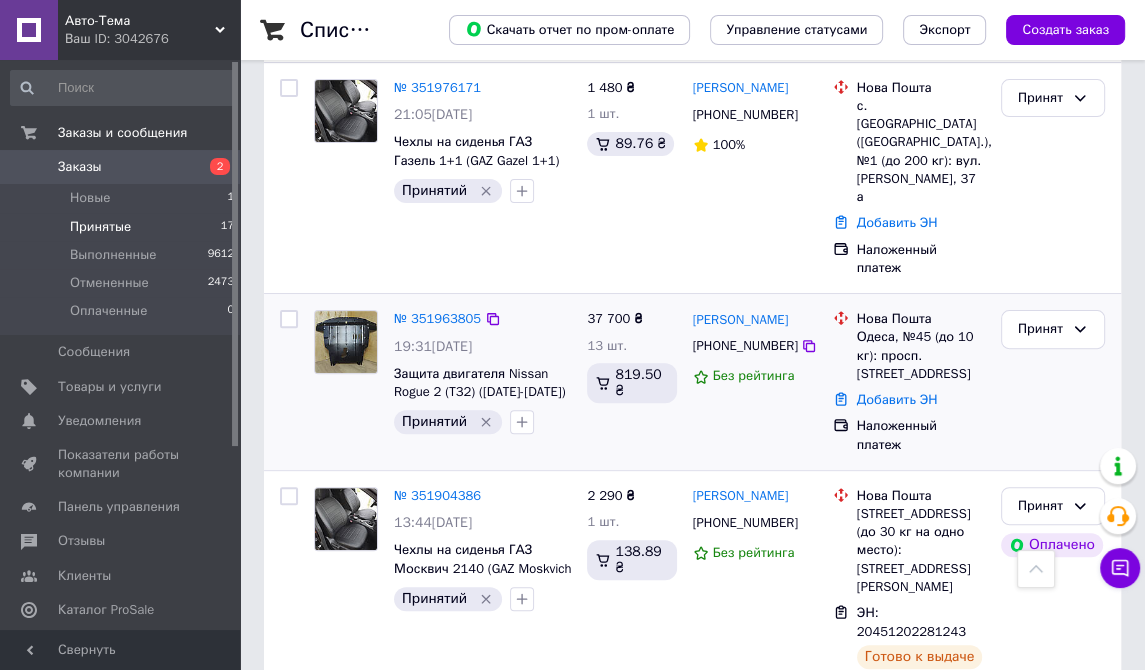 scroll, scrollTop: 400, scrollLeft: 0, axis: vertical 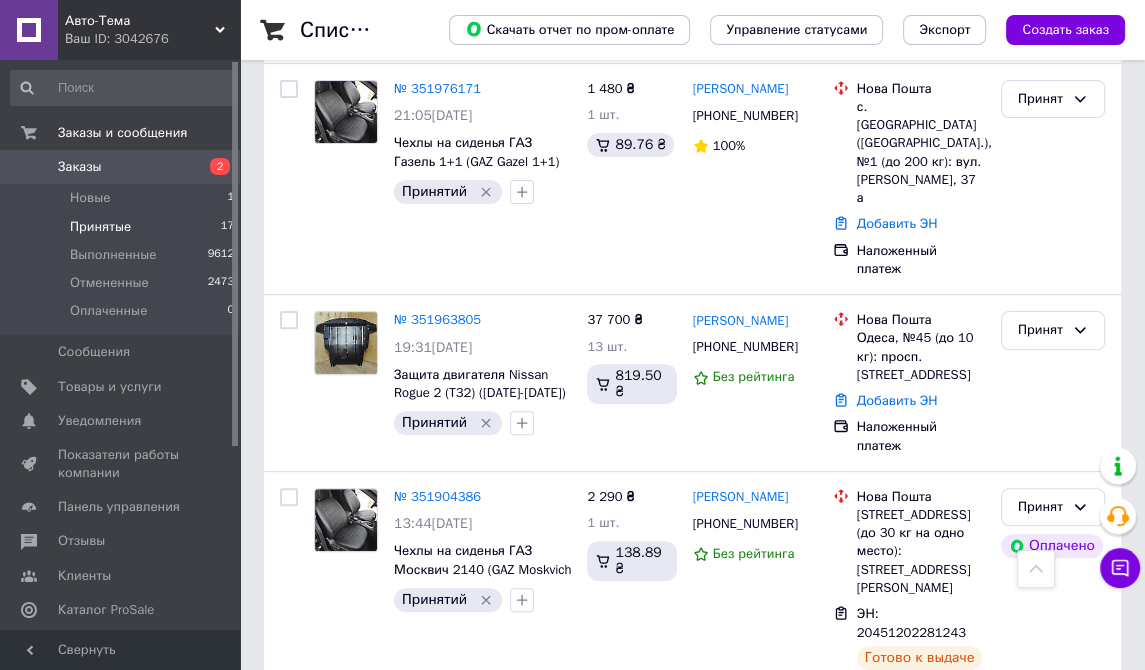 click on "Заказы" at bounding box center [80, 167] 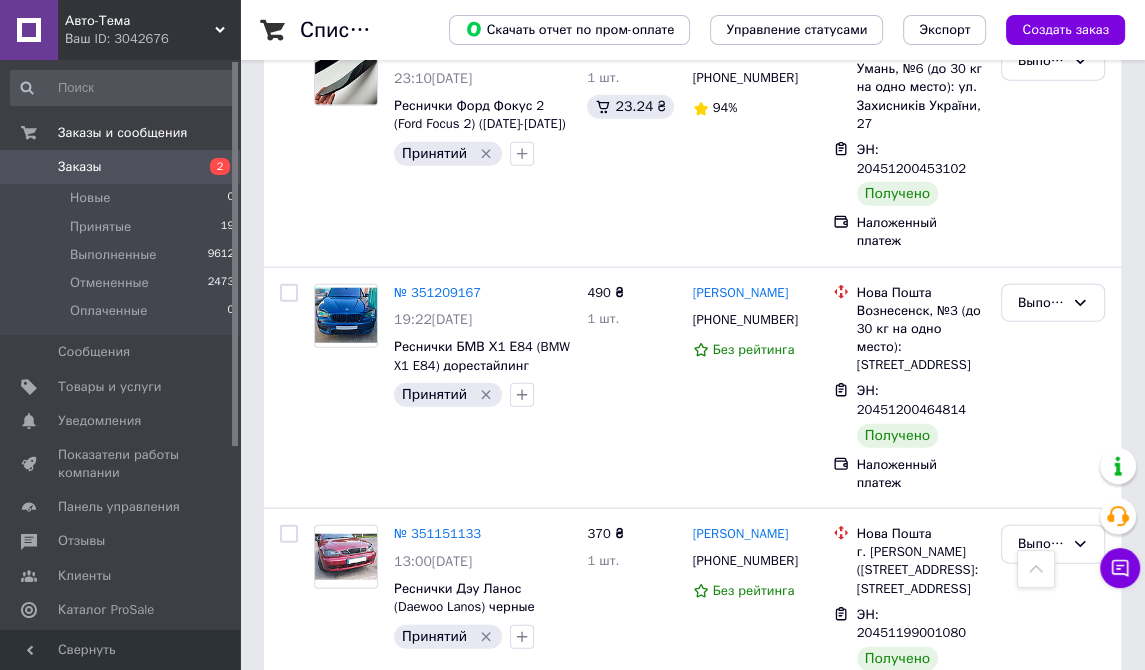 scroll, scrollTop: 3764, scrollLeft: 0, axis: vertical 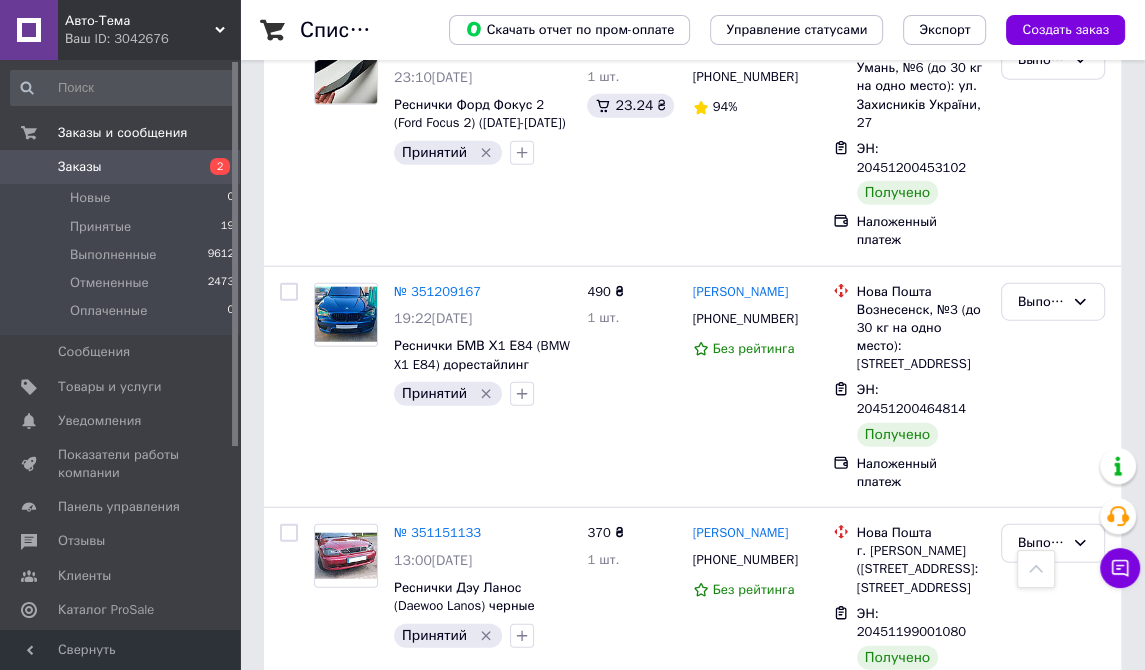 click on "2" at bounding box center (327, 1017) 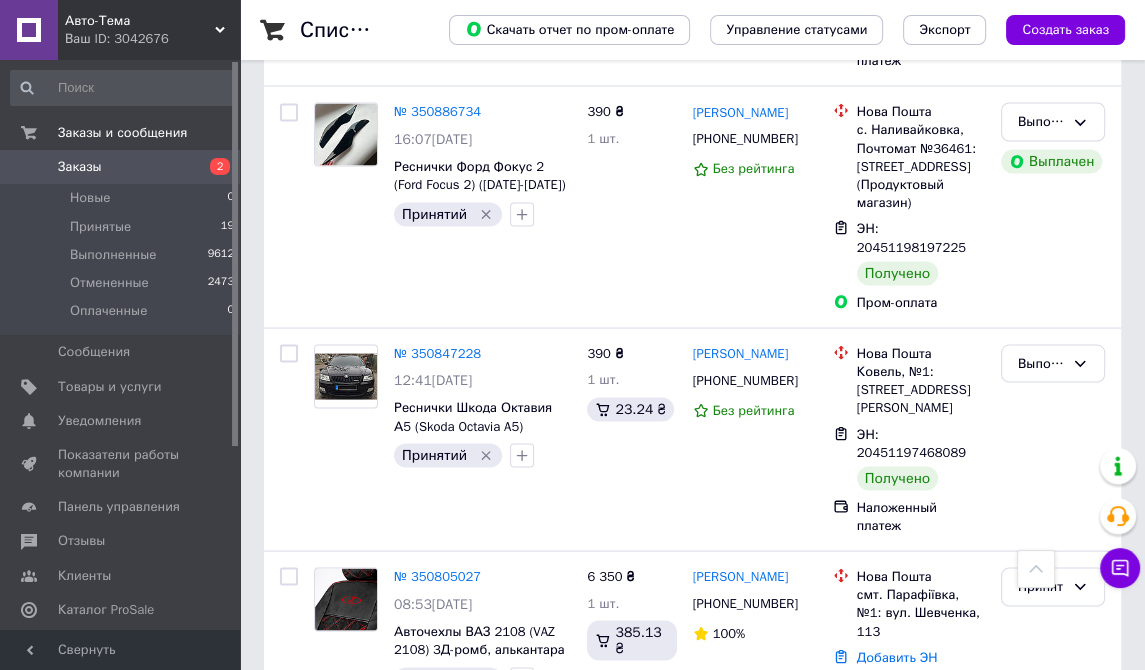 scroll, scrollTop: 2900, scrollLeft: 0, axis: vertical 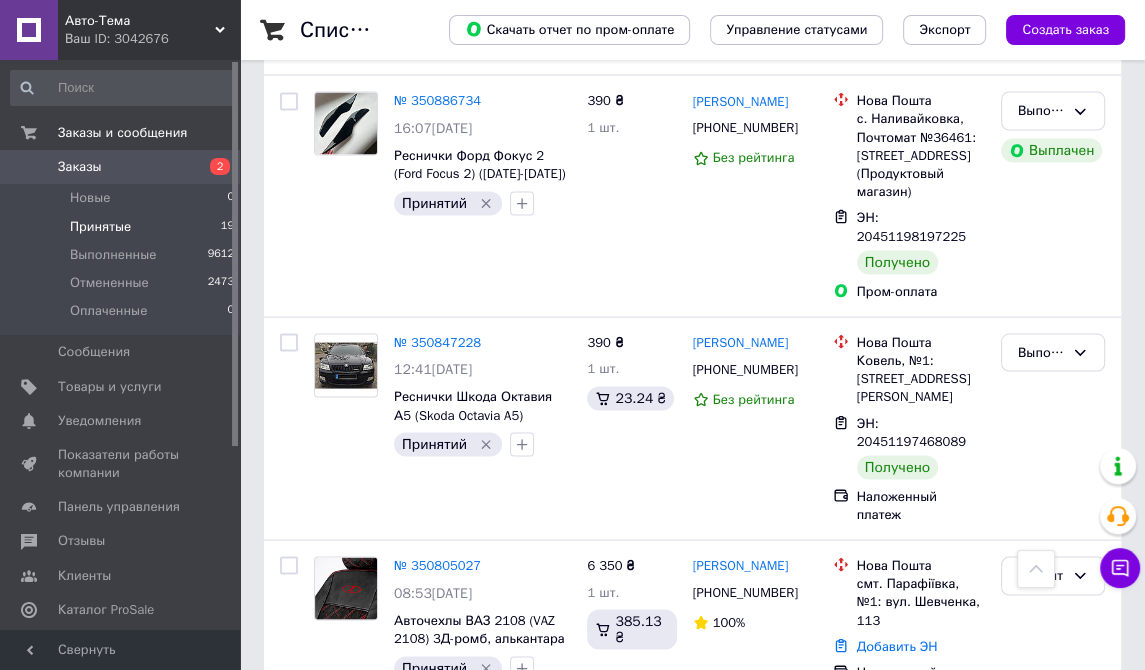 click on "Принятые" at bounding box center (100, 227) 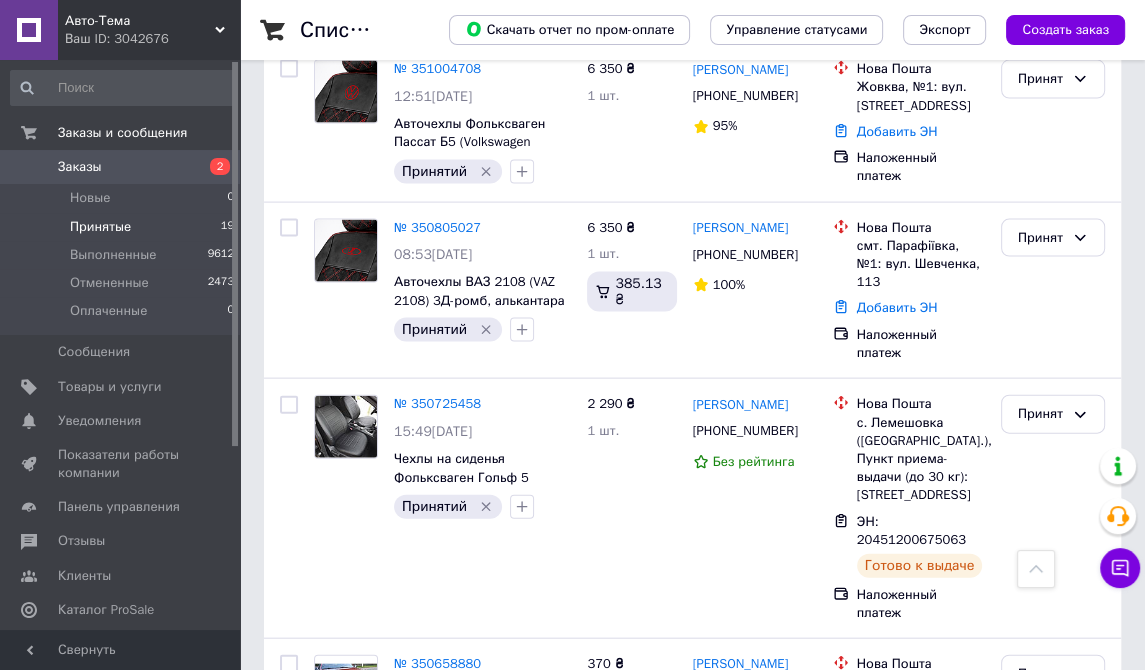scroll, scrollTop: 3157, scrollLeft: 0, axis: vertical 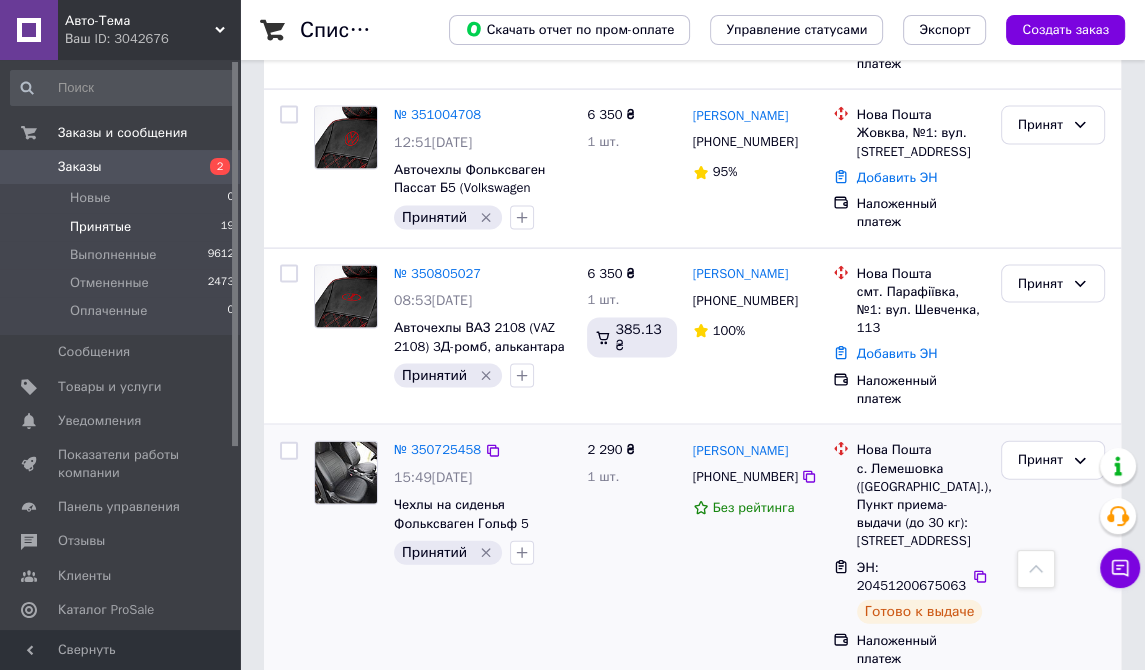 click on "2 290 ₴ 1 шт." at bounding box center (631, 554) 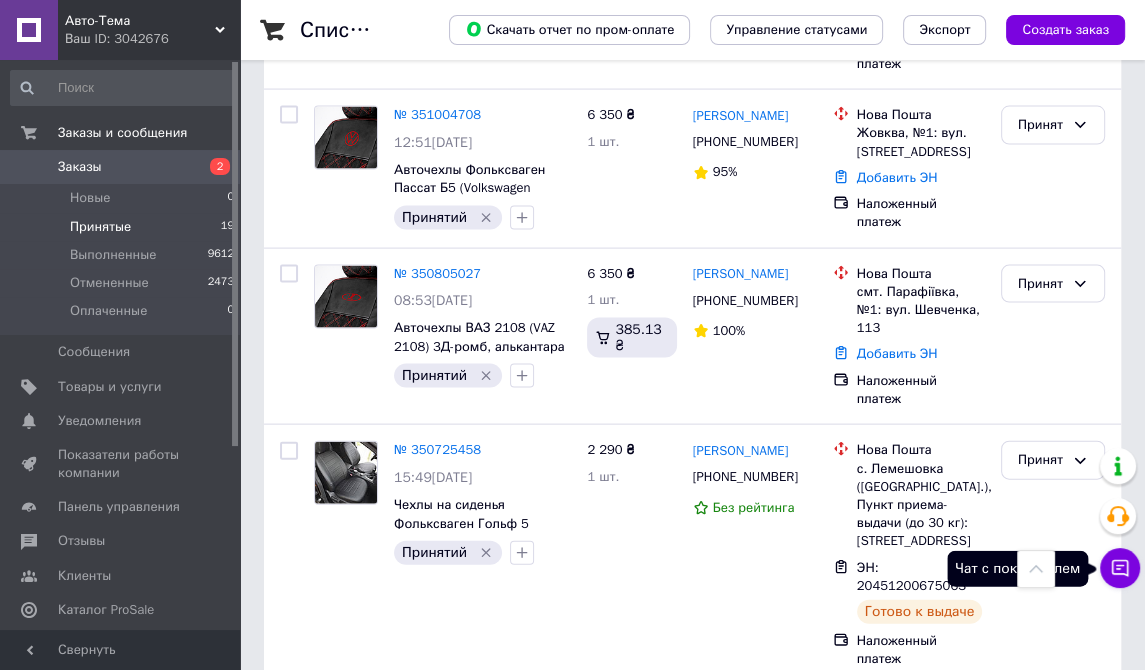 click 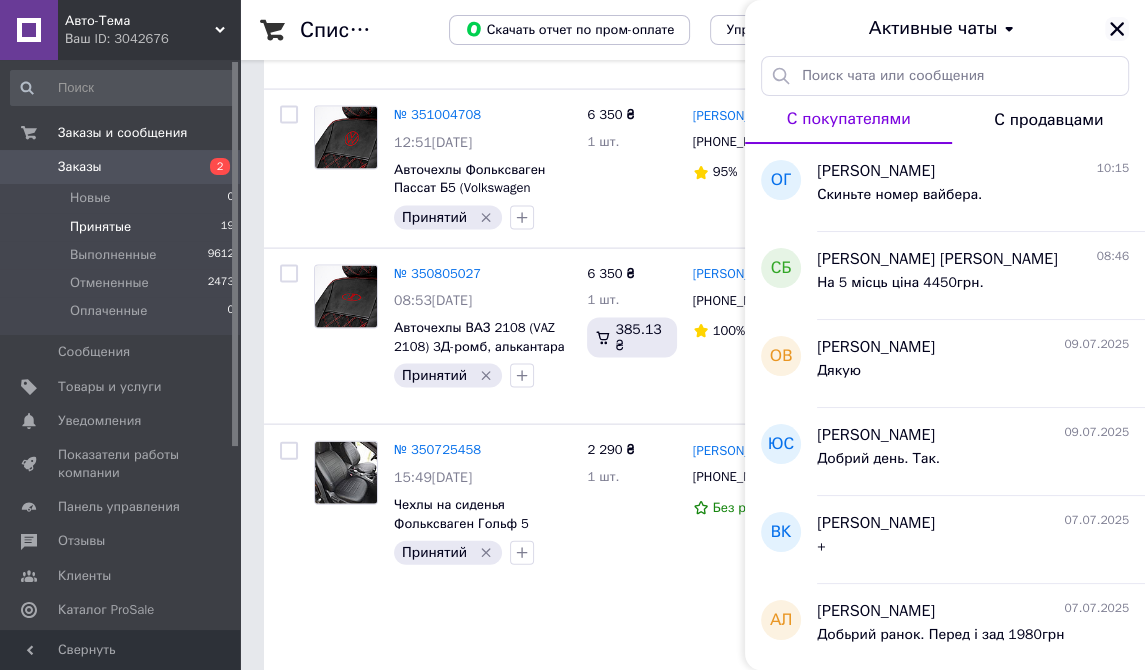 click 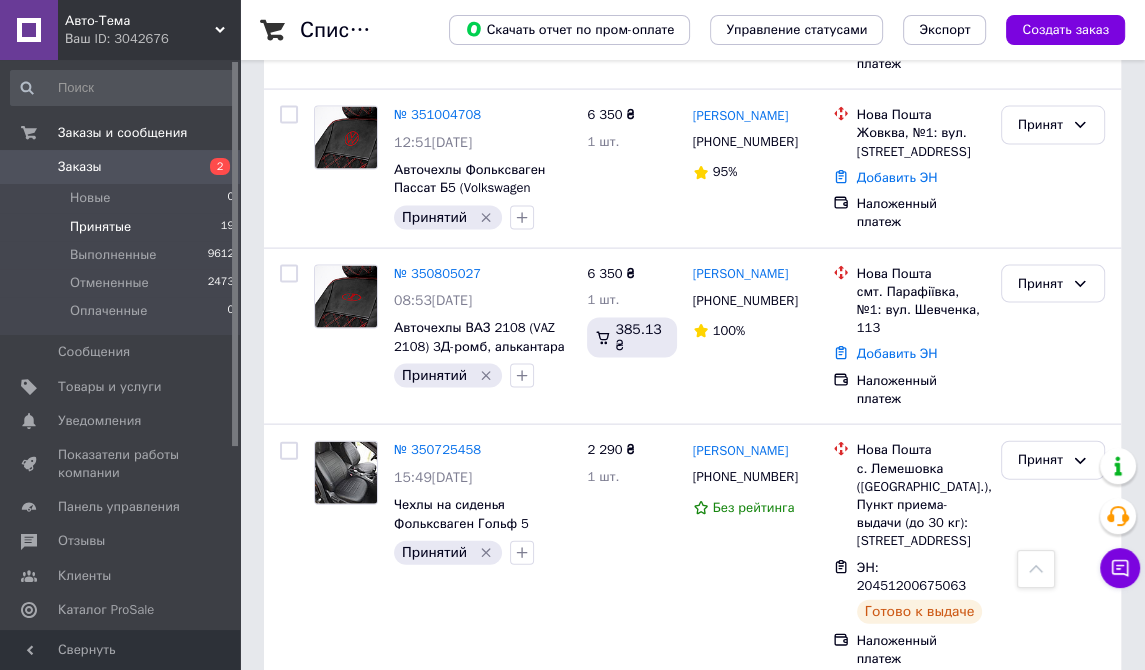 copy on "0664482239" 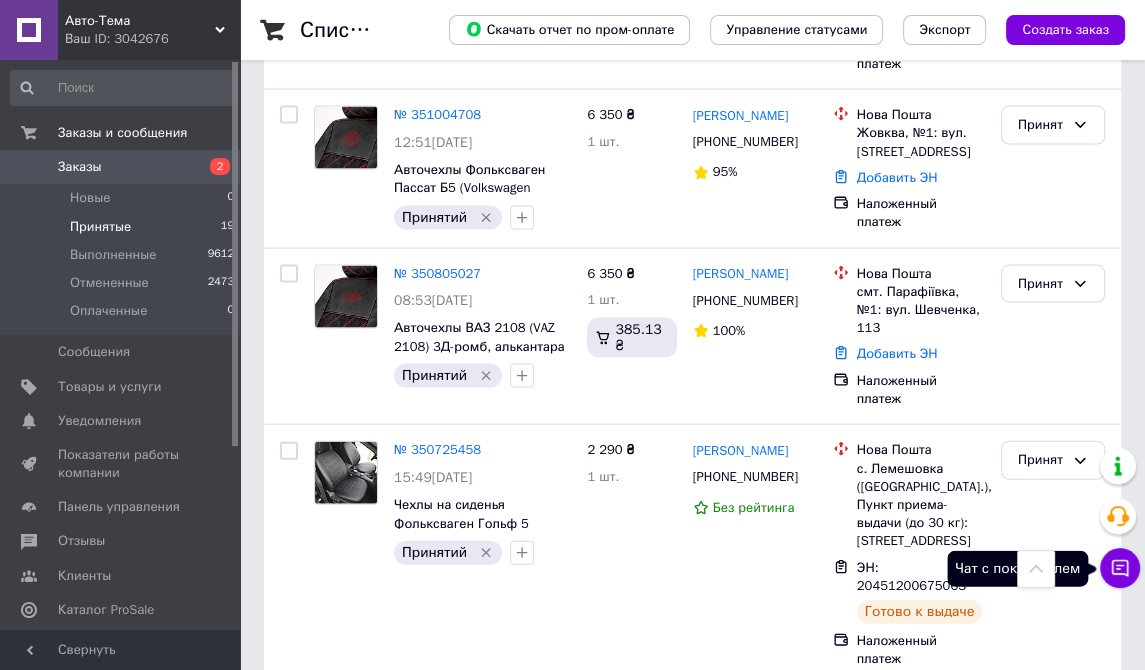 click 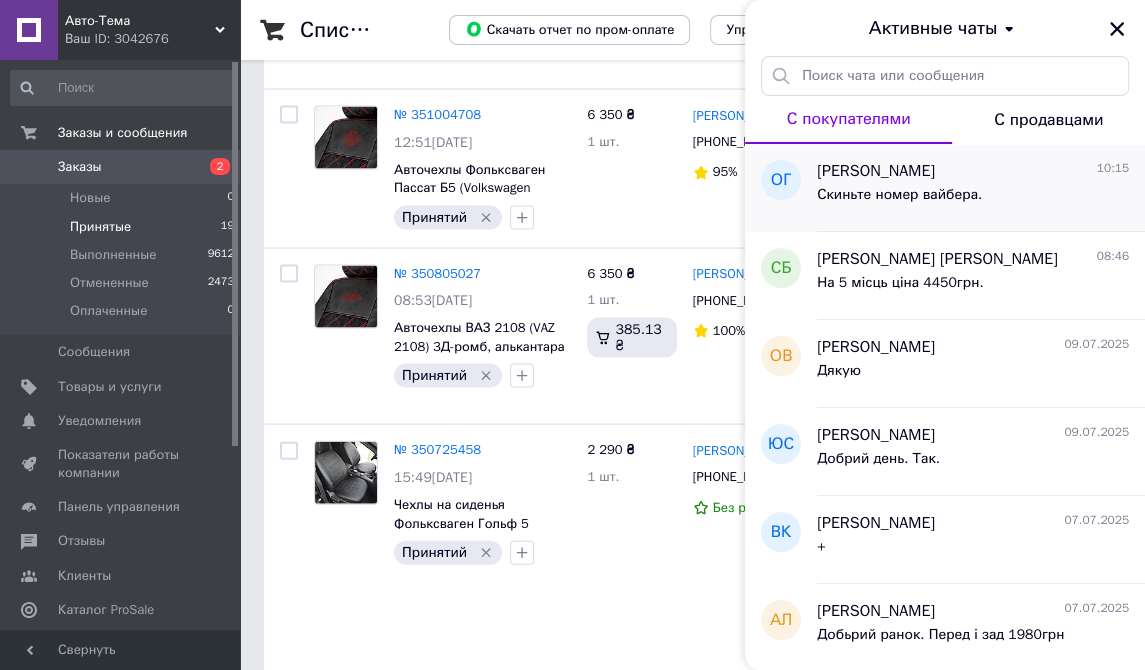 click on "[PERSON_NAME]" at bounding box center (876, 171) 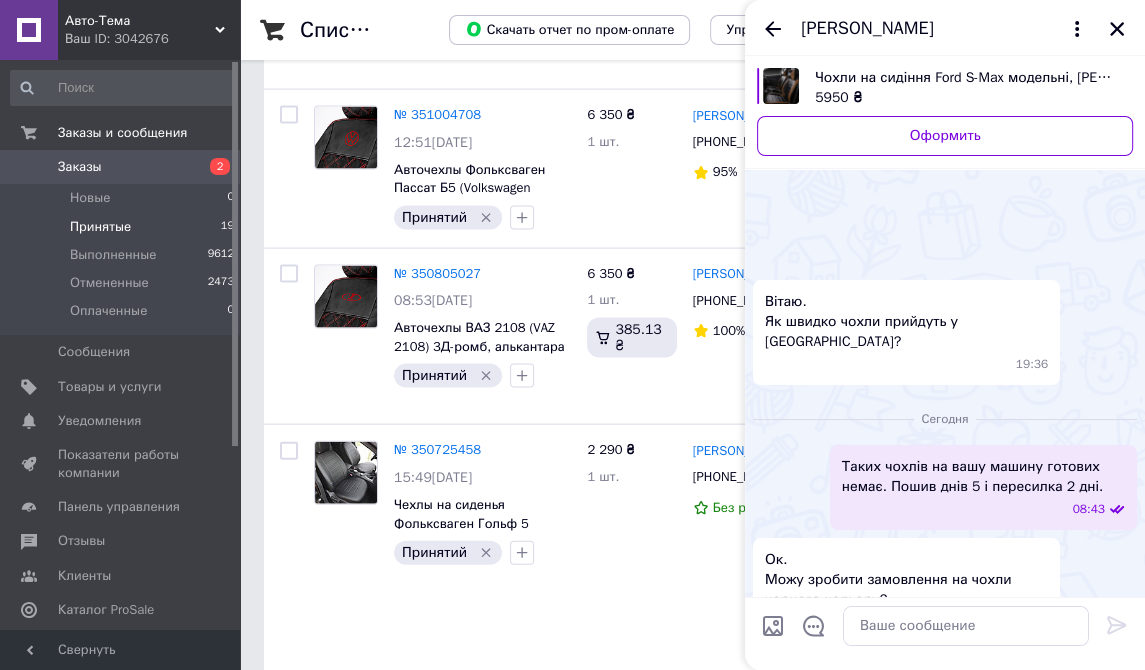 scroll, scrollTop: 285, scrollLeft: 0, axis: vertical 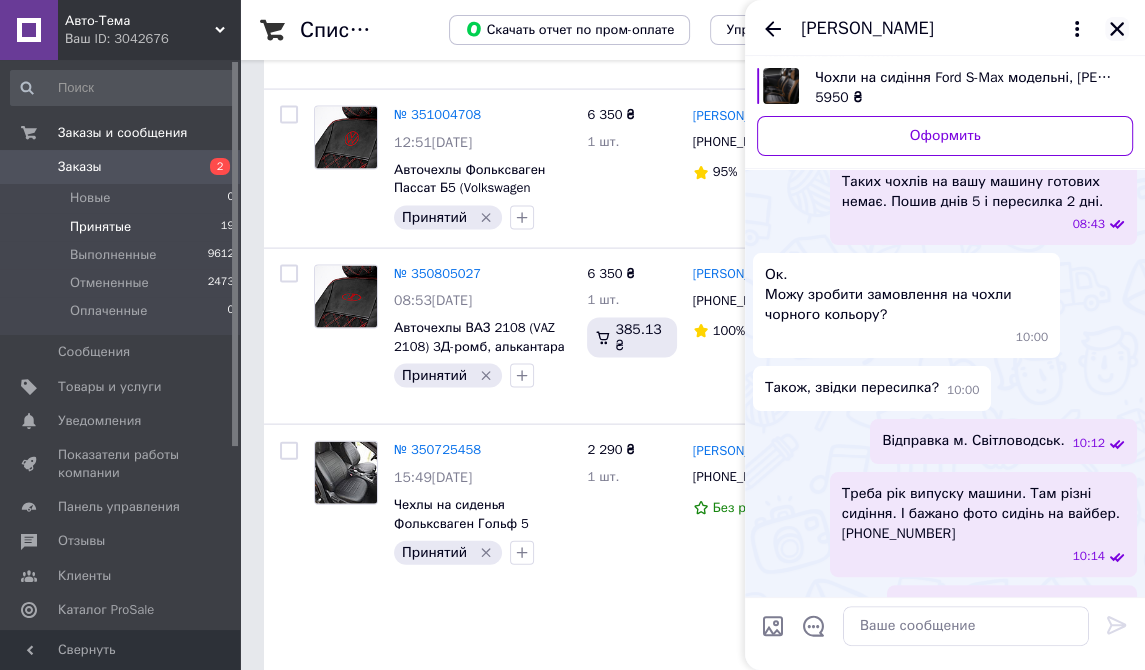 click 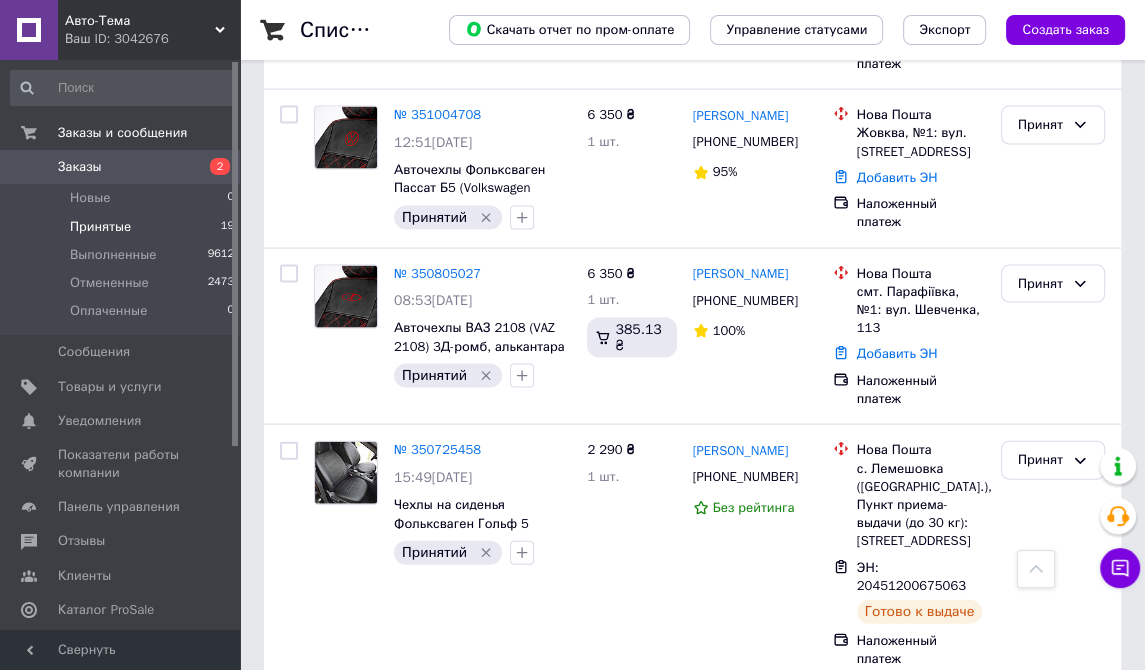 click on "Заказы" at bounding box center (80, 167) 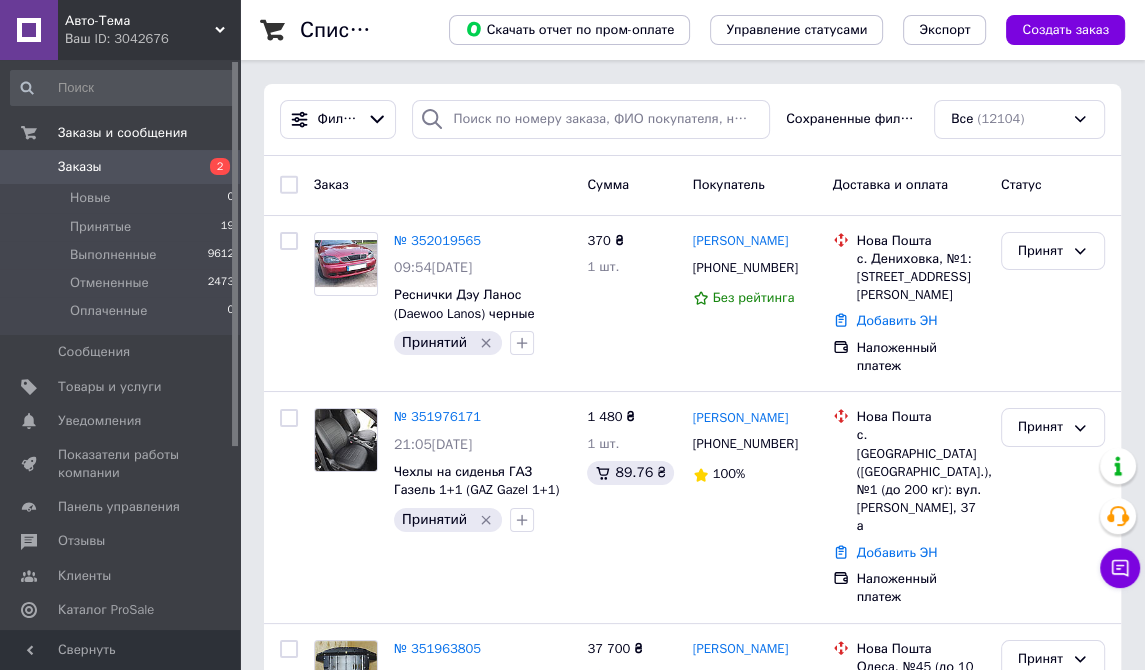 click on "Заказы" at bounding box center [80, 167] 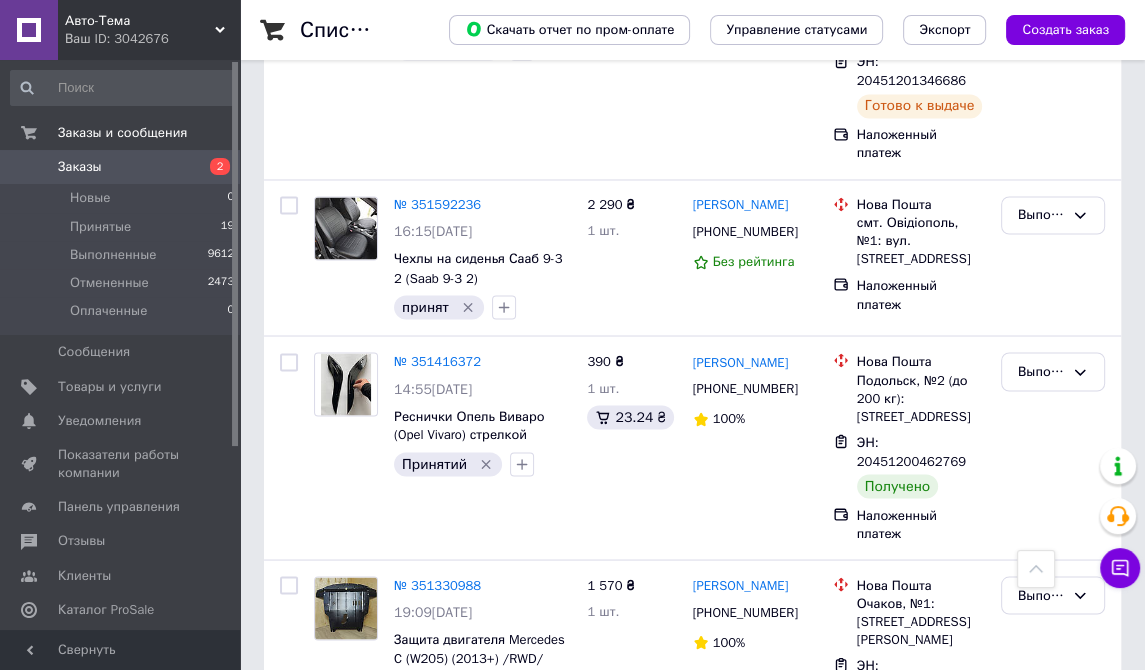 scroll, scrollTop: 2600, scrollLeft: 0, axis: vertical 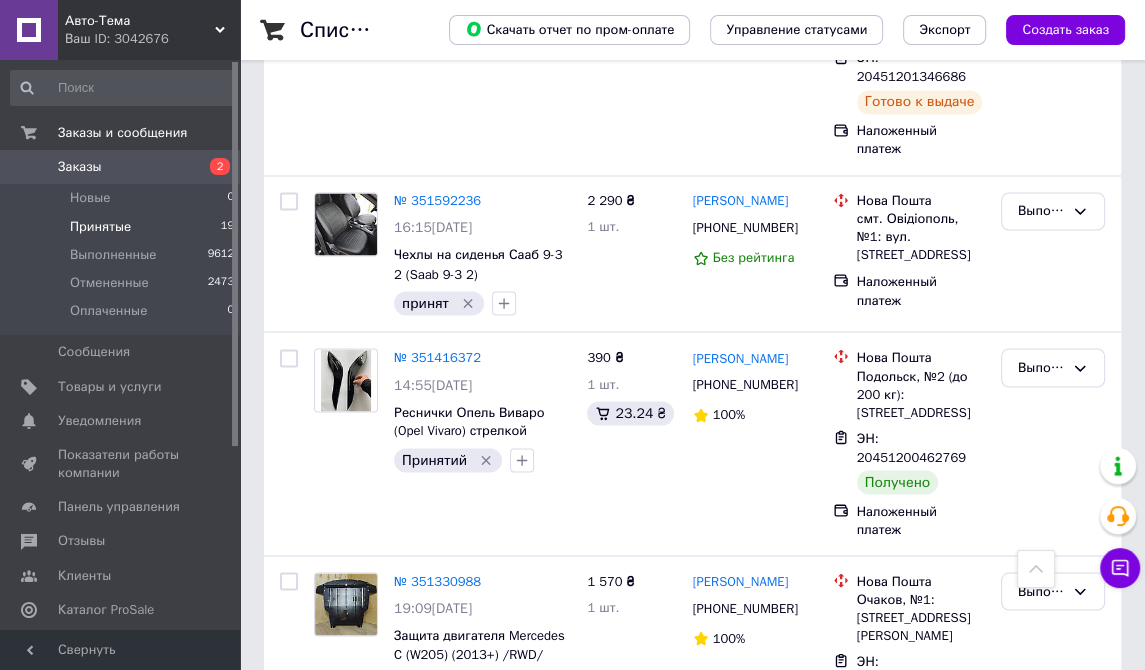 click on "Принятые" at bounding box center [100, 227] 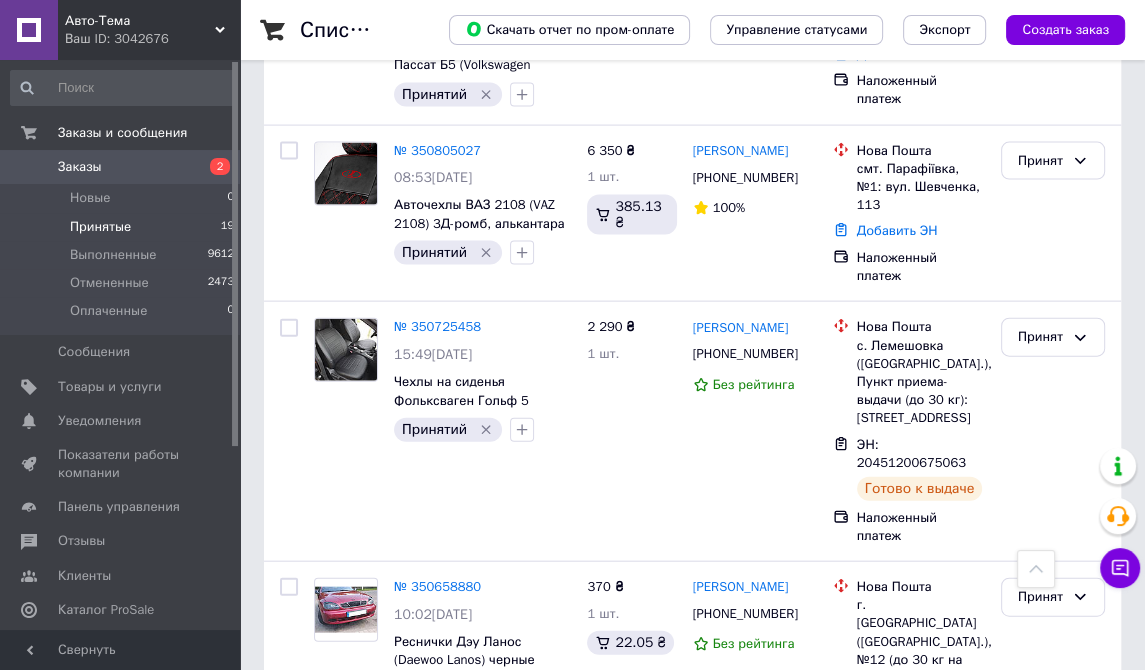 scroll, scrollTop: 3400, scrollLeft: 0, axis: vertical 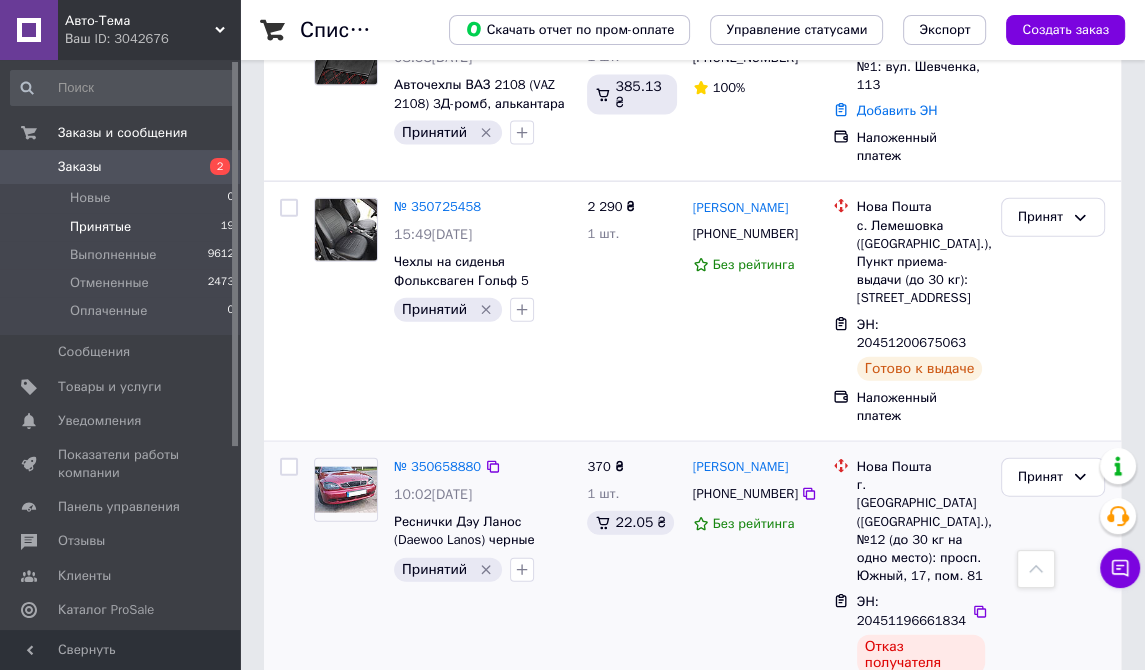 click on "370 ₴ 1 шт. 22.05 ₴" at bounding box center (631, 588) 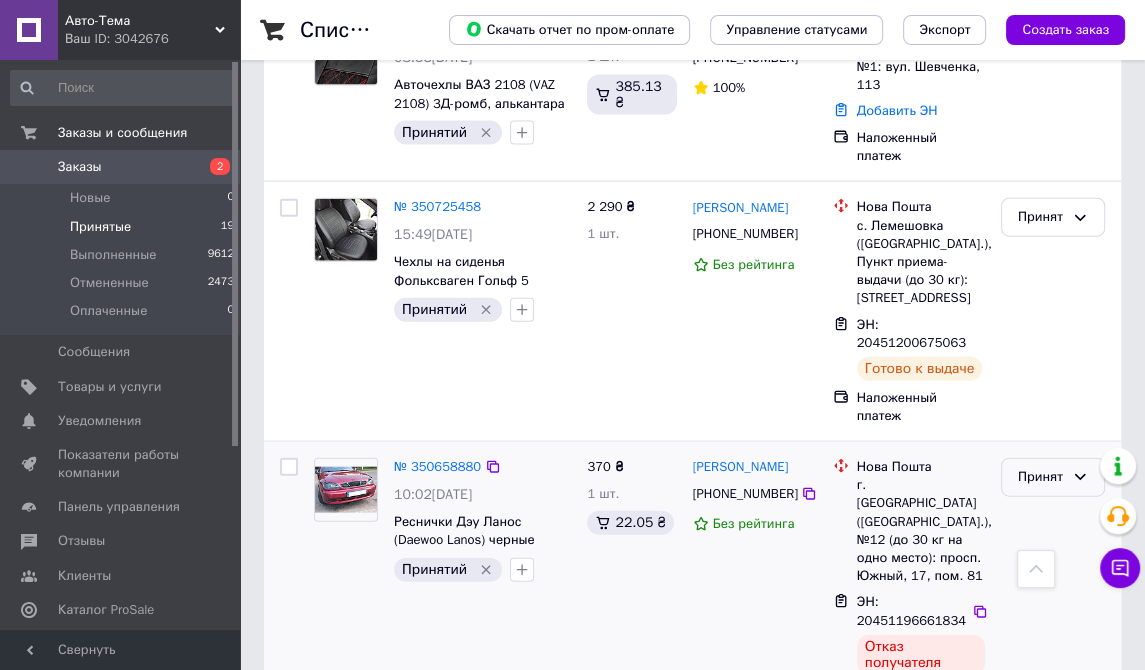 click on "Принят" at bounding box center [1041, 477] 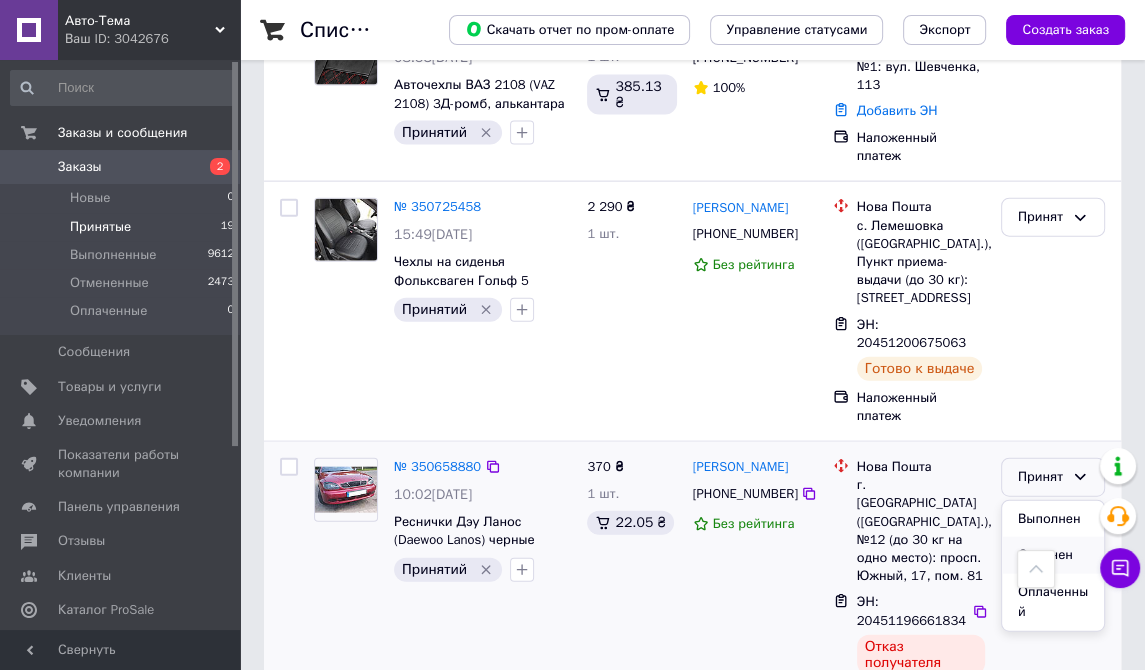 click on "Отменен" at bounding box center (1053, 555) 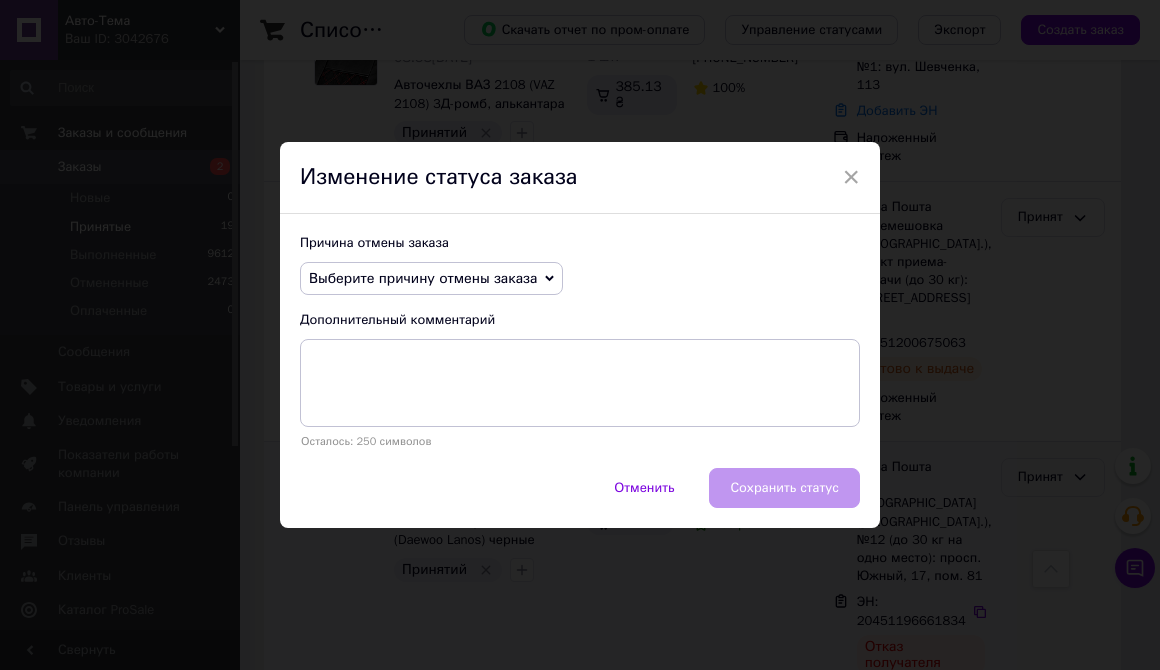 click on "Выберите причину отмены заказа" at bounding box center (423, 278) 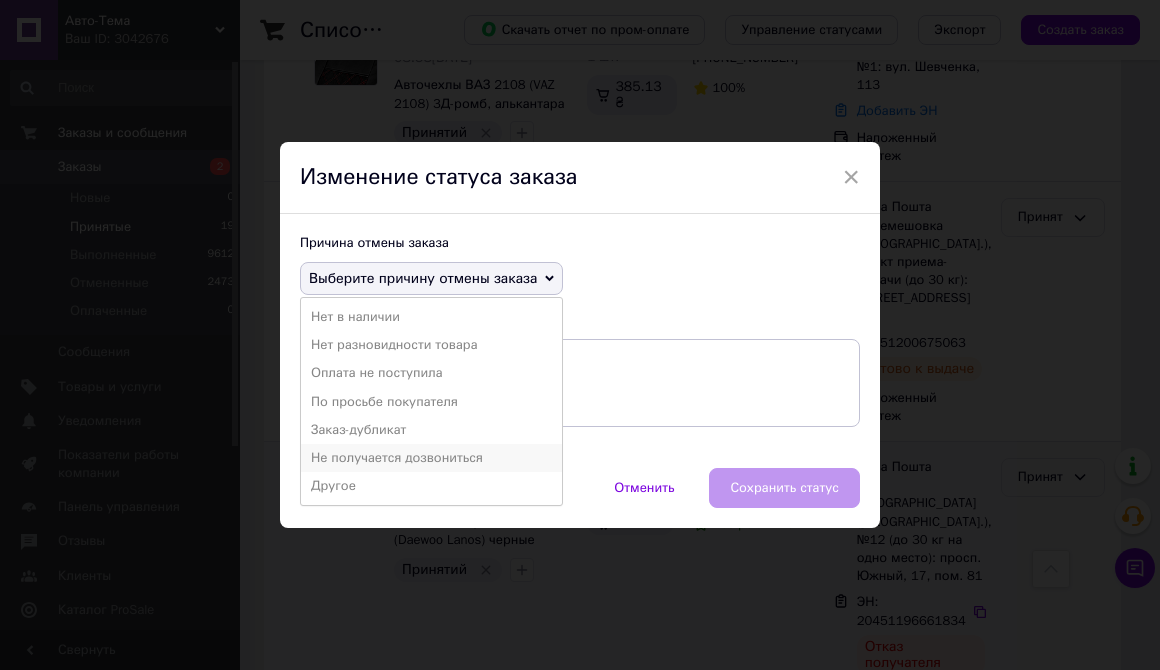 click on "Не получается дозвониться" at bounding box center (431, 458) 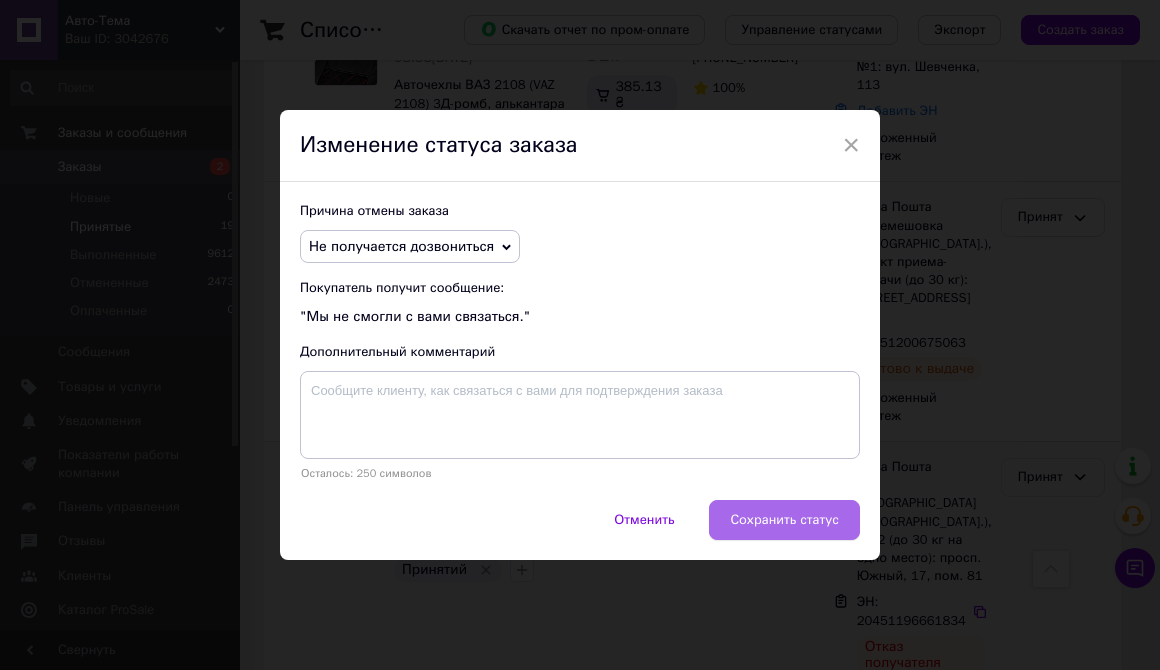 click on "Сохранить статус" at bounding box center [784, 520] 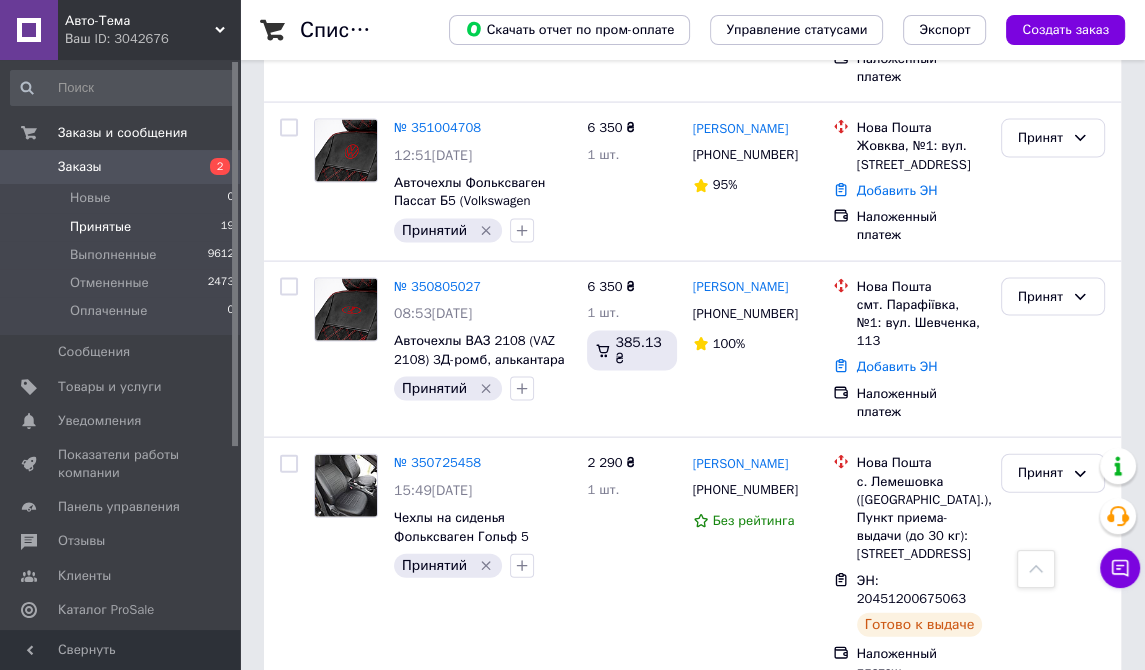 scroll, scrollTop: 3100, scrollLeft: 0, axis: vertical 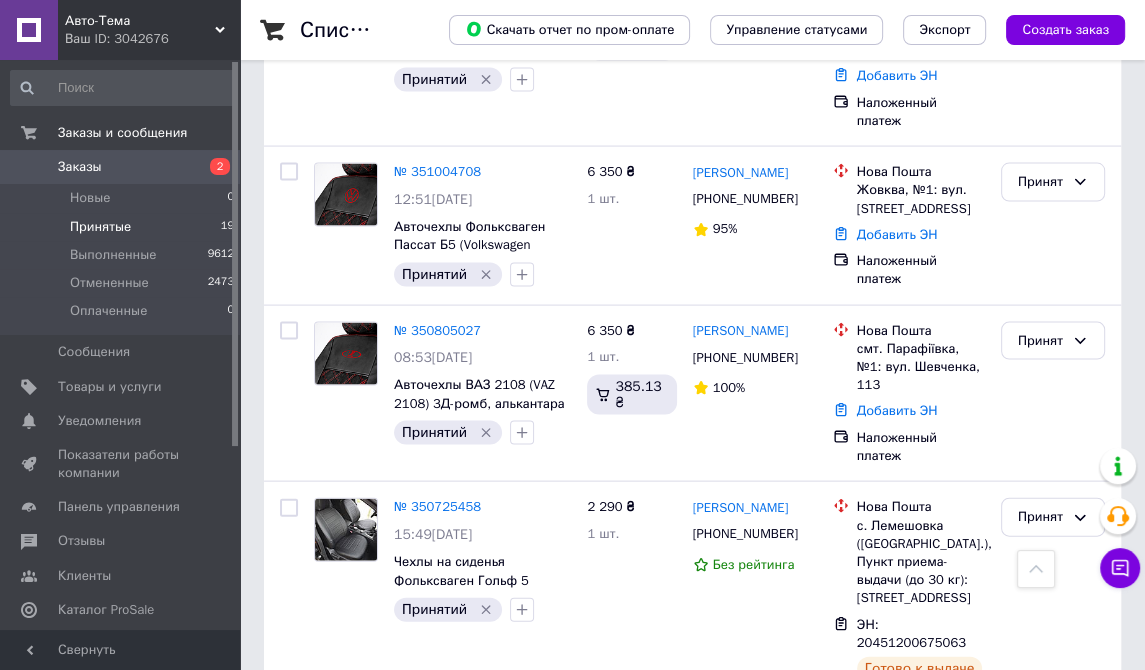 copy on "0664482239" 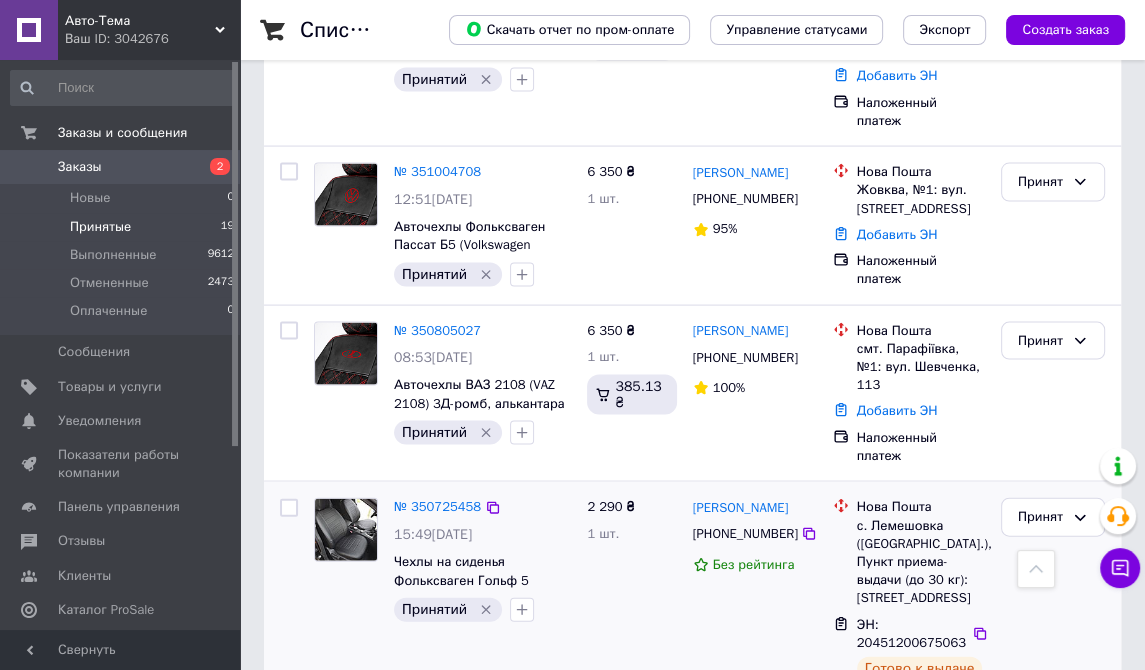 click on "2 290 ₴ 1 шт." at bounding box center (631, 611) 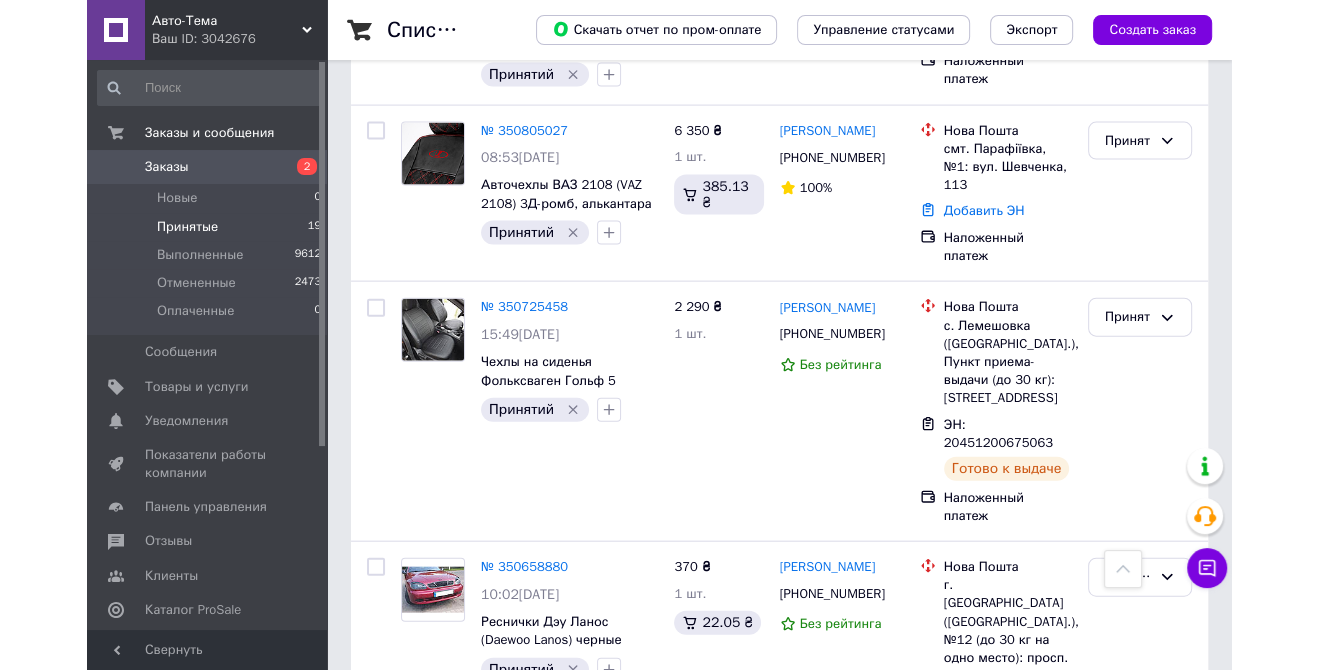 scroll, scrollTop: 2975, scrollLeft: 0, axis: vertical 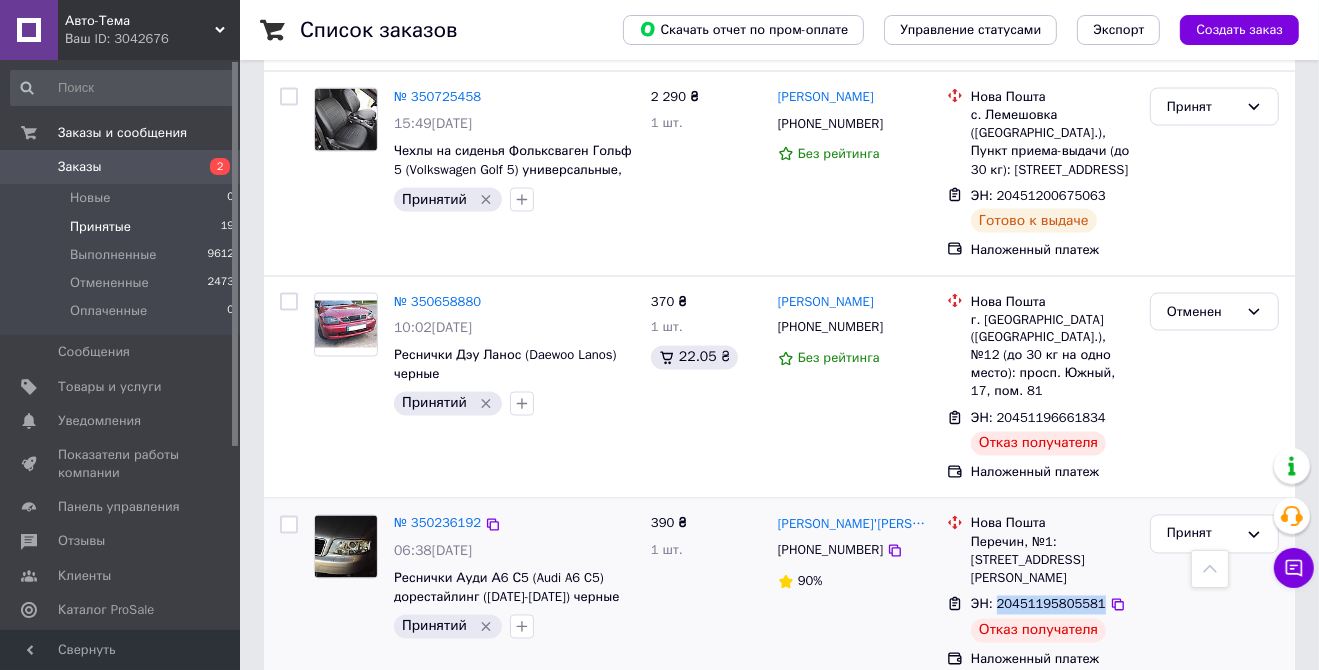 copy on "20451195805581" 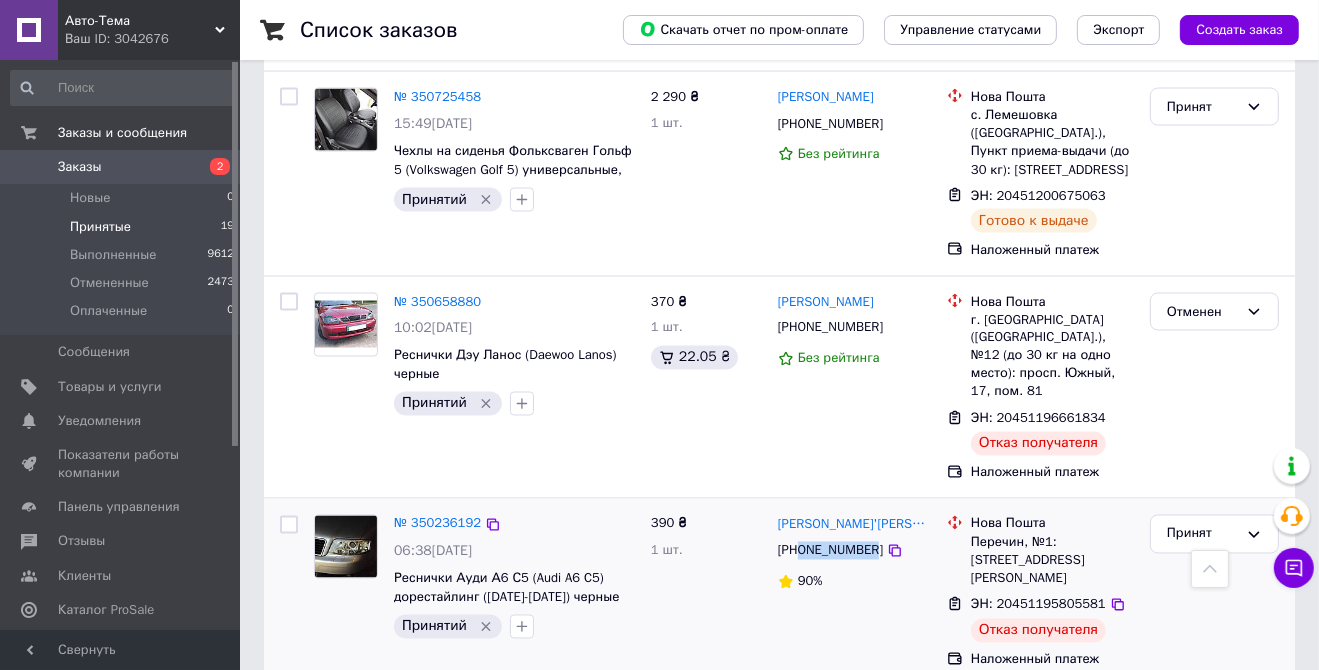 copy on "0985797987" 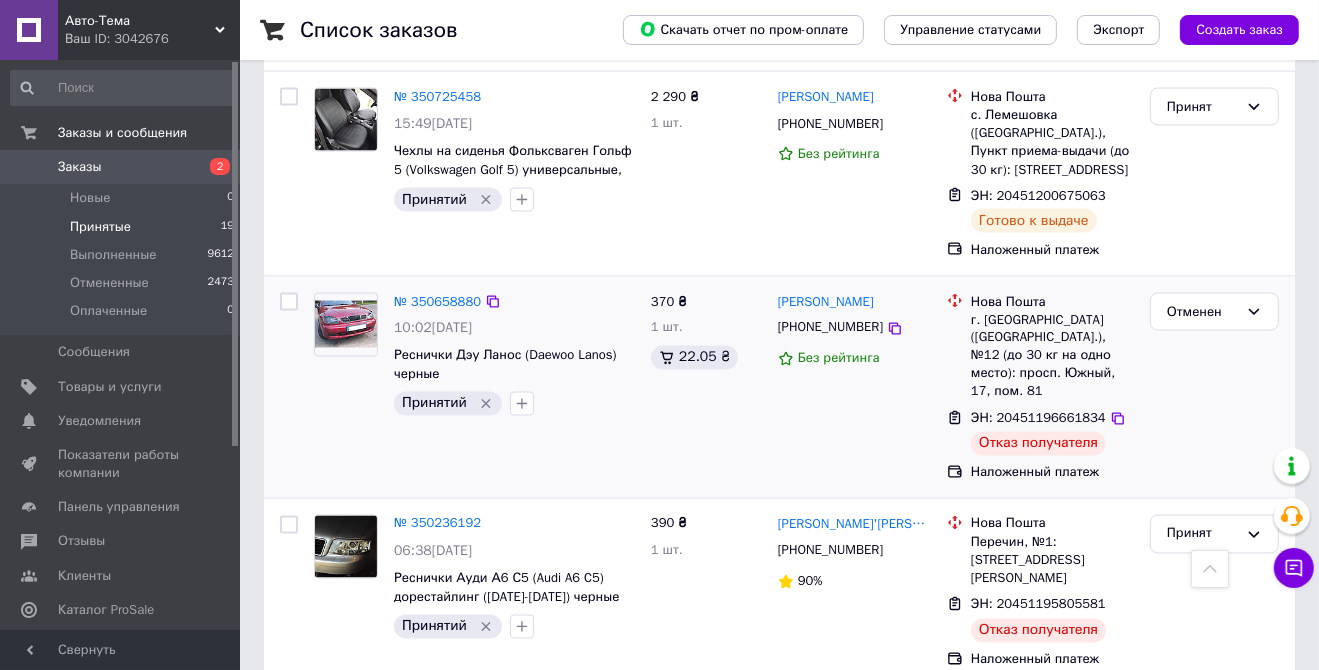 click on "№ 350658880 10:02[DATE] Реснички Дэу Ланос (Daewoo Lanos) черные Принятий" at bounding box center (474, 388) 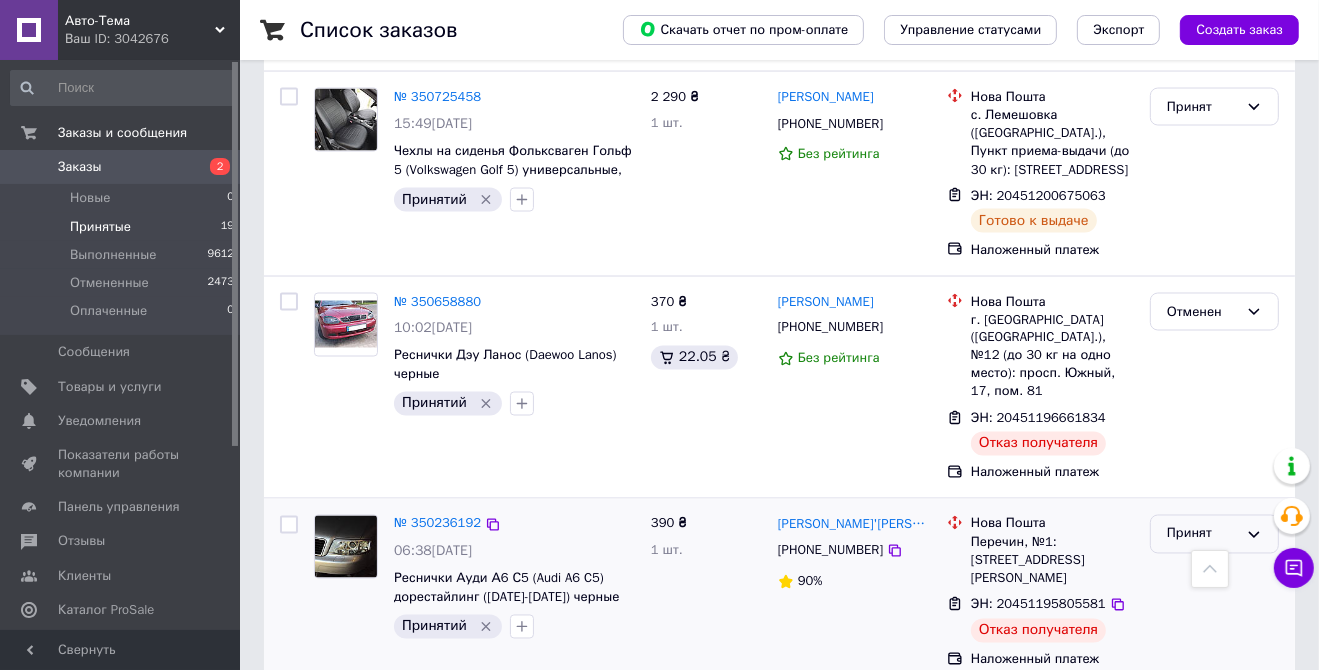 click on "Принят" at bounding box center [1202, 534] 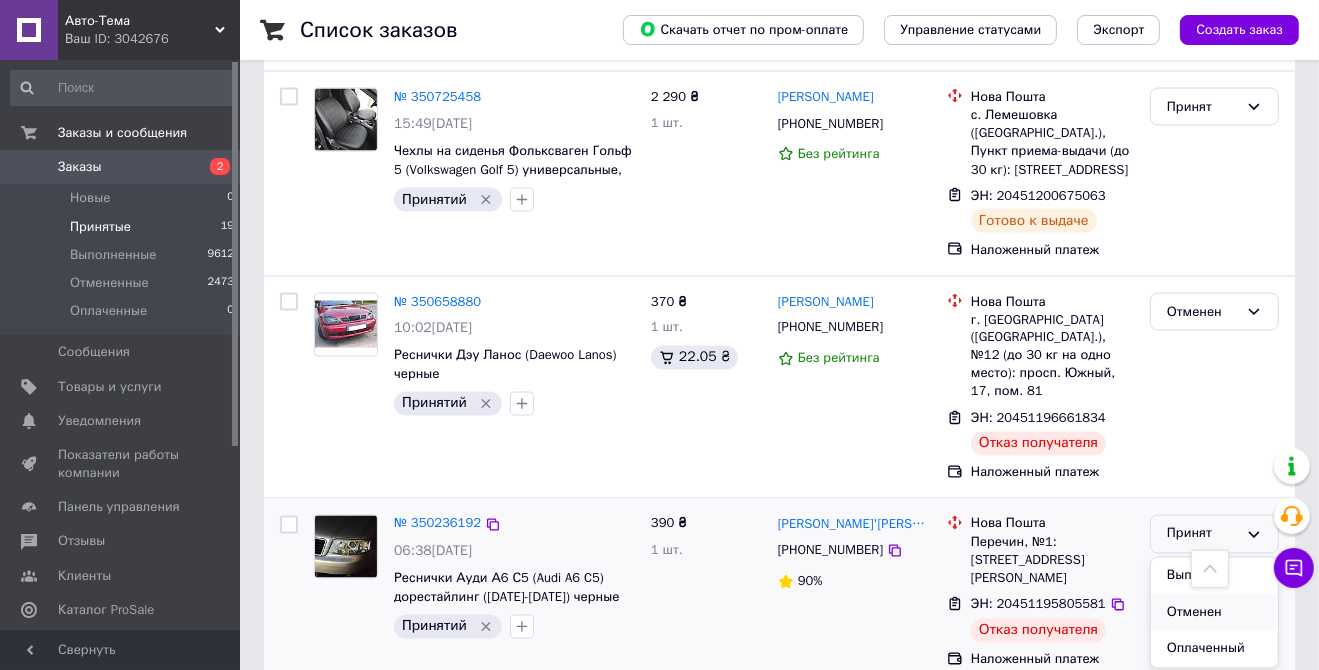 click on "Отменен" at bounding box center (1214, 613) 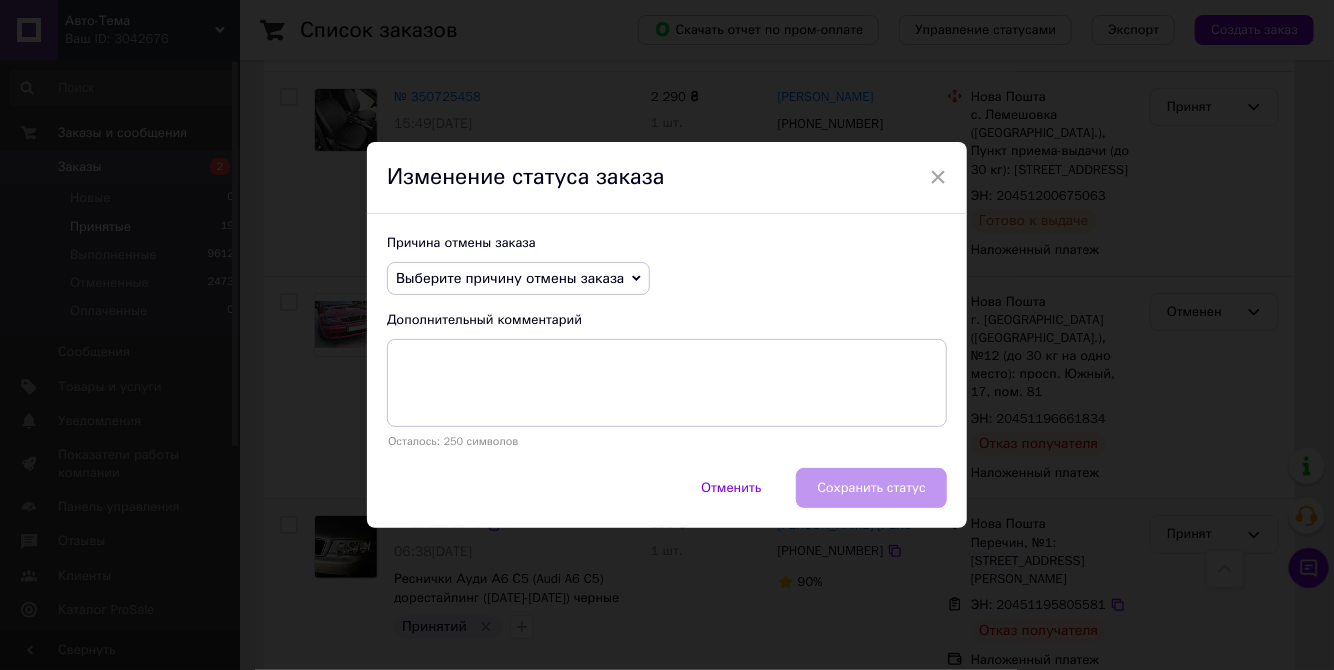 click on "Выберите причину отмены заказа" at bounding box center (510, 278) 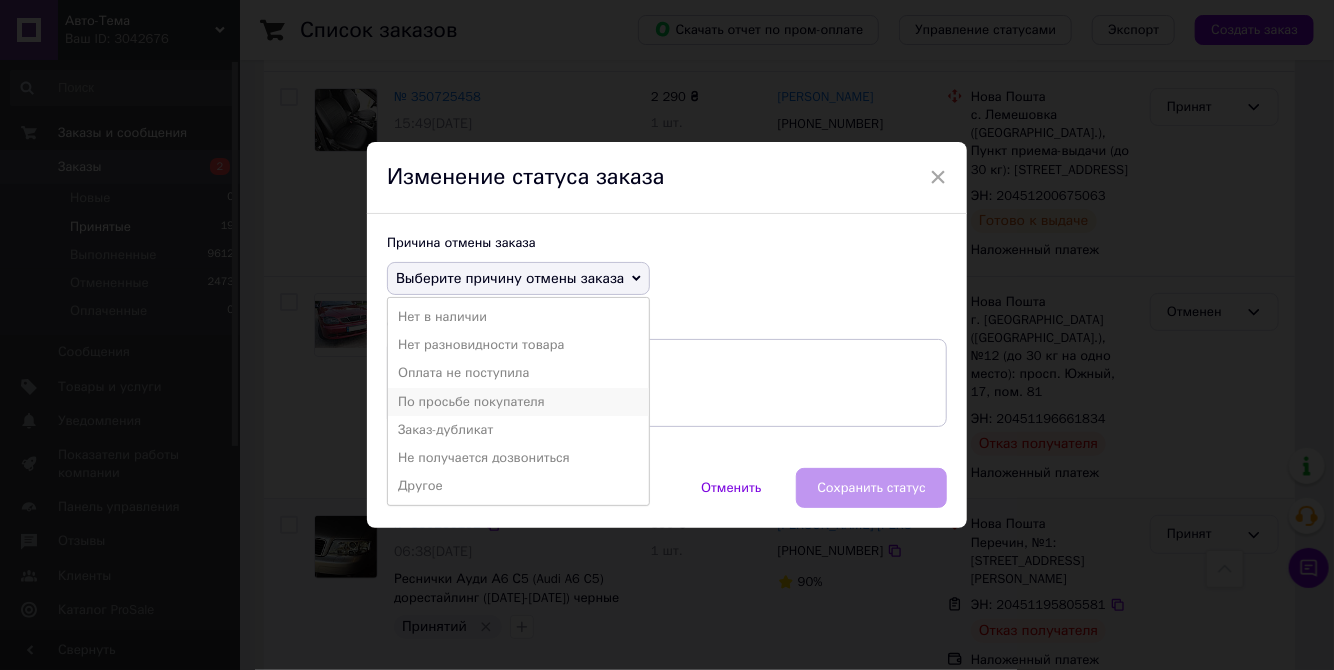 click on "По просьбе покупателя" at bounding box center [518, 402] 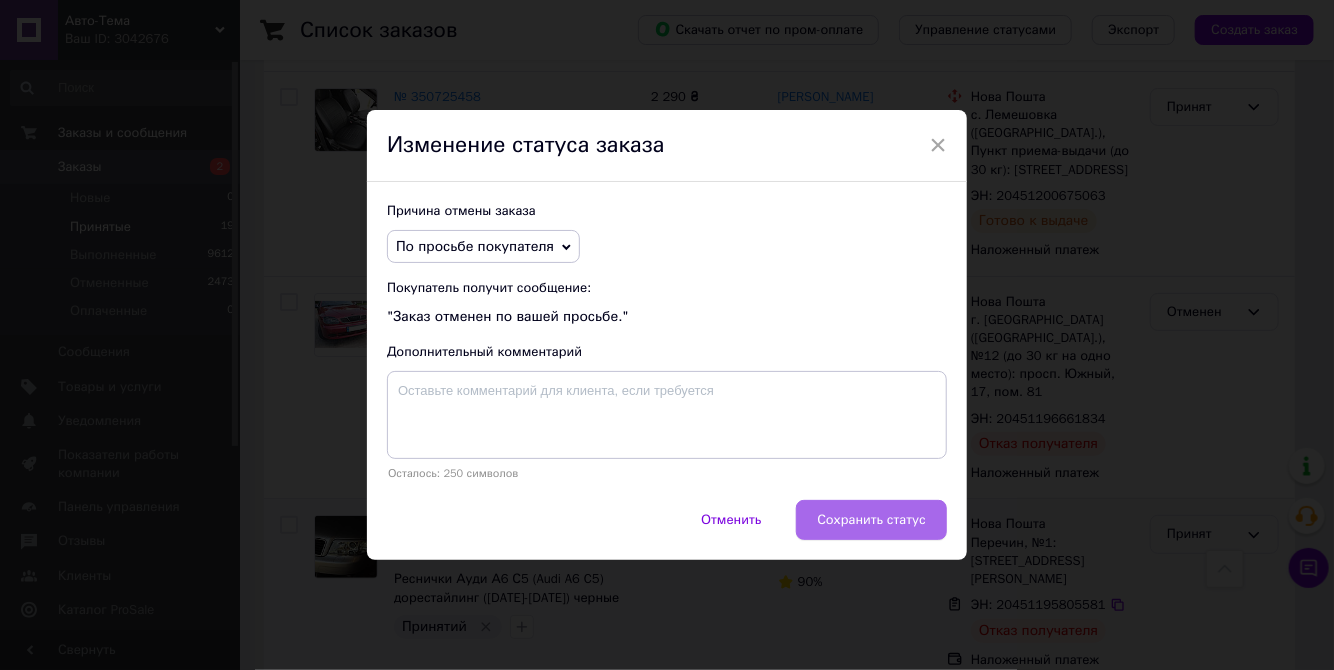 click on "Сохранить статус" at bounding box center (871, 520) 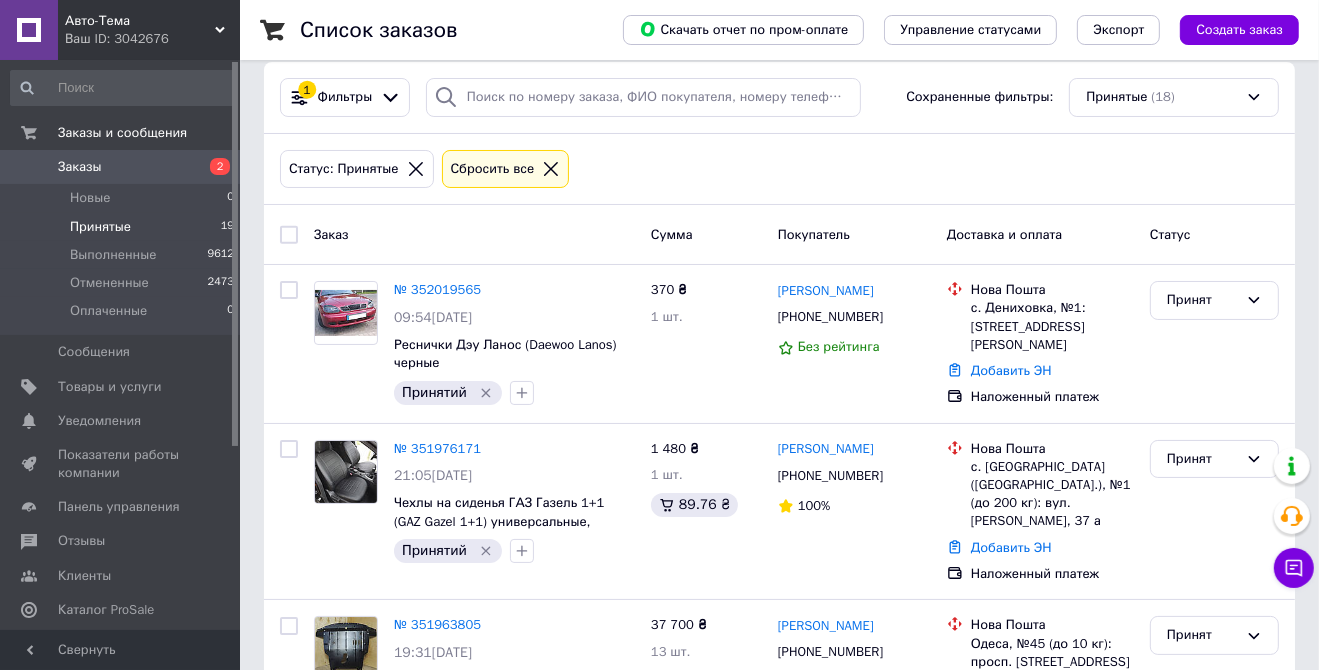 scroll, scrollTop: 0, scrollLeft: 0, axis: both 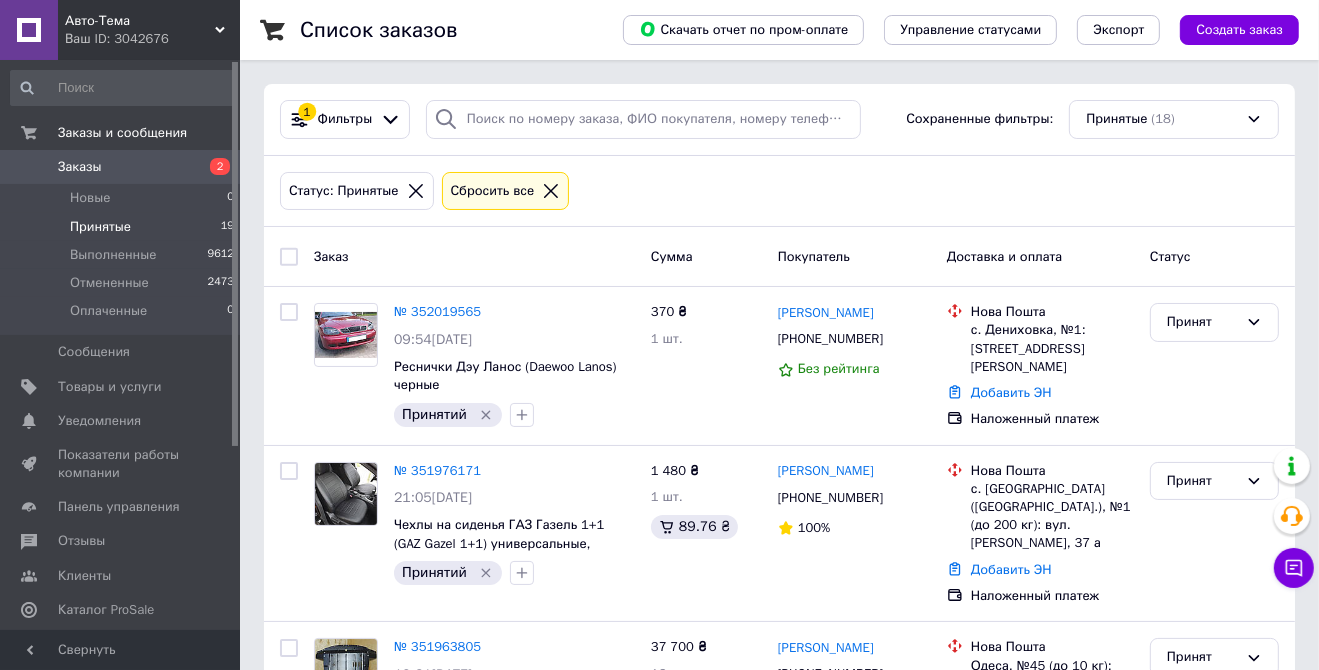 click on "Заказы" at bounding box center [80, 167] 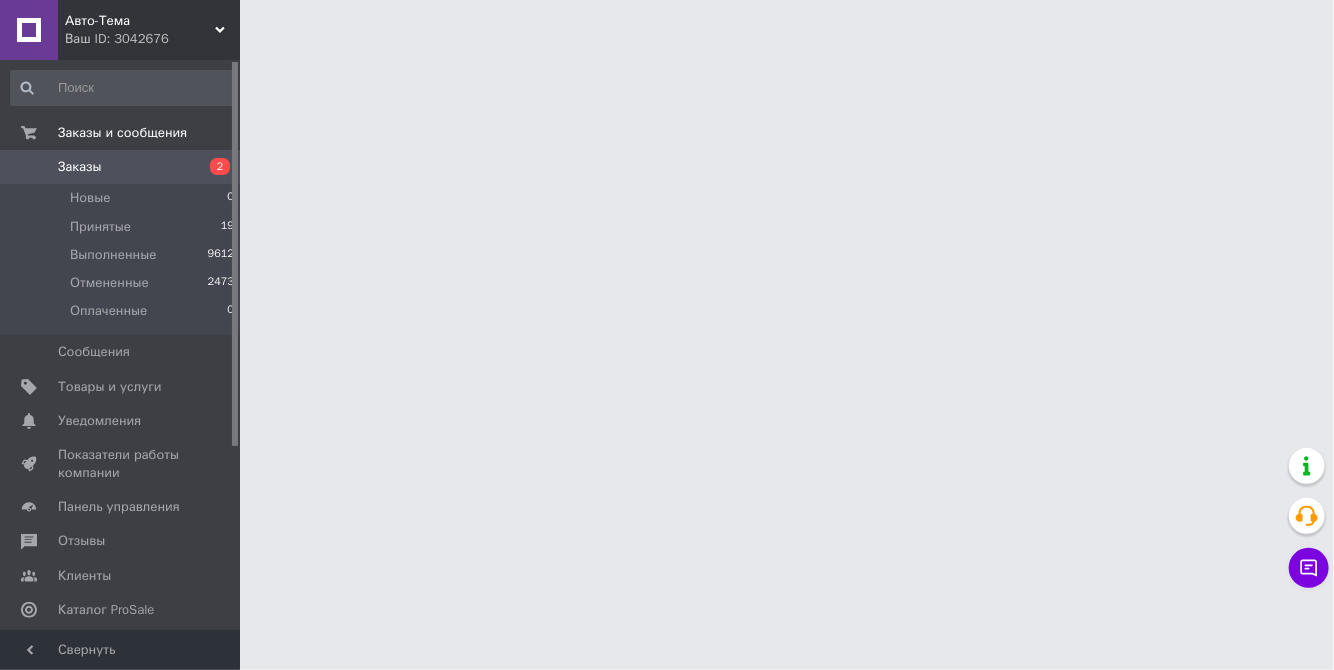click on "Заказы" at bounding box center [80, 167] 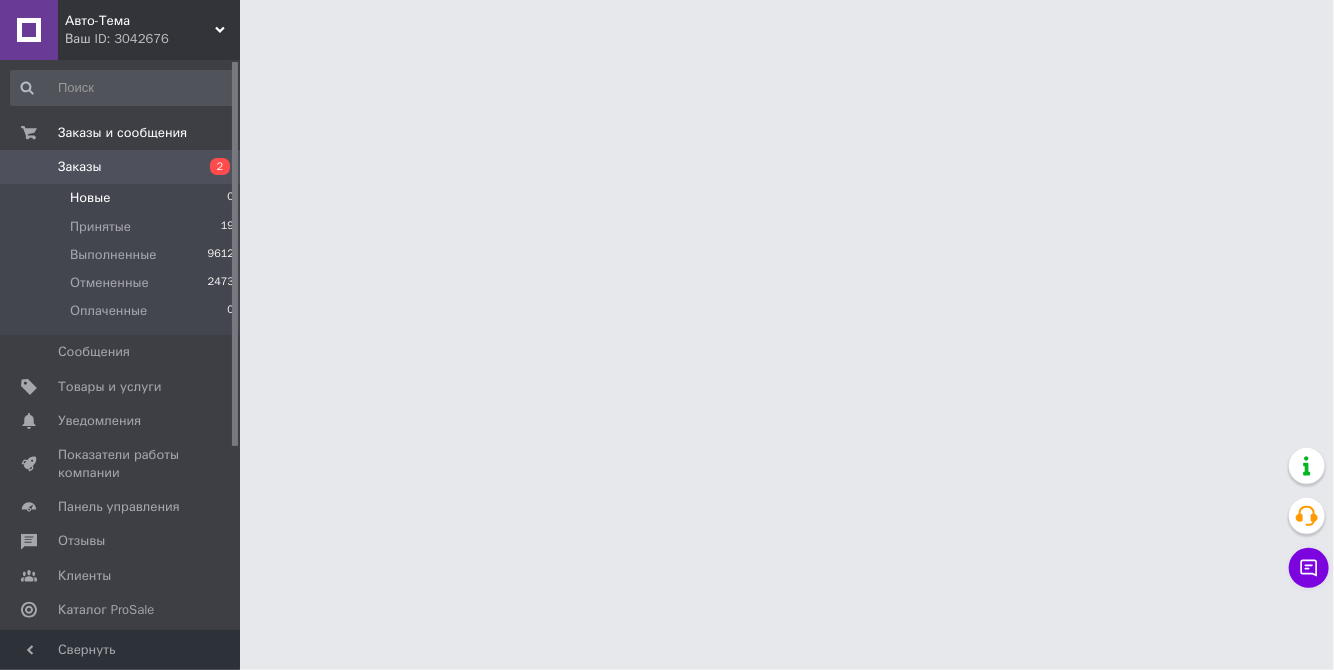 click on "Новые" at bounding box center (90, 198) 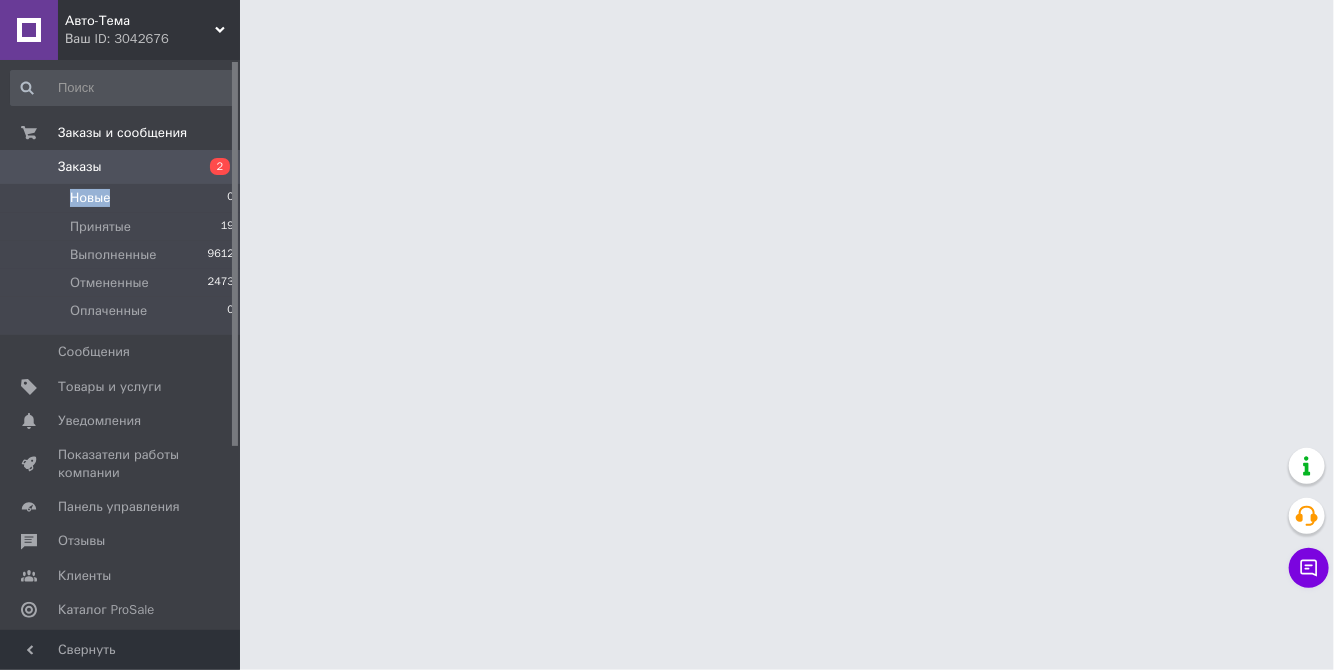 click on "Новые" at bounding box center (90, 198) 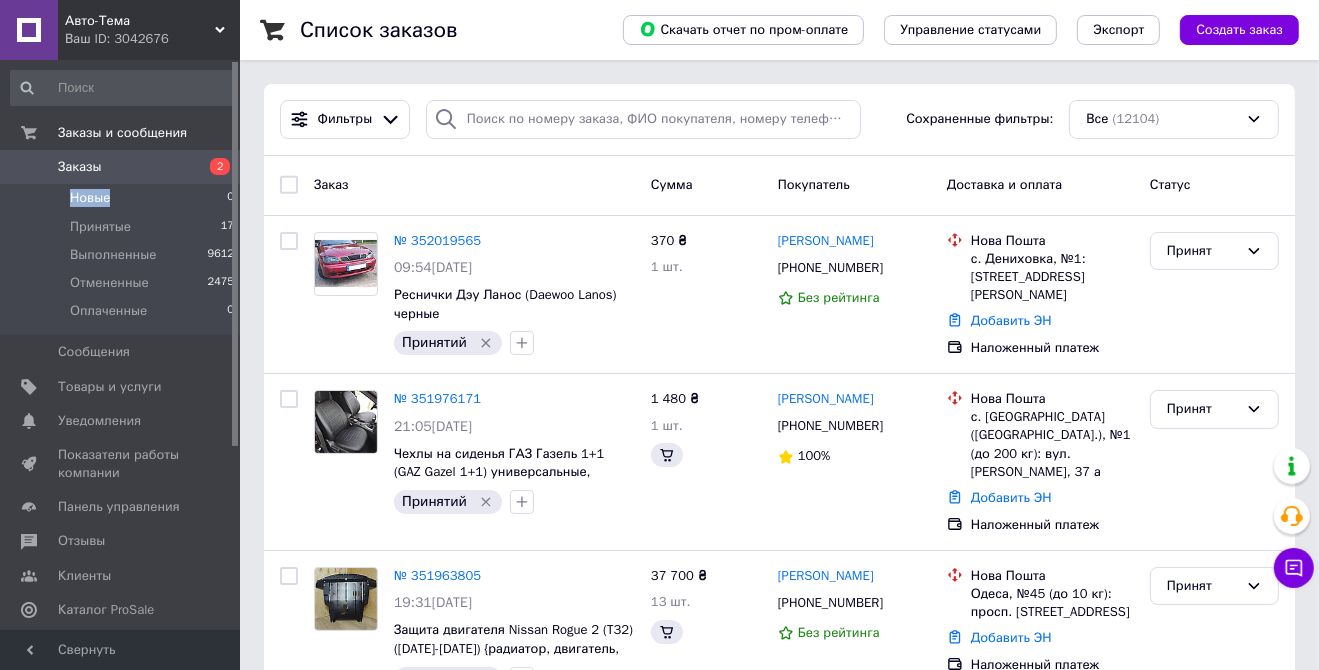 click on "Новые" at bounding box center (90, 198) 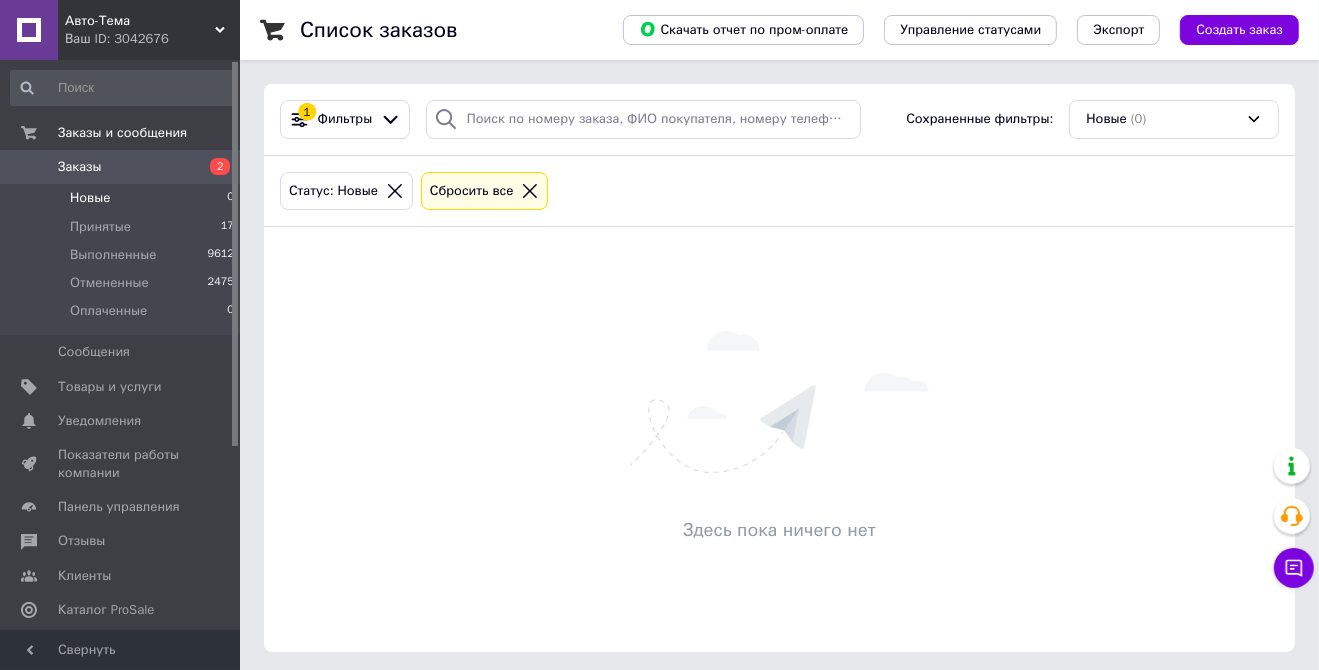 click on "Заказы" at bounding box center (80, 167) 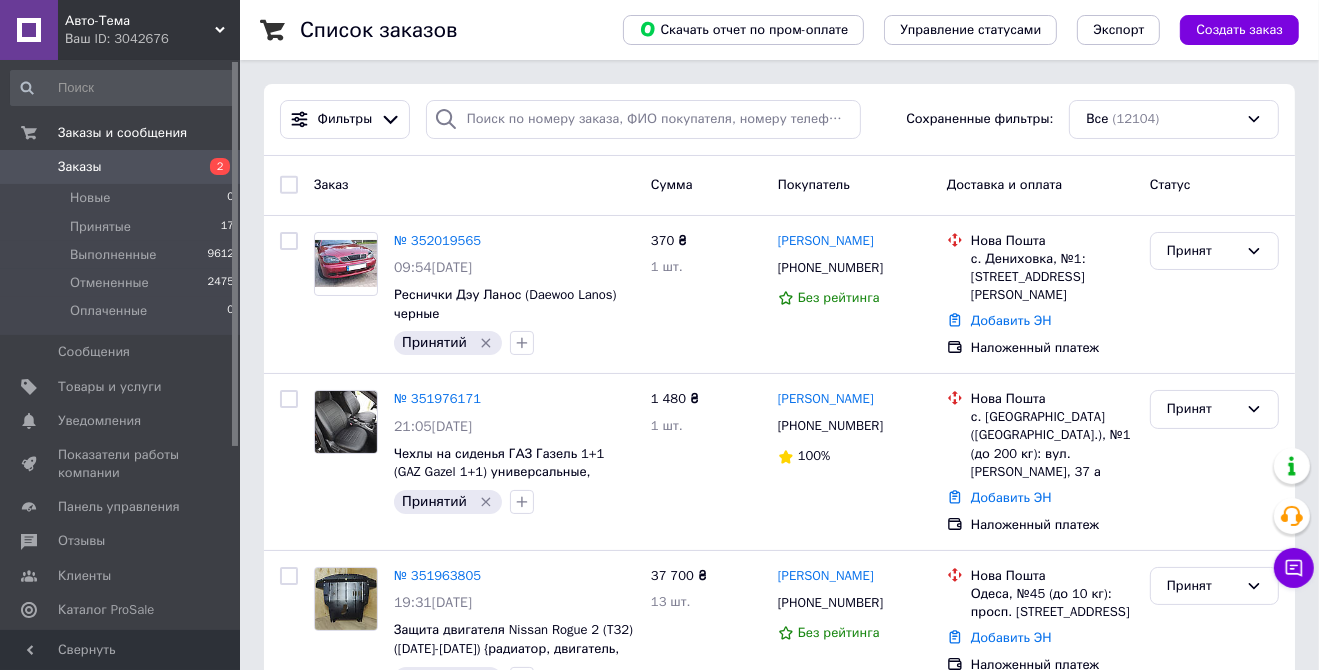 click on "Заказы" at bounding box center (121, 167) 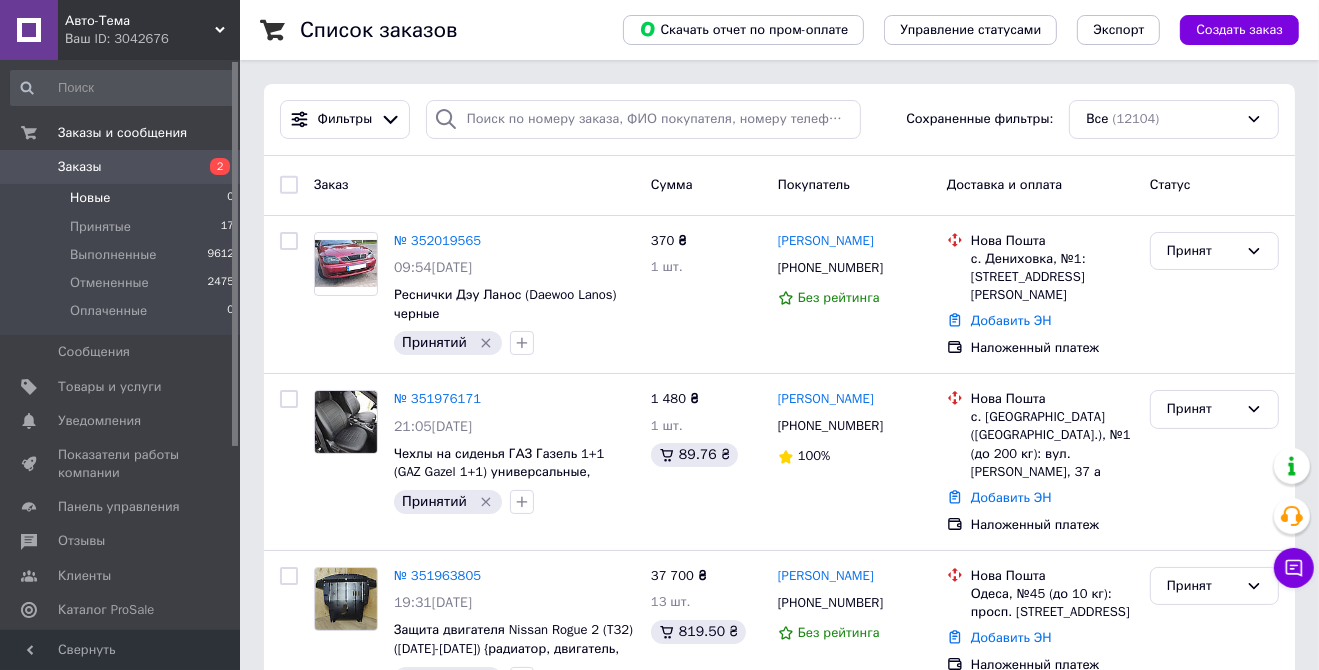 click on "Новые" at bounding box center [90, 198] 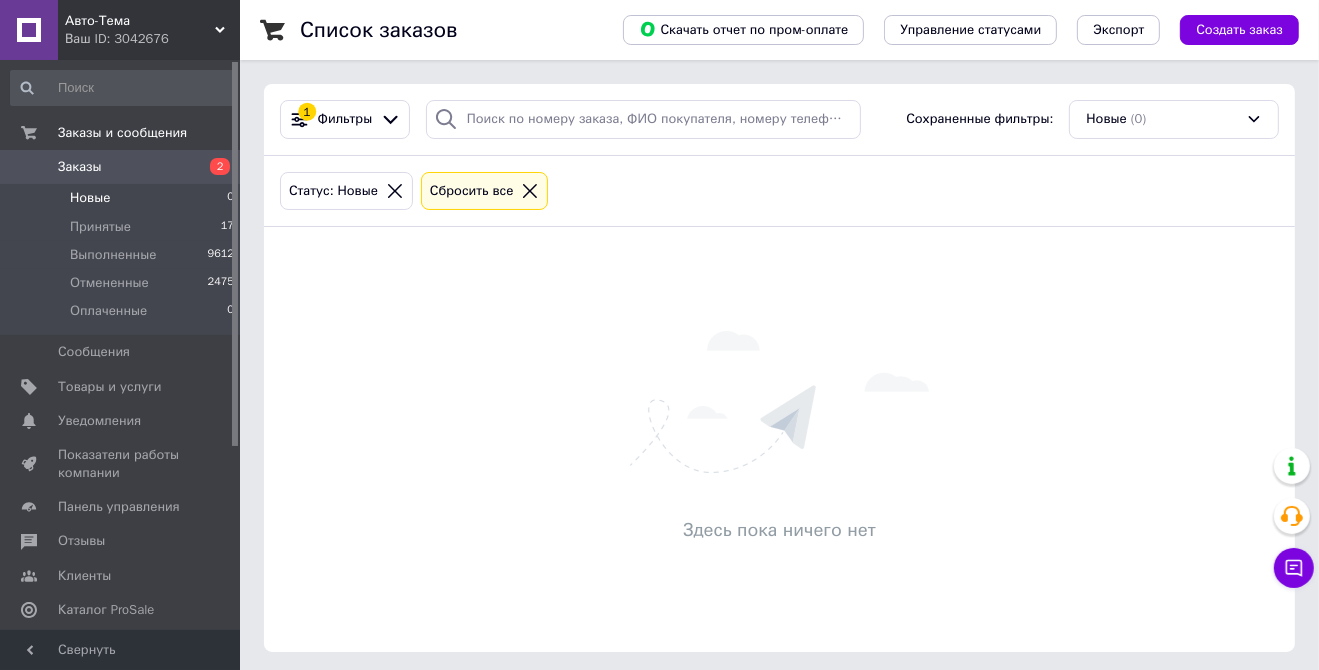click on "Заказы" at bounding box center (80, 167) 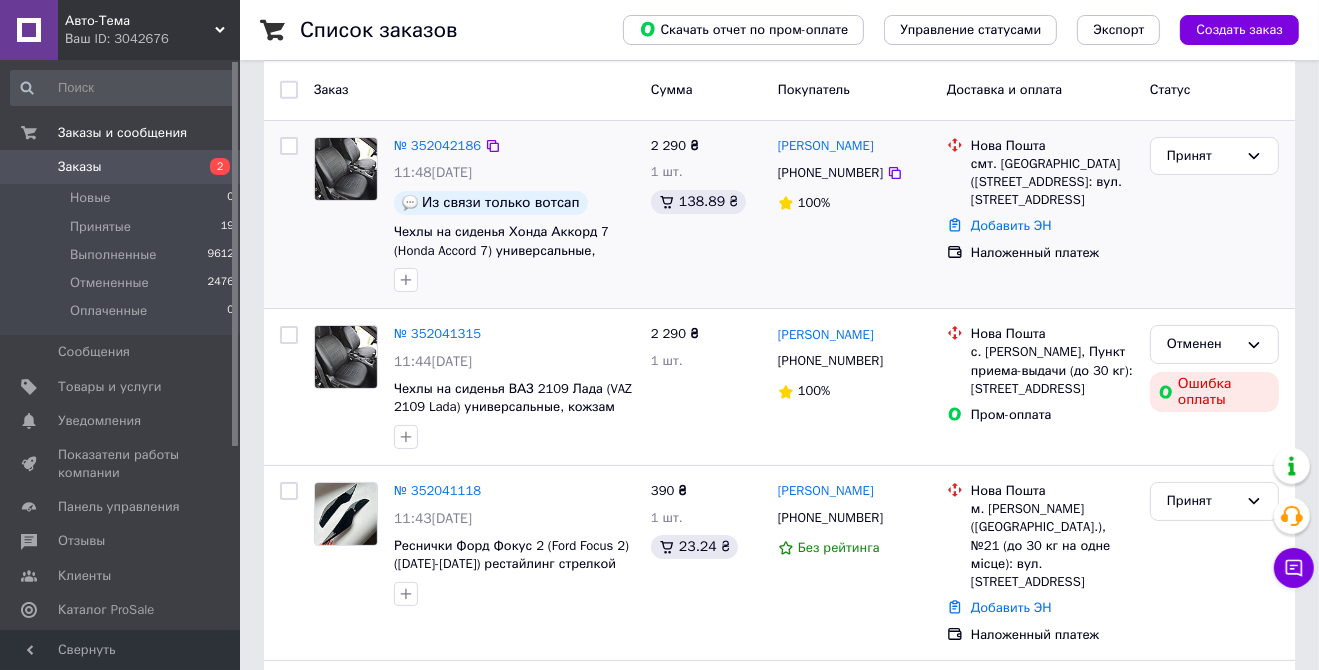 scroll, scrollTop: 300, scrollLeft: 0, axis: vertical 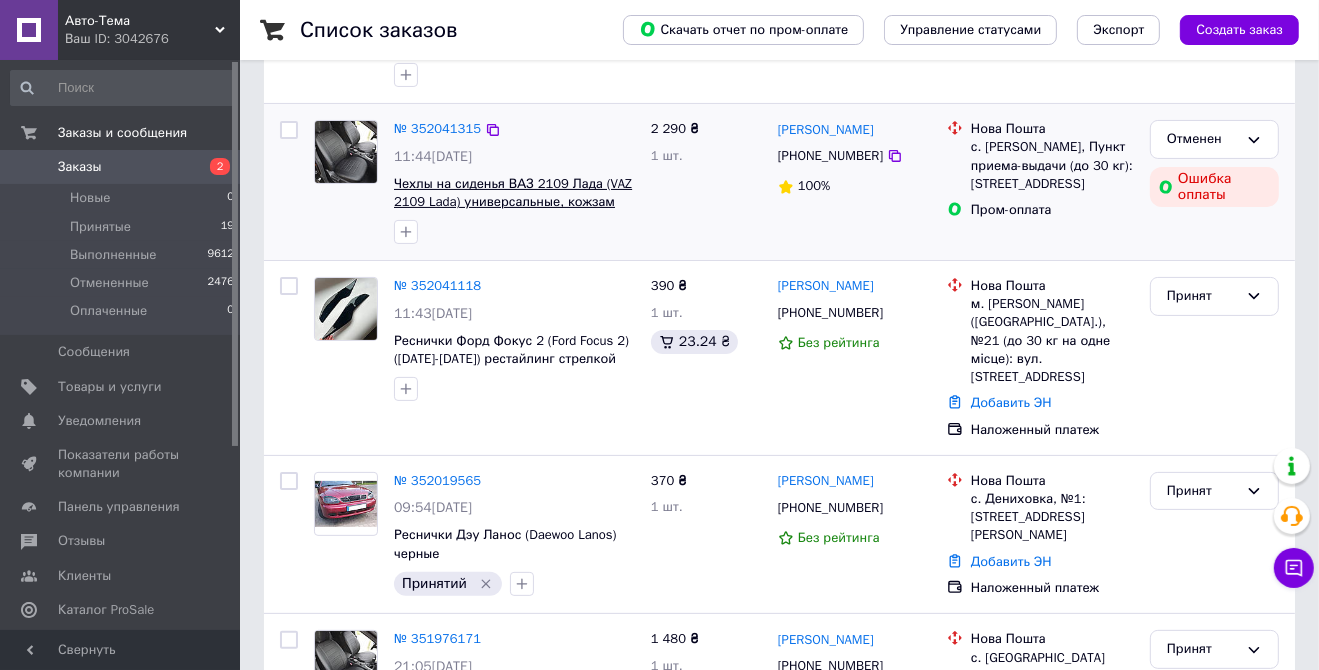click on "Чехлы на сиденья ВАЗ 2109 Лада (VAZ 2109 Lada) универсальные, кожзам" at bounding box center (513, 193) 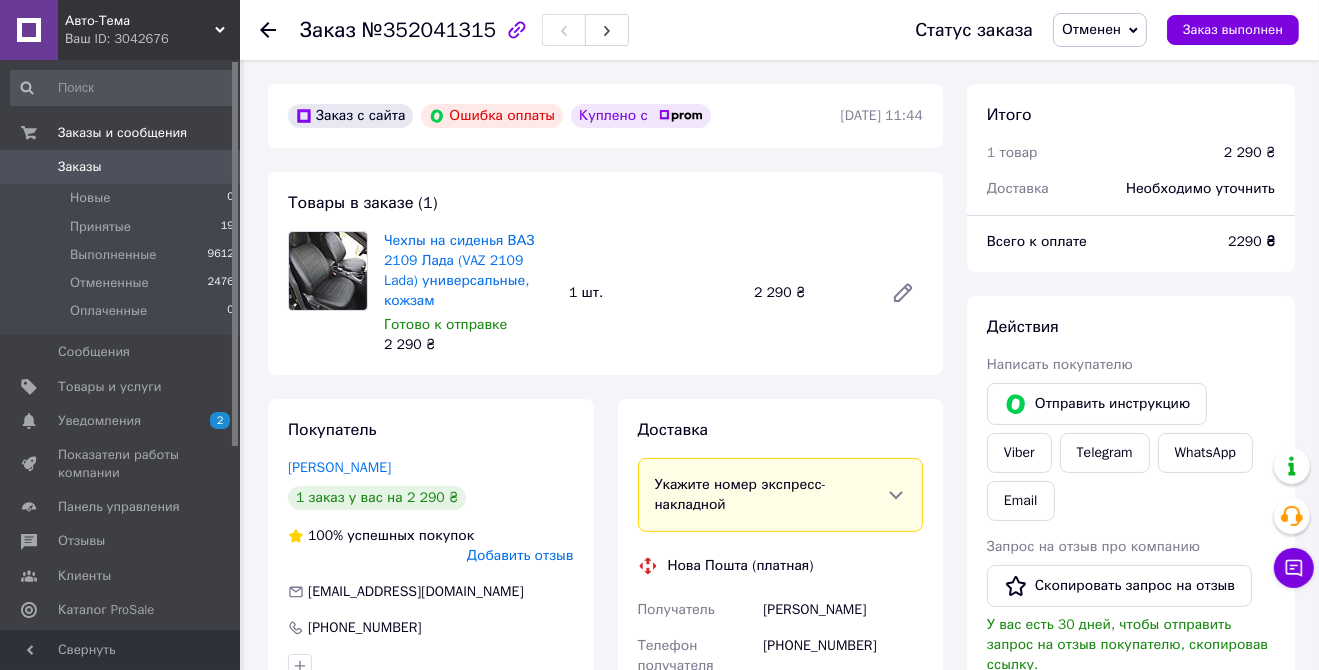 scroll, scrollTop: 0, scrollLeft: 0, axis: both 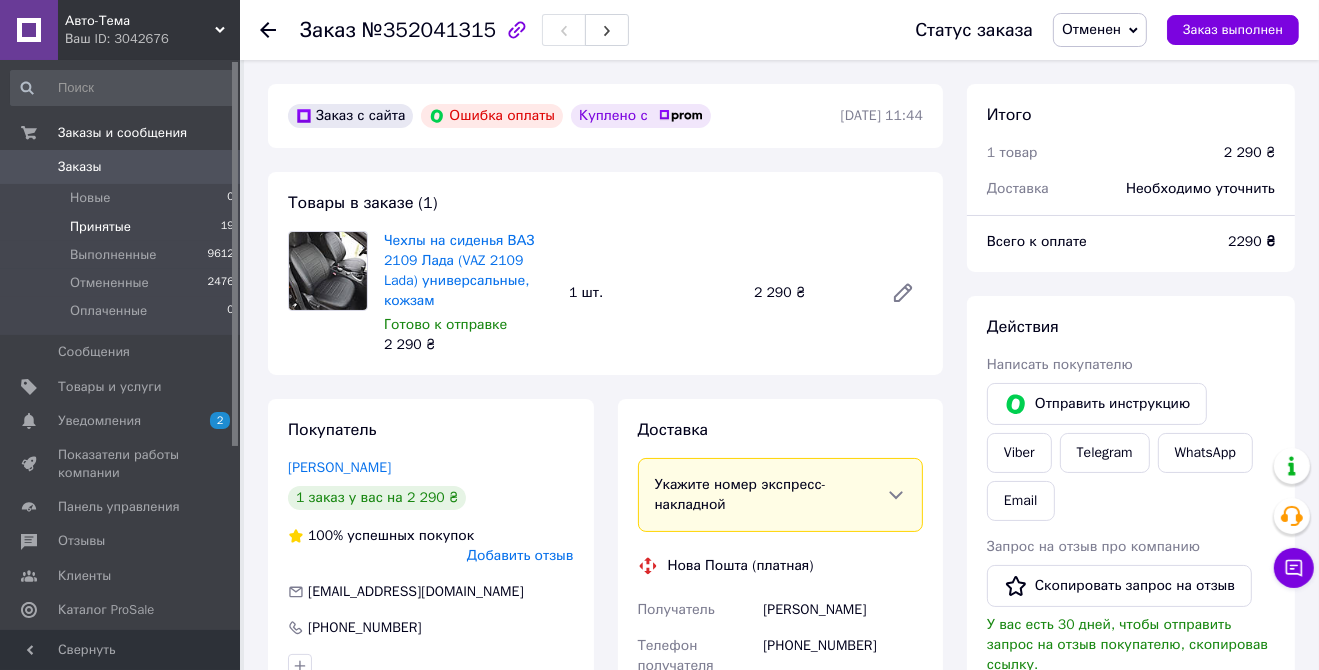 click on "Принятые" at bounding box center [100, 227] 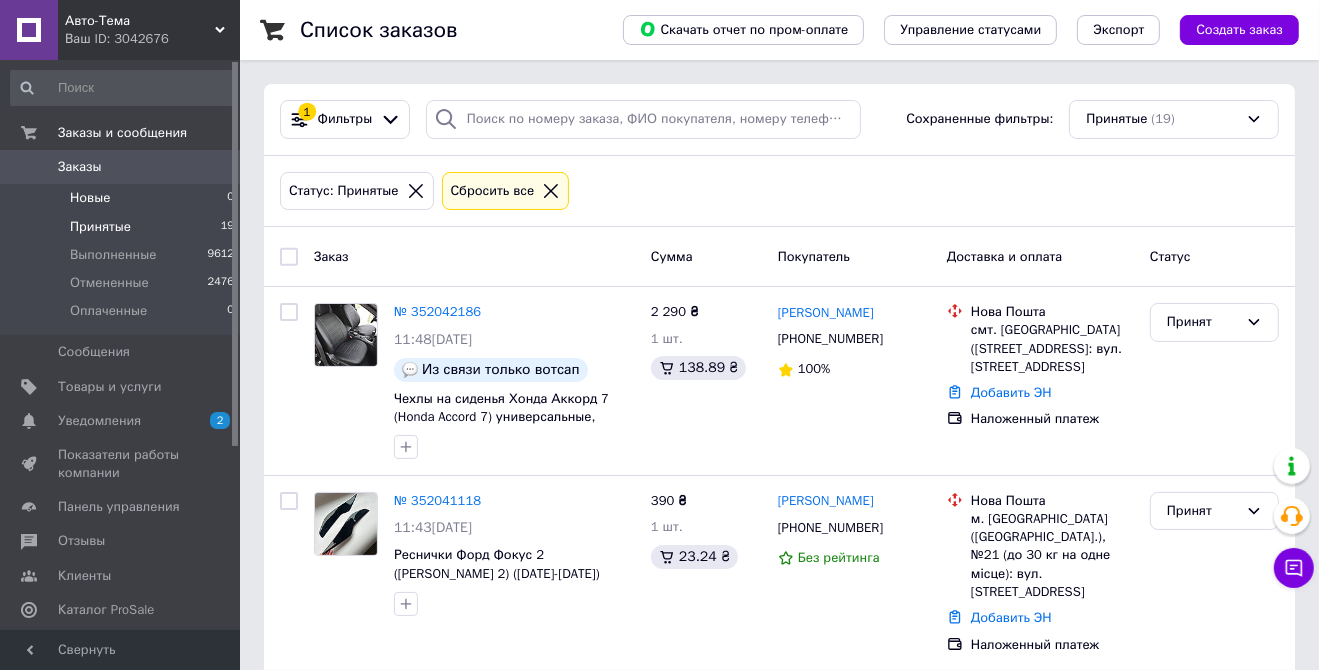 click on "Новые 0" at bounding box center (123, 198) 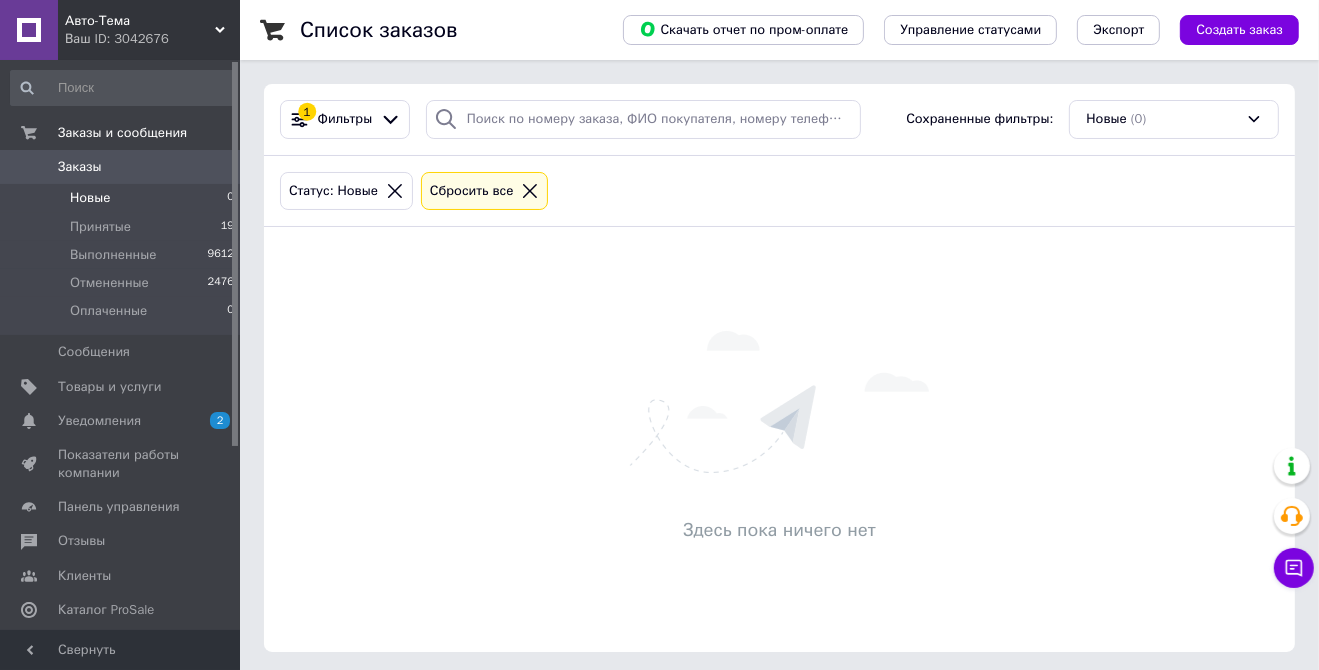 click on "Заказы" at bounding box center (121, 167) 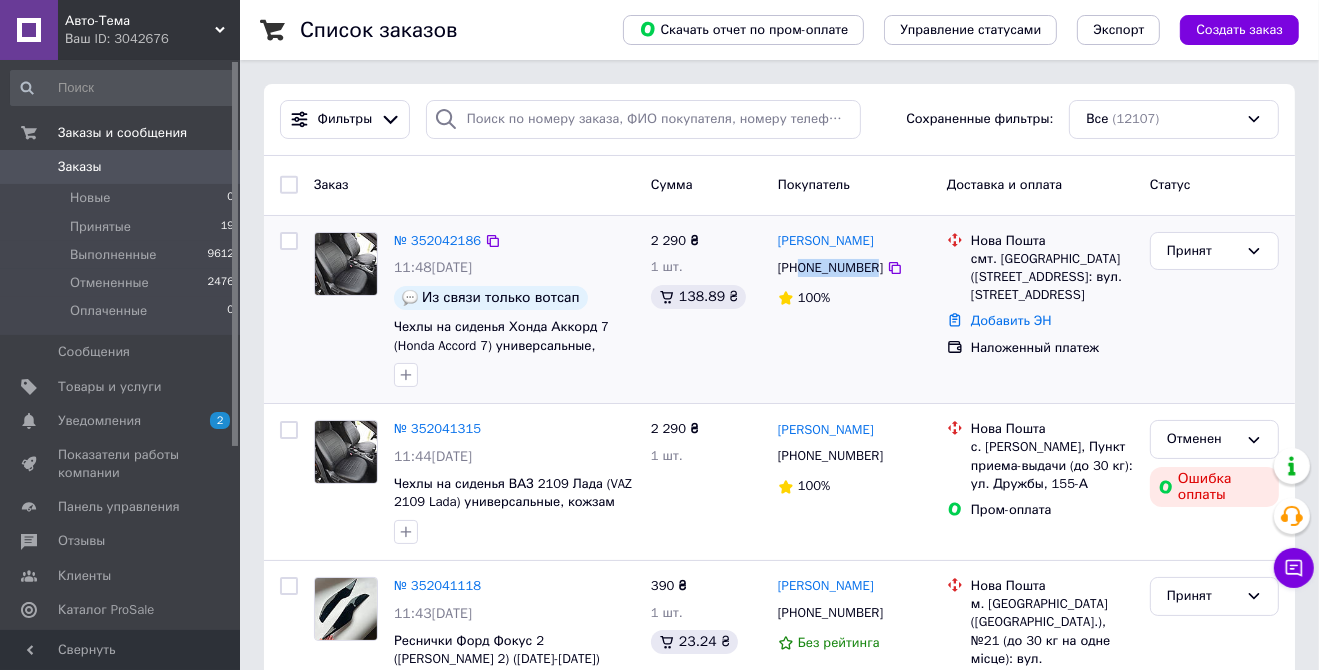 copy on "0663326211" 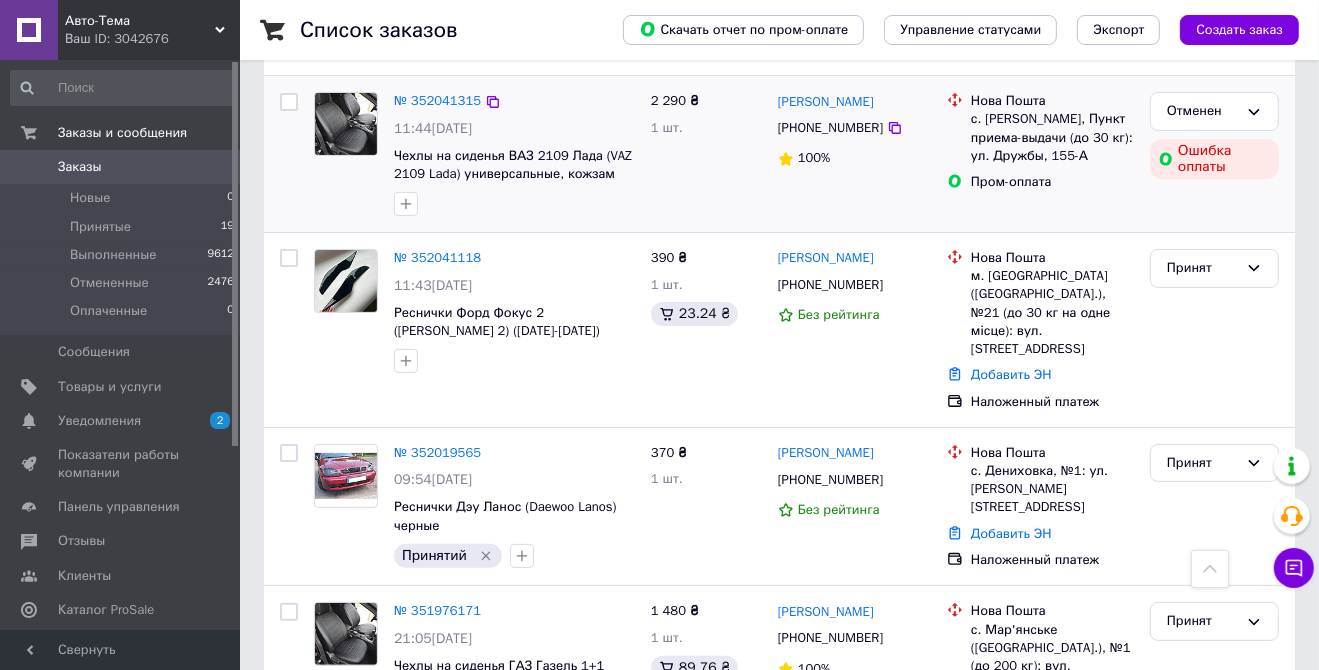 scroll, scrollTop: 300, scrollLeft: 0, axis: vertical 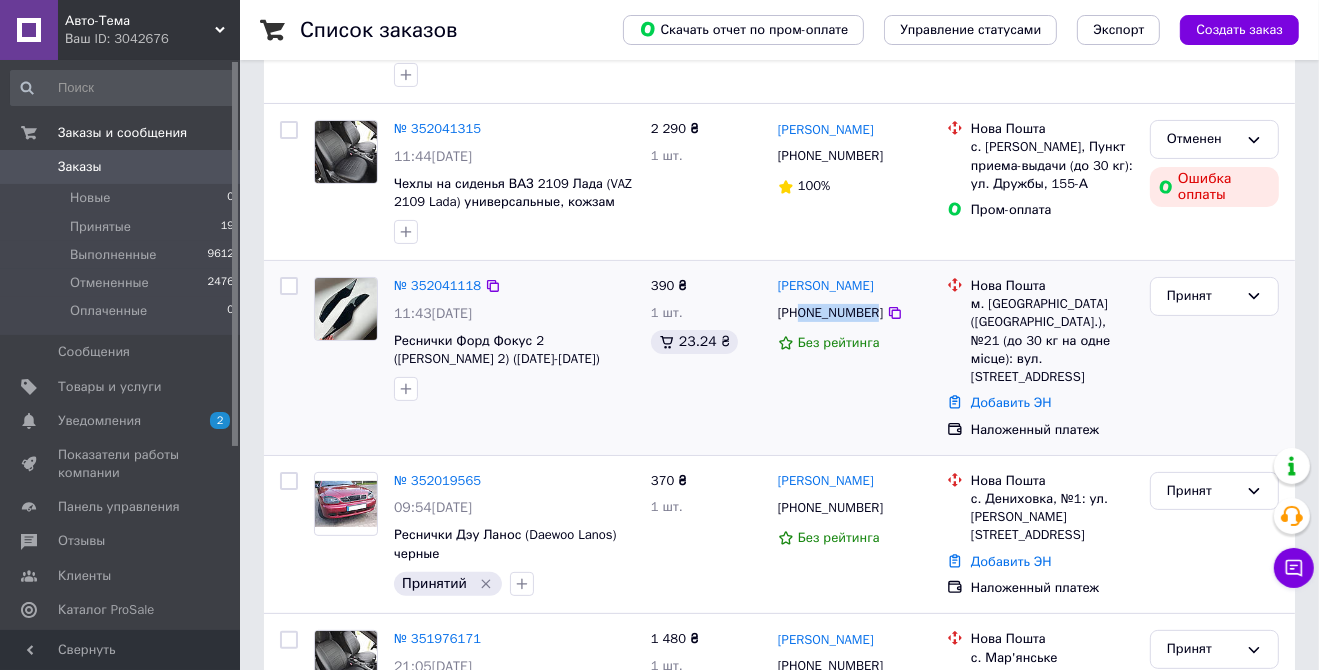 copy on "0992125525" 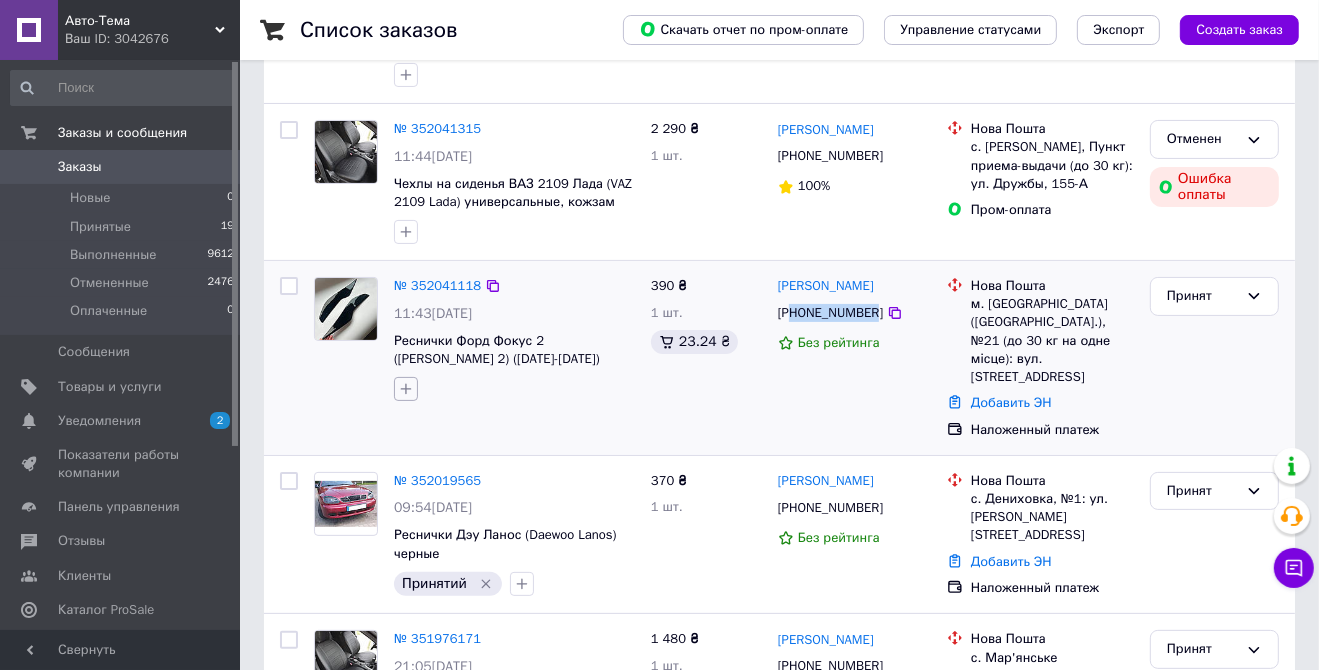 click 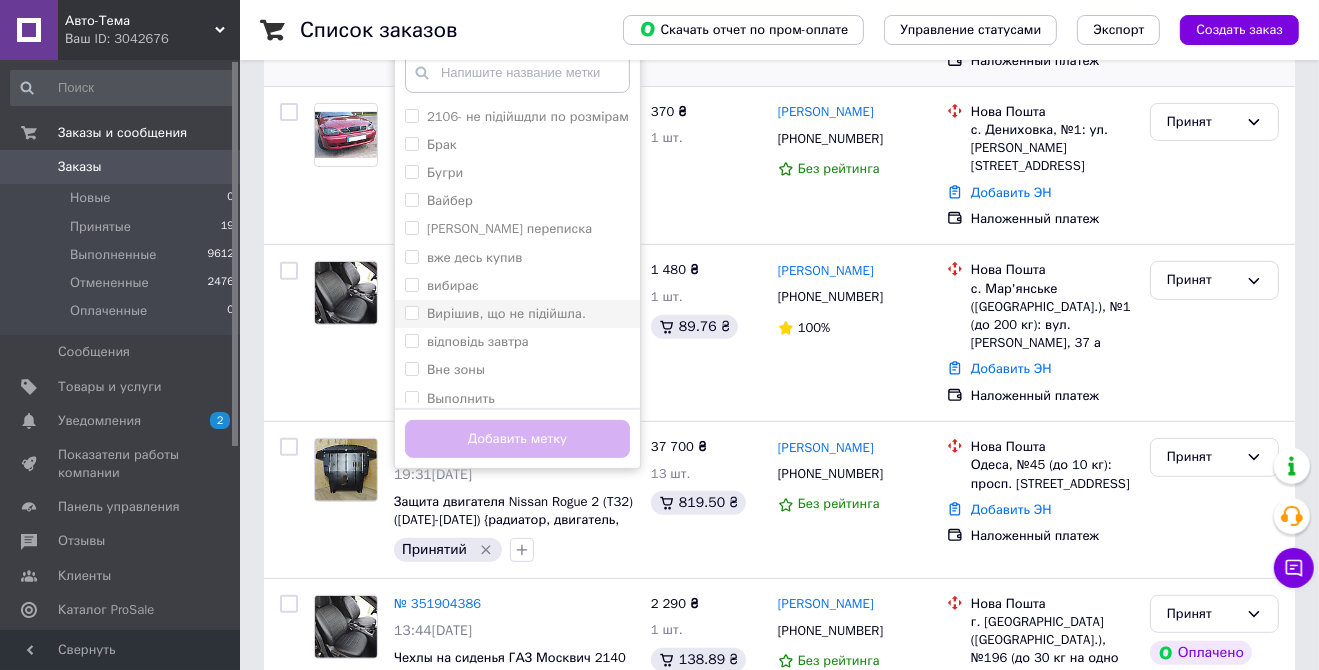 scroll, scrollTop: 700, scrollLeft: 0, axis: vertical 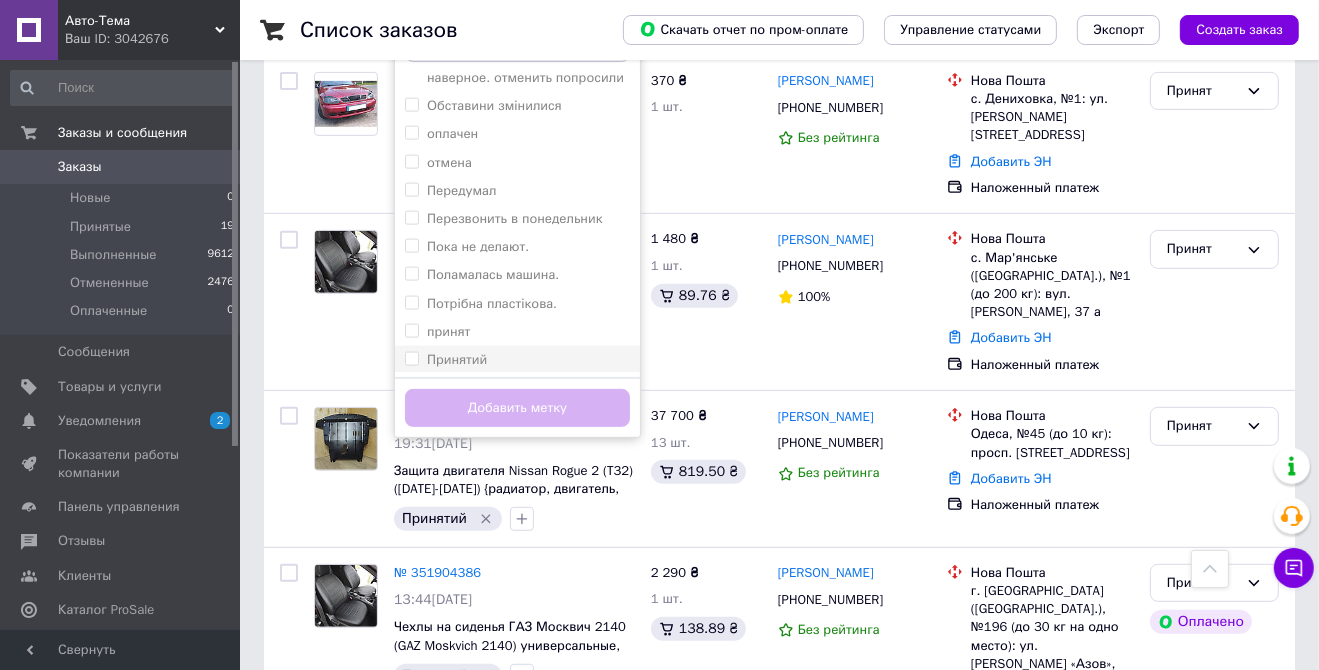 click on "Принятий" at bounding box center (517, 360) 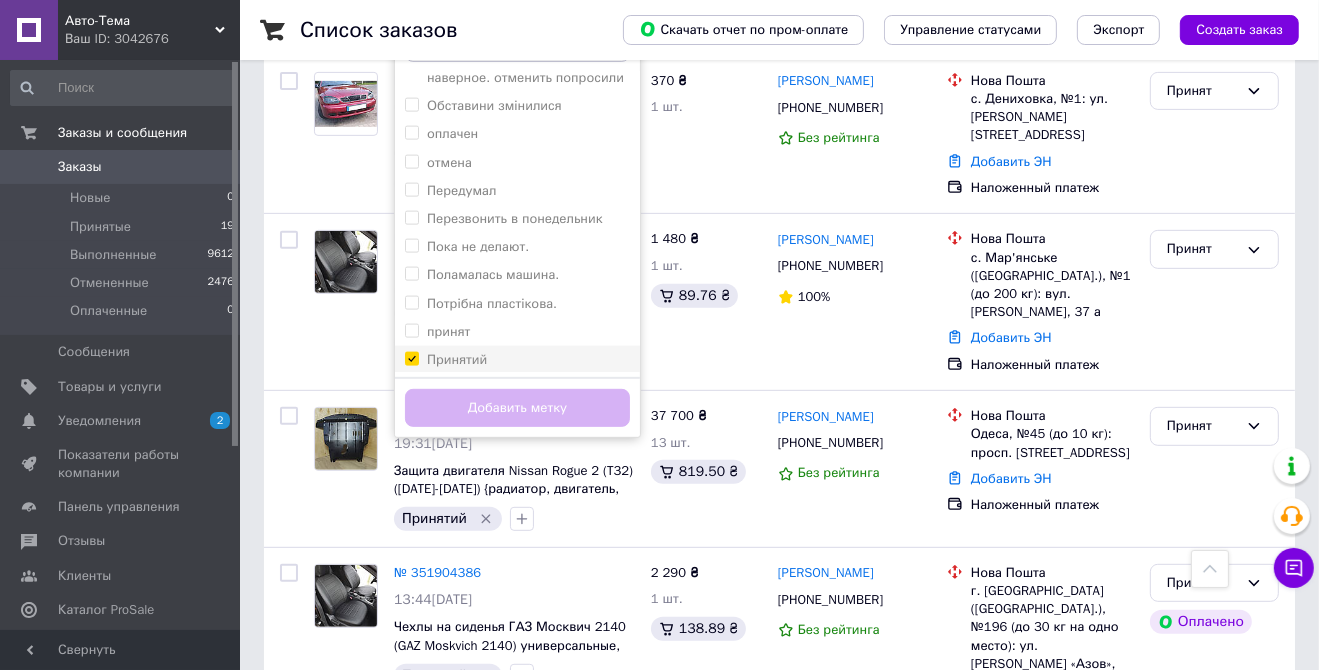 checkbox on "true" 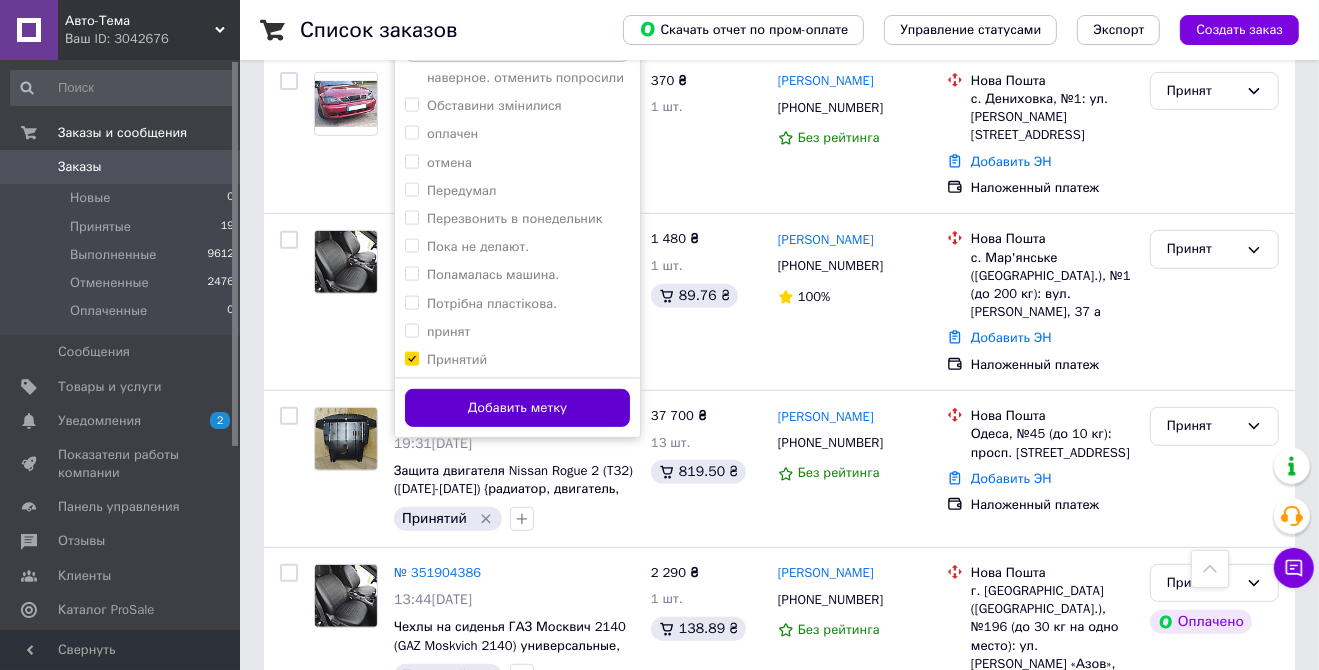 click on "Добавить метку" at bounding box center [517, 408] 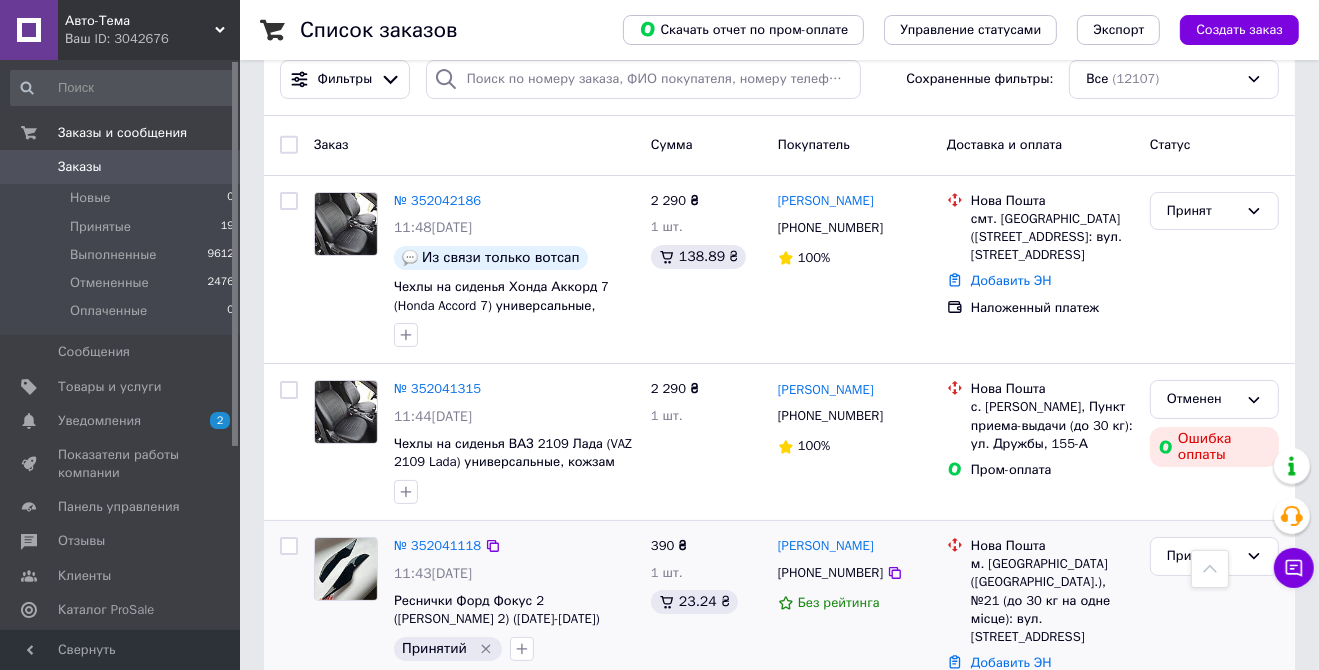 scroll, scrollTop: 0, scrollLeft: 0, axis: both 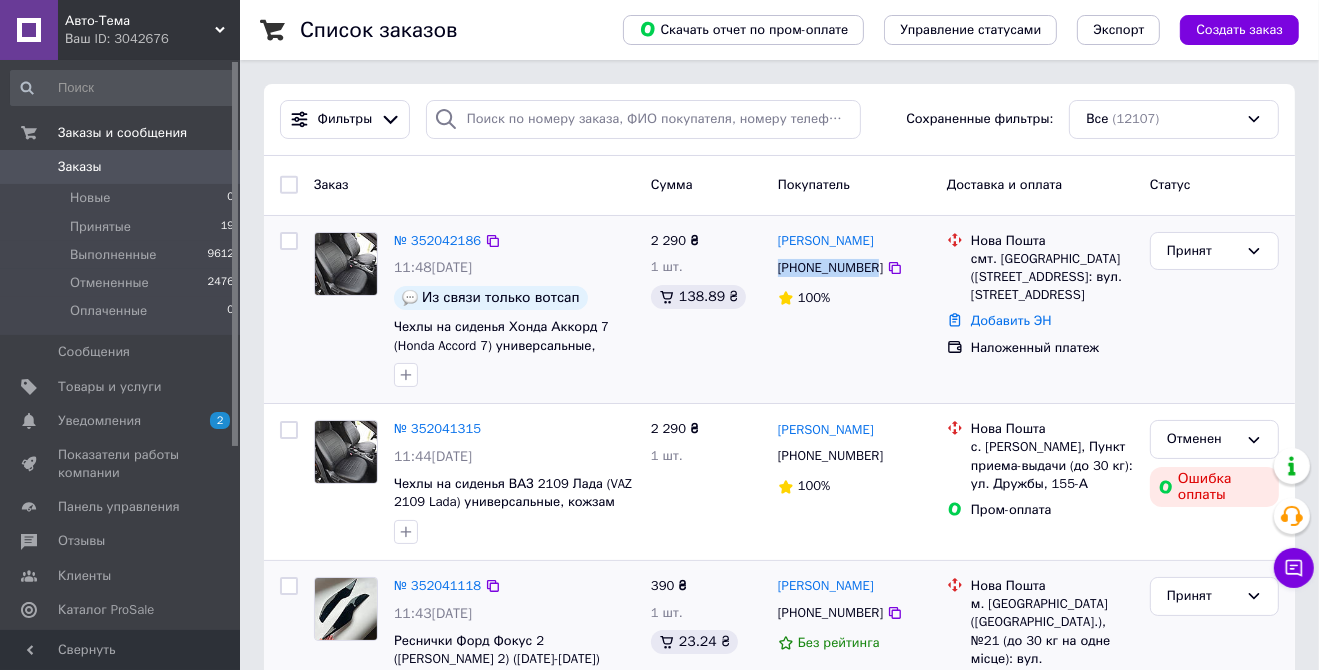 copy on "[PHONE_NUMBER]" 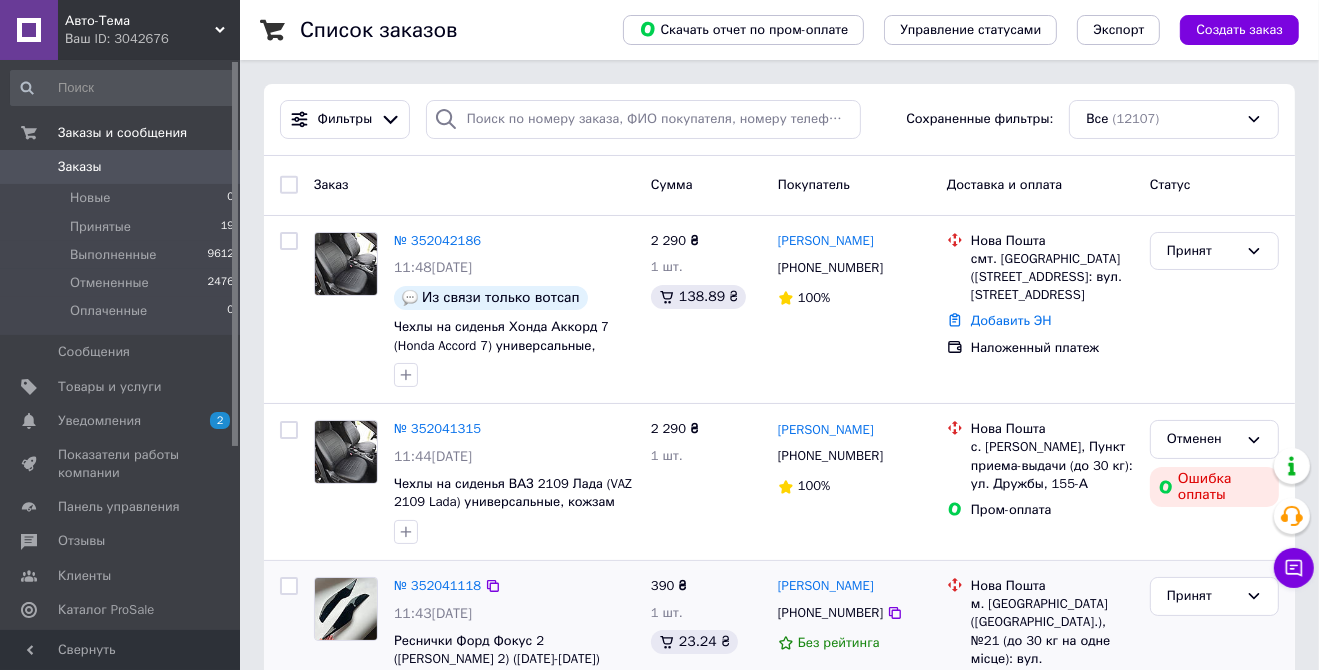 click on "Статус" at bounding box center (1214, 185) 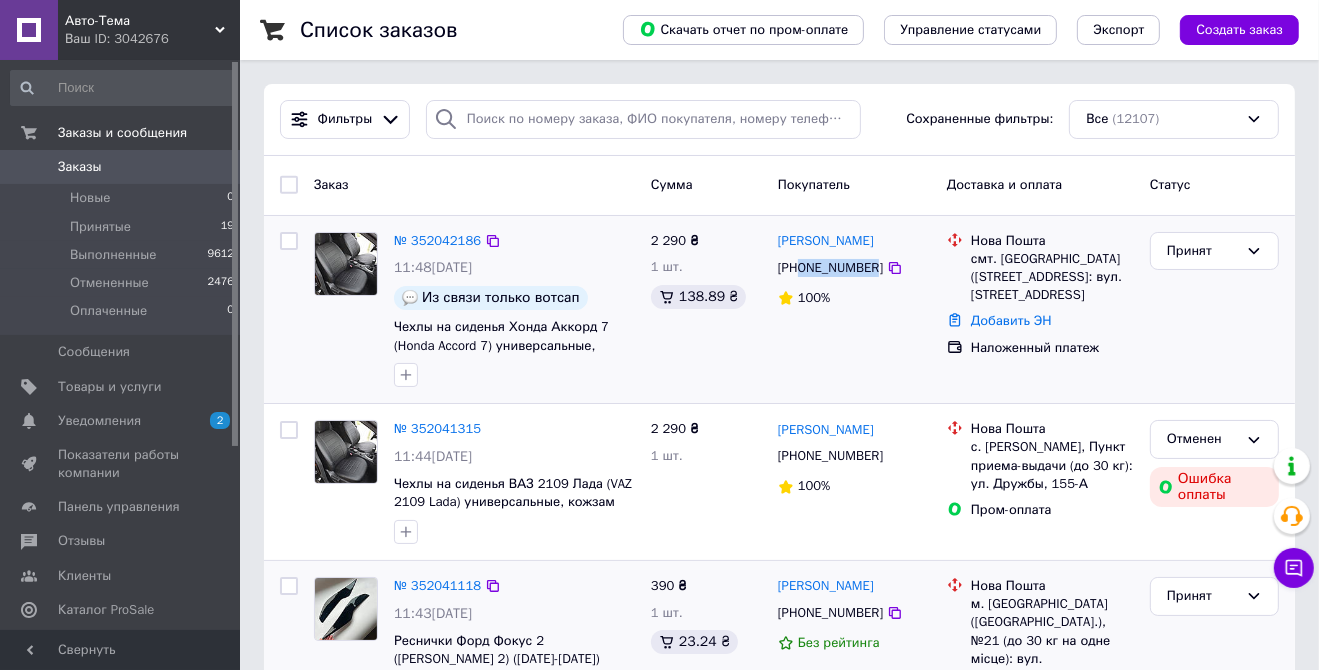 copy on "0663326211" 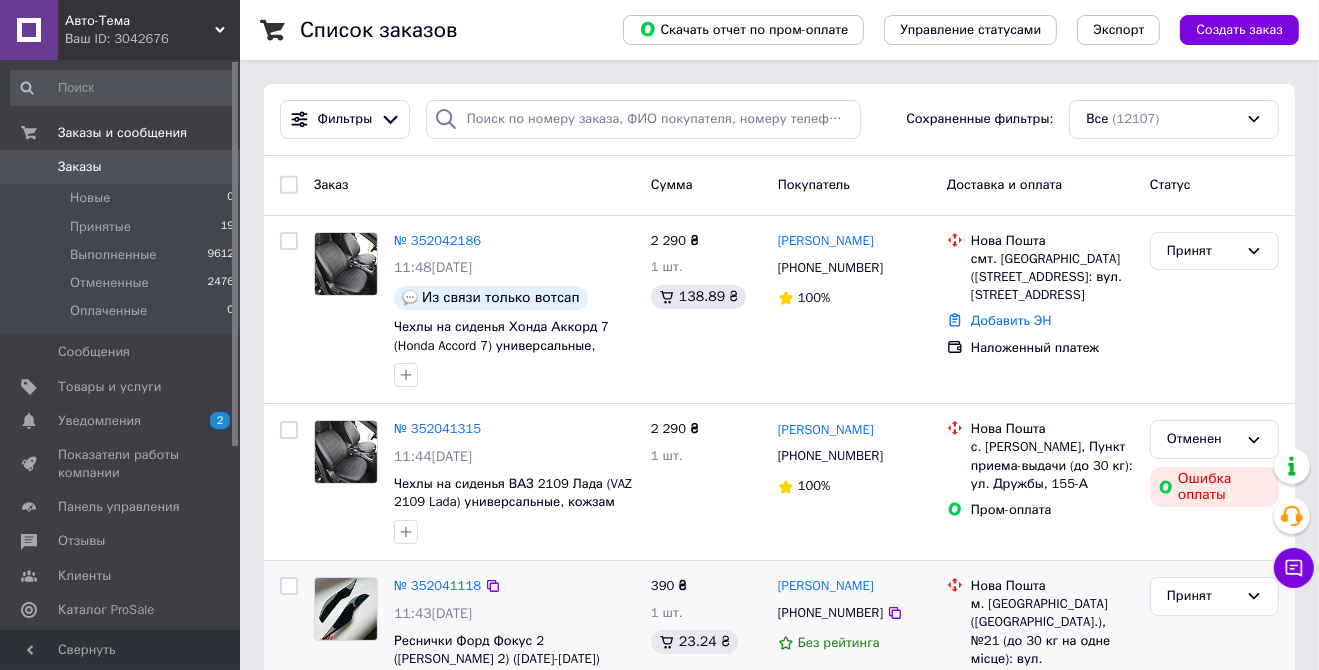 click on "Заказ Сумма Покупатель Доставка и оплата Статус" at bounding box center (779, 186) 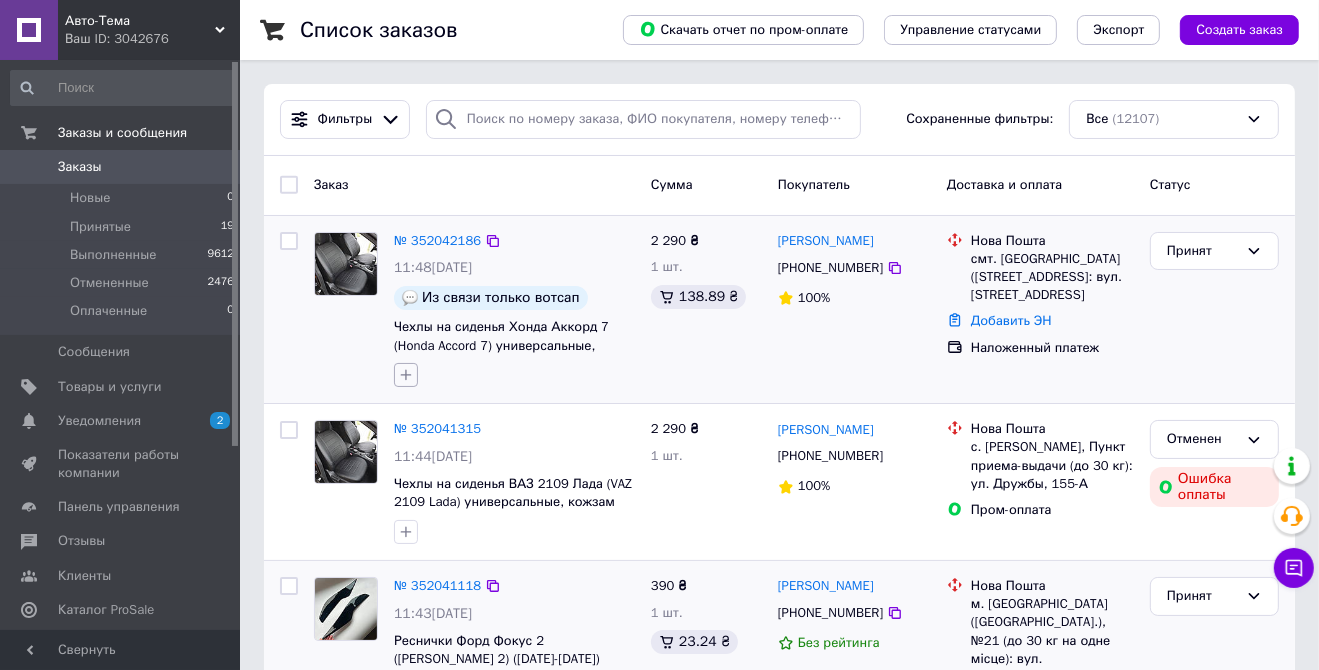 click 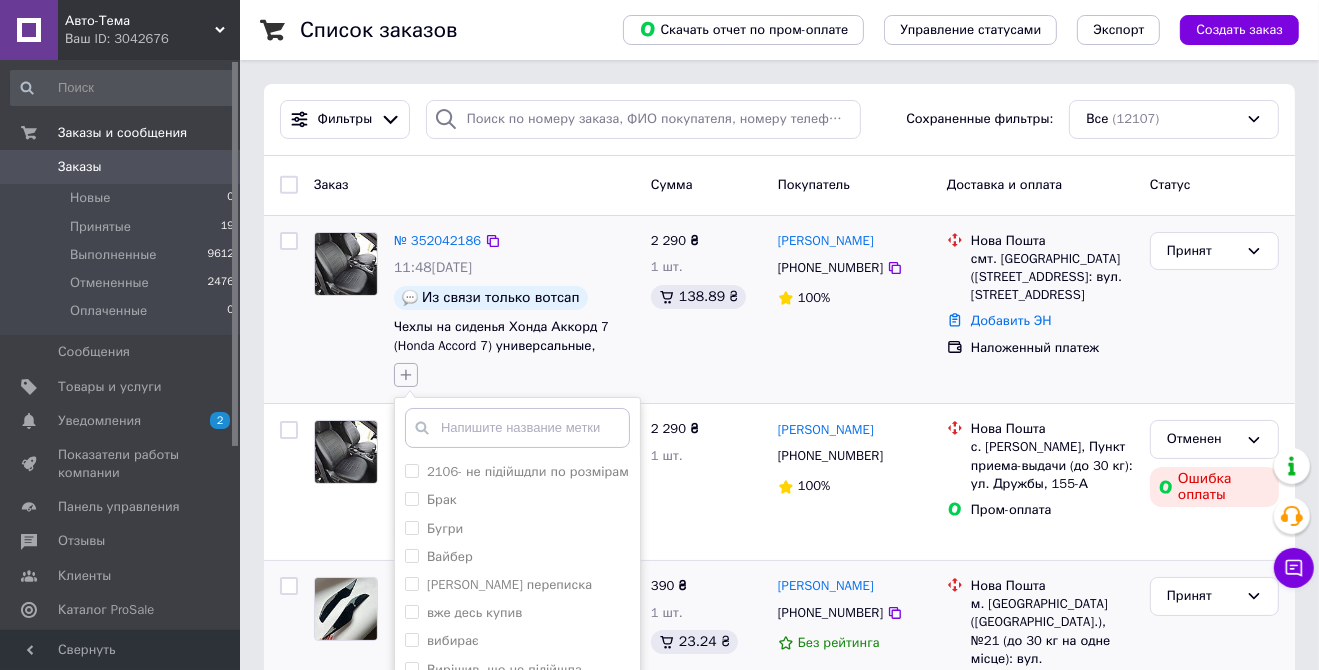 click 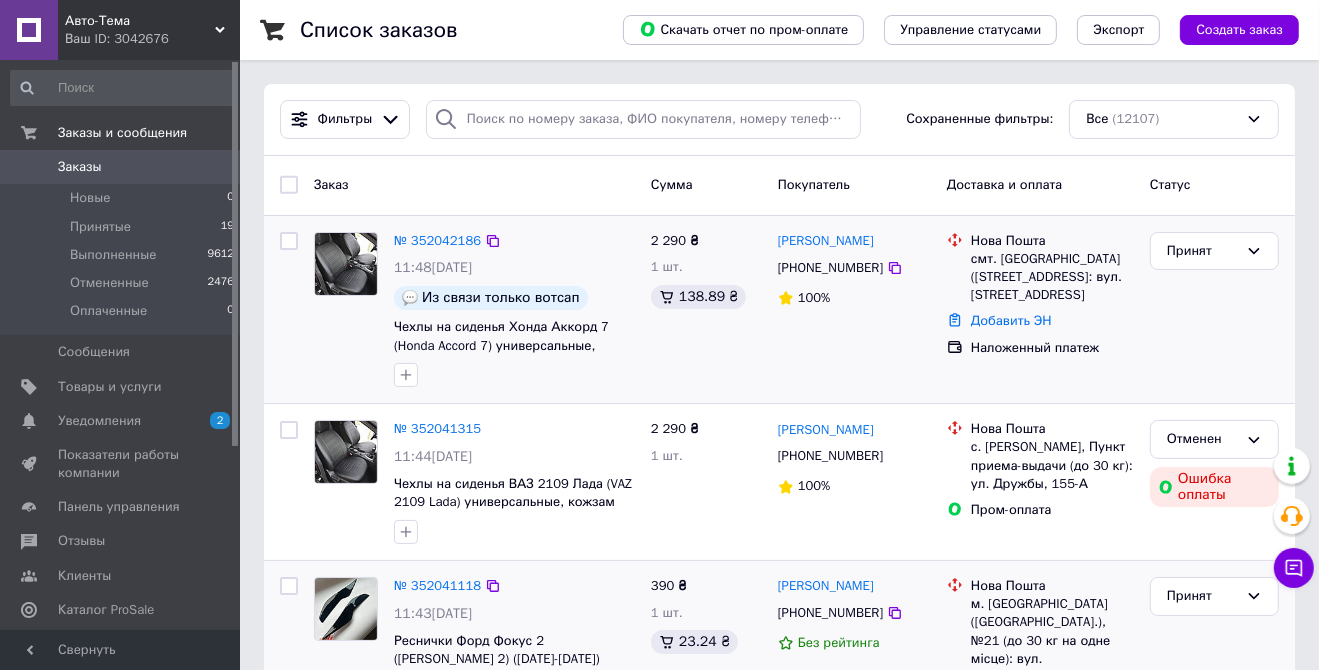 click on "№ 352042186 11:48, 10.07.2025 Из связи только вотсап Чехлы на сиденья Хонда Аккорд 7 (Honda Accord 7) универсальные, кожзам 2 290 ₴ 1 шт. 138.89 ₴ Владимир Кураченко +380663326211 100% Нова Пошта смт. Золочів (Харківська обл.), №1: вул. Б.Хмельницького, 39А Добавить ЭН Наложенный платеж Принят" at bounding box center (779, 310) 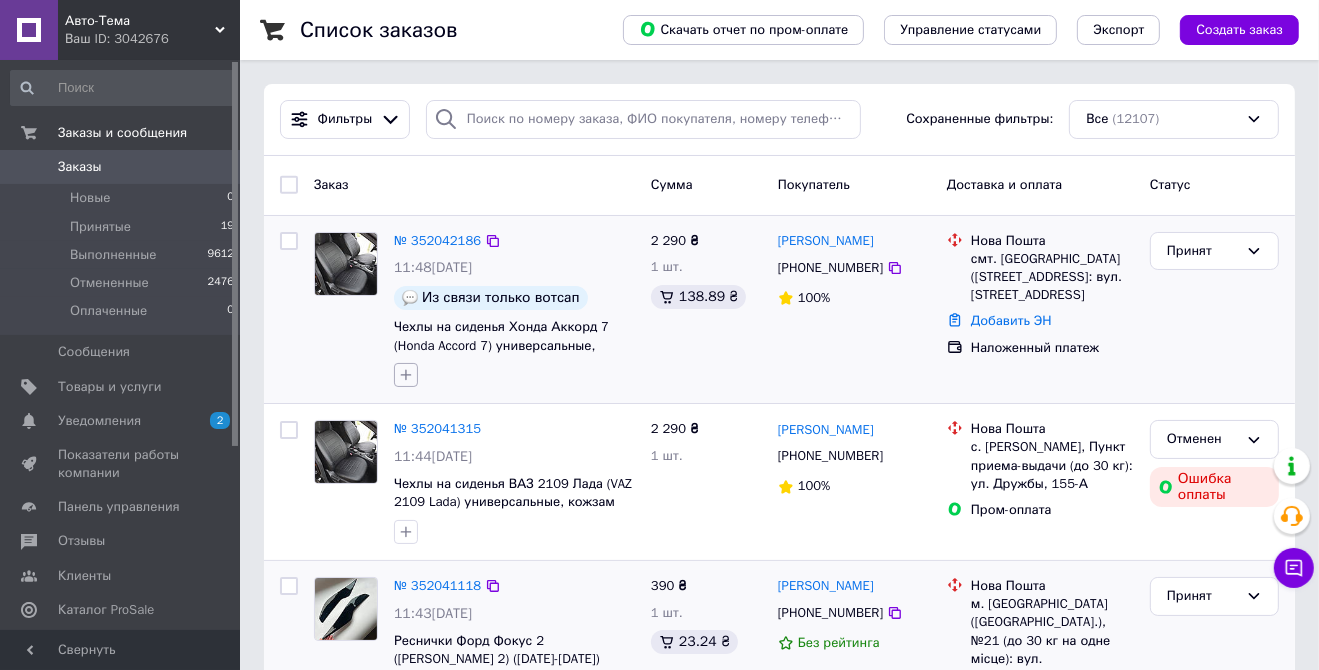 click 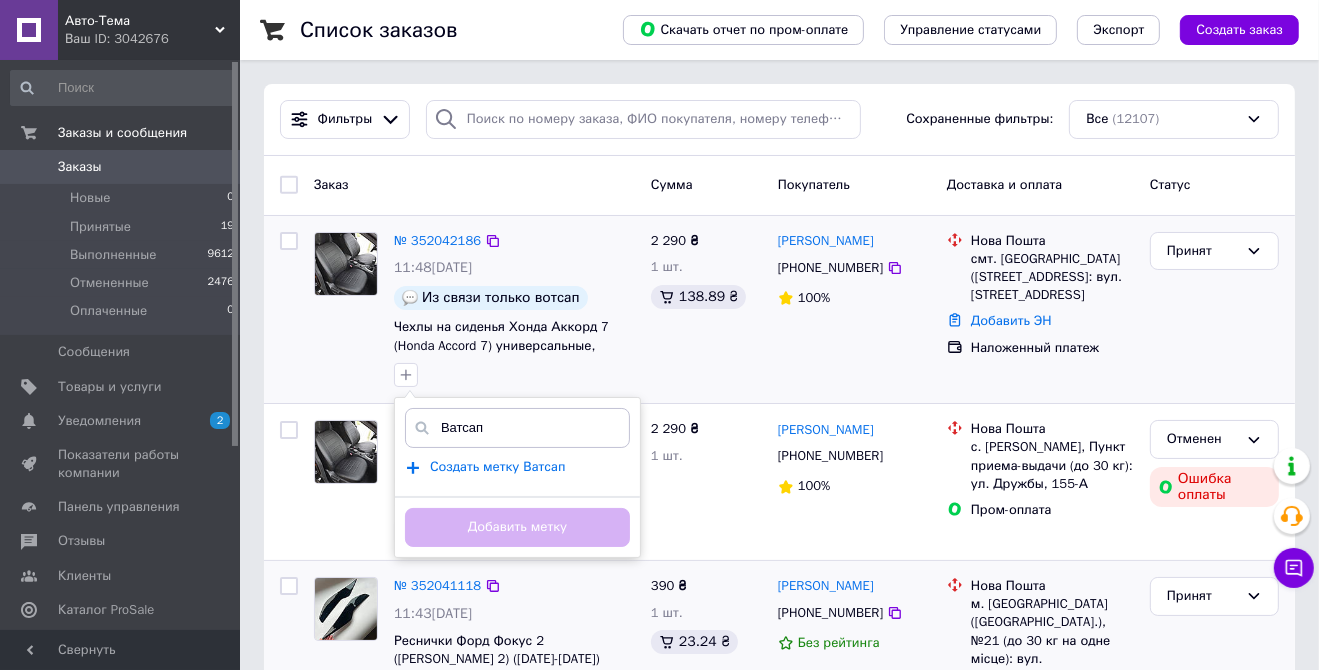 type on "Ватсап" 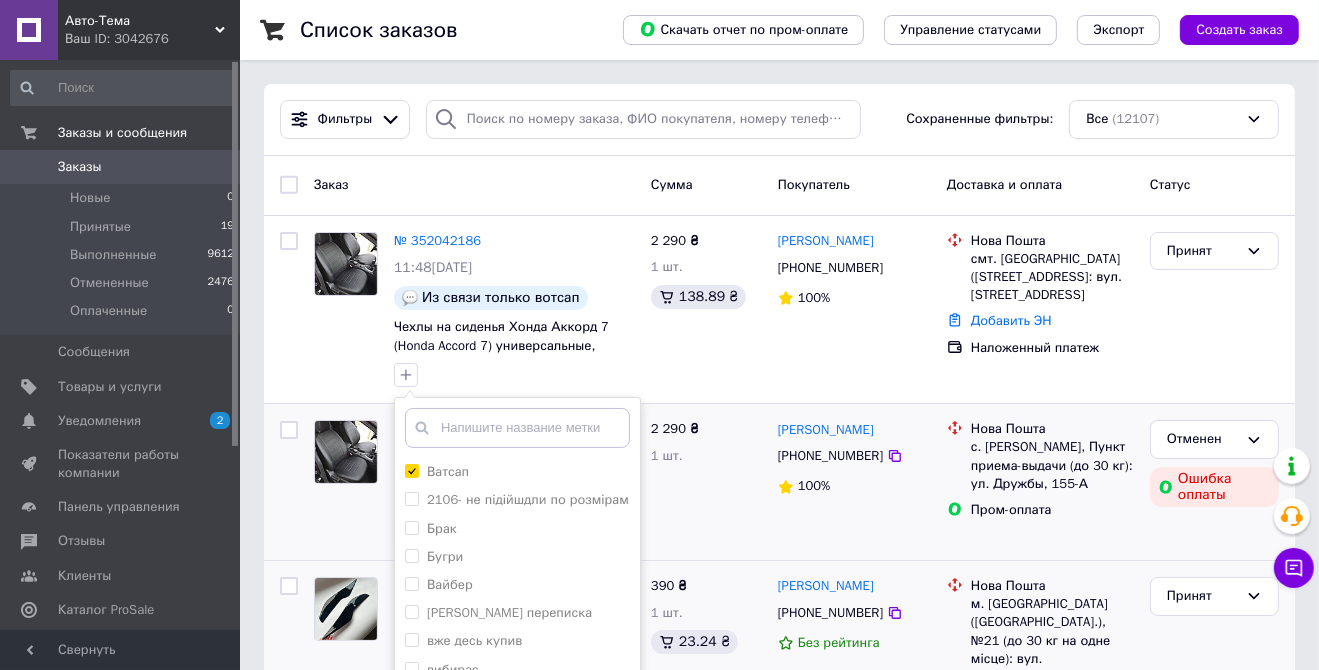 scroll, scrollTop: 200, scrollLeft: 0, axis: vertical 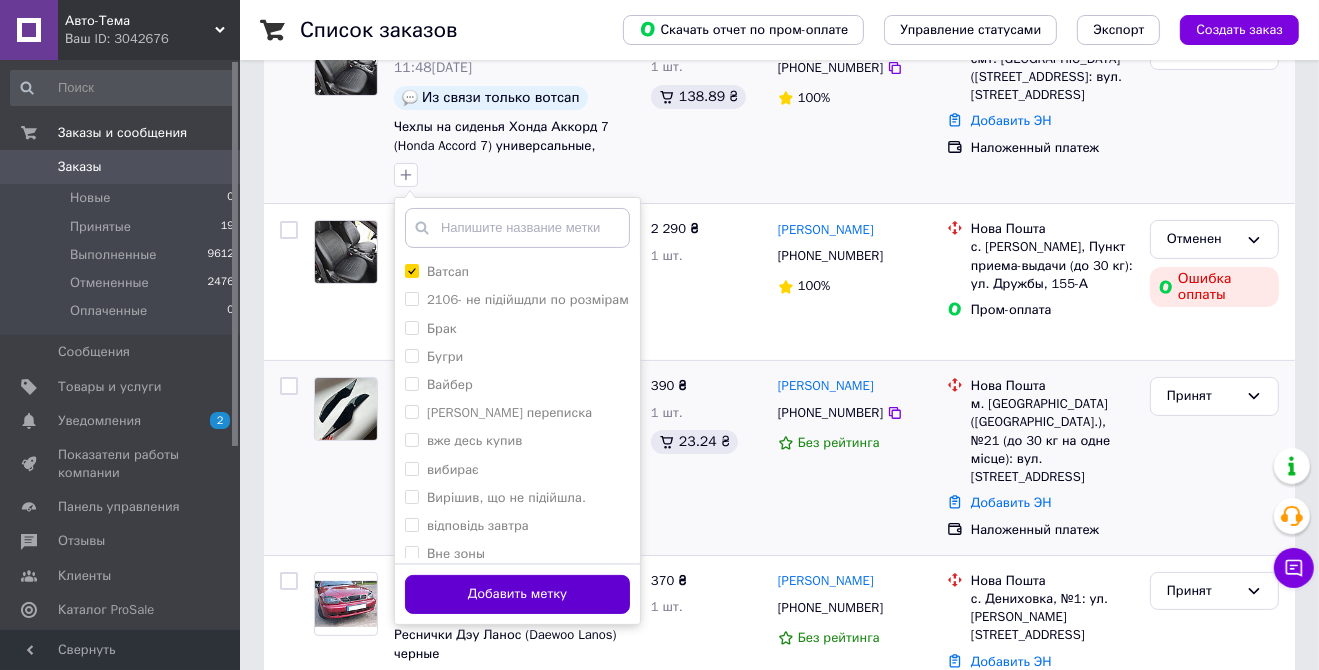 click on "Добавить метку" at bounding box center (517, 594) 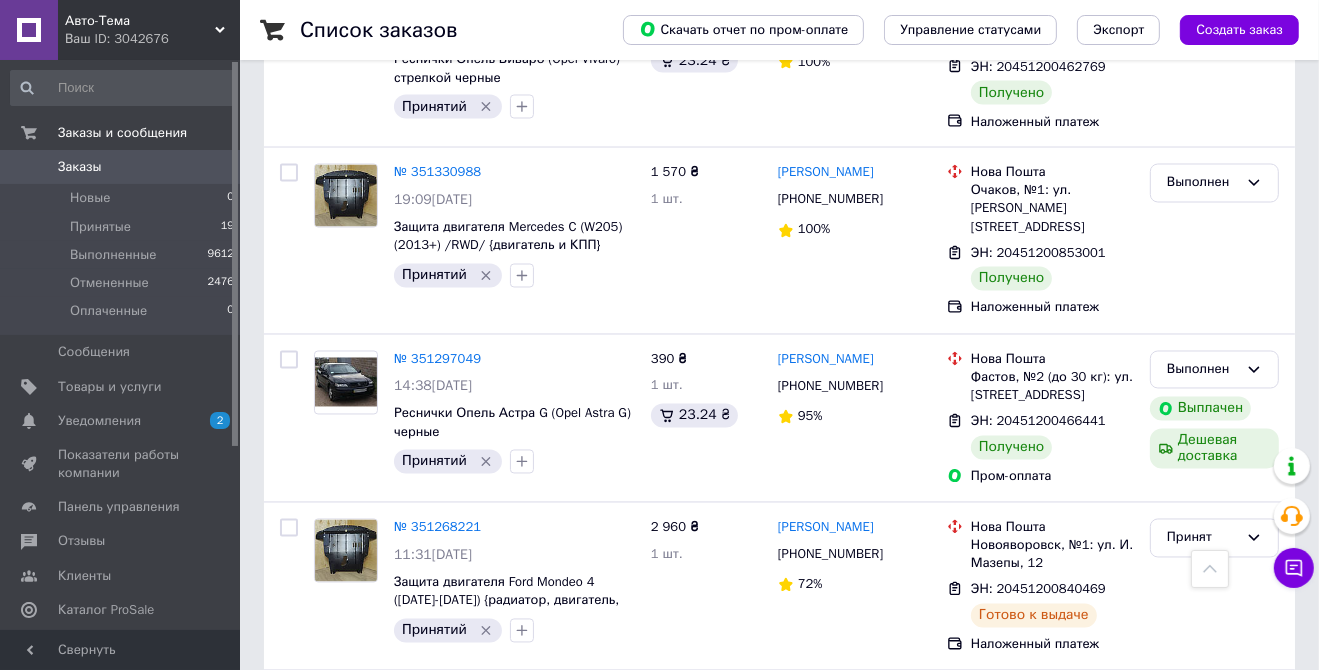 scroll, scrollTop: 3147, scrollLeft: 0, axis: vertical 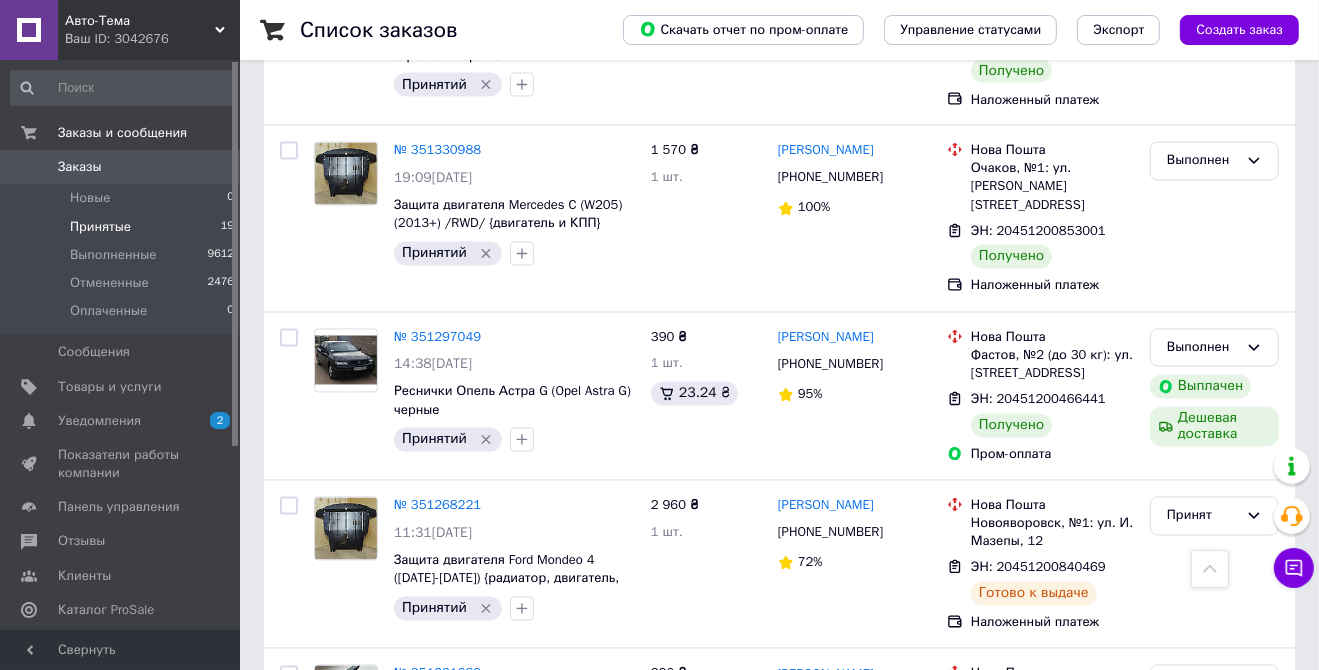 click on "Принятые" at bounding box center [100, 227] 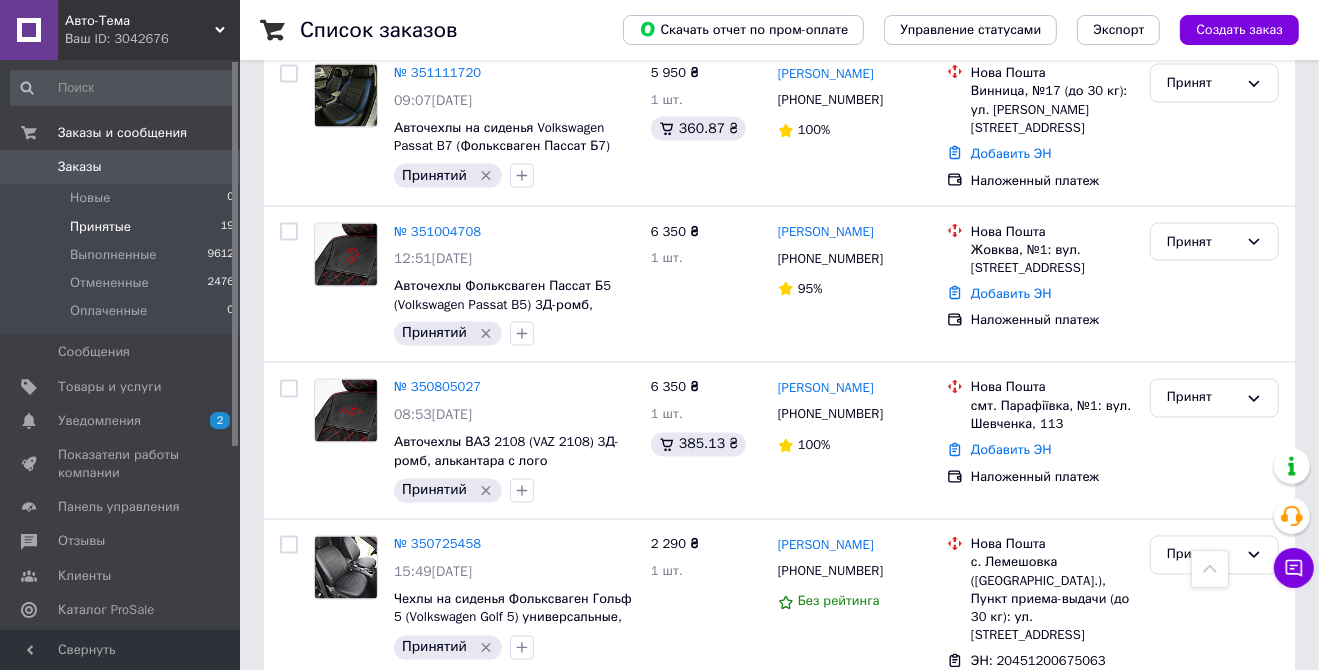 scroll, scrollTop: 3029, scrollLeft: 0, axis: vertical 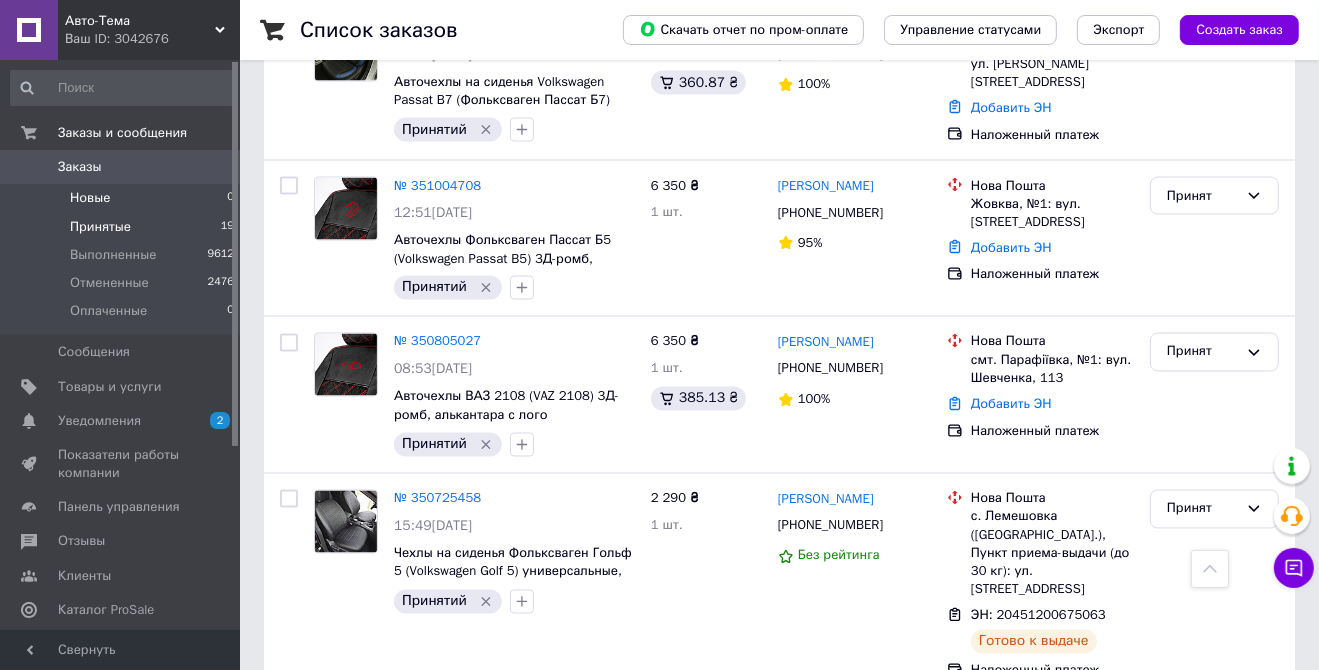 click on "Новые" at bounding box center (90, 198) 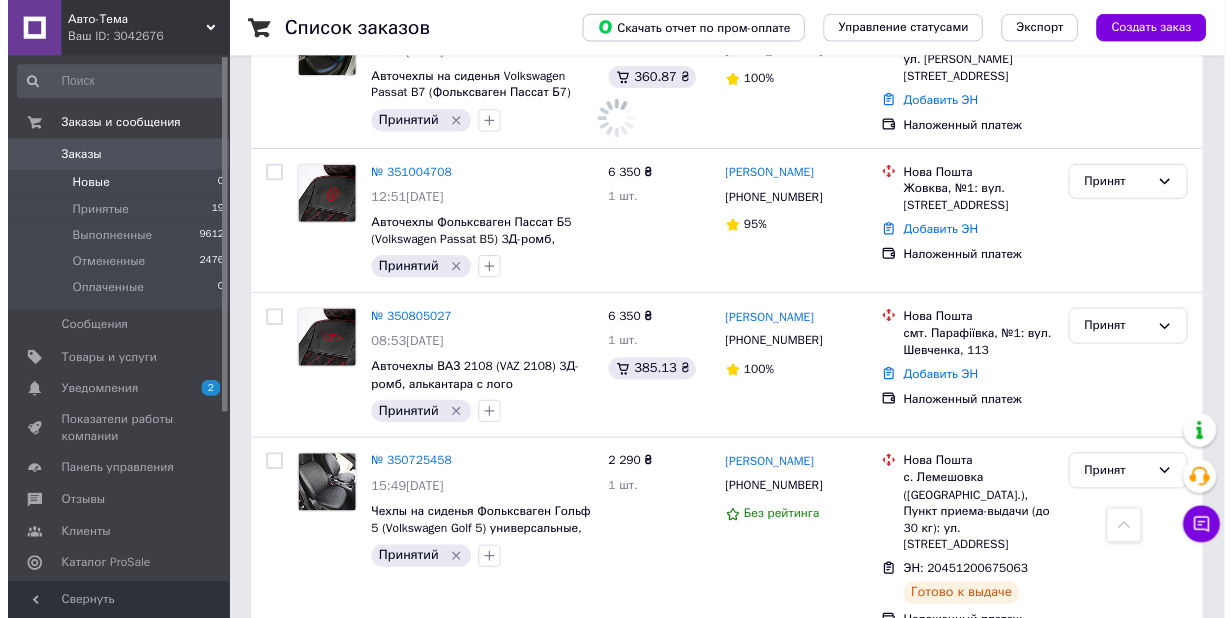scroll, scrollTop: 0, scrollLeft: 0, axis: both 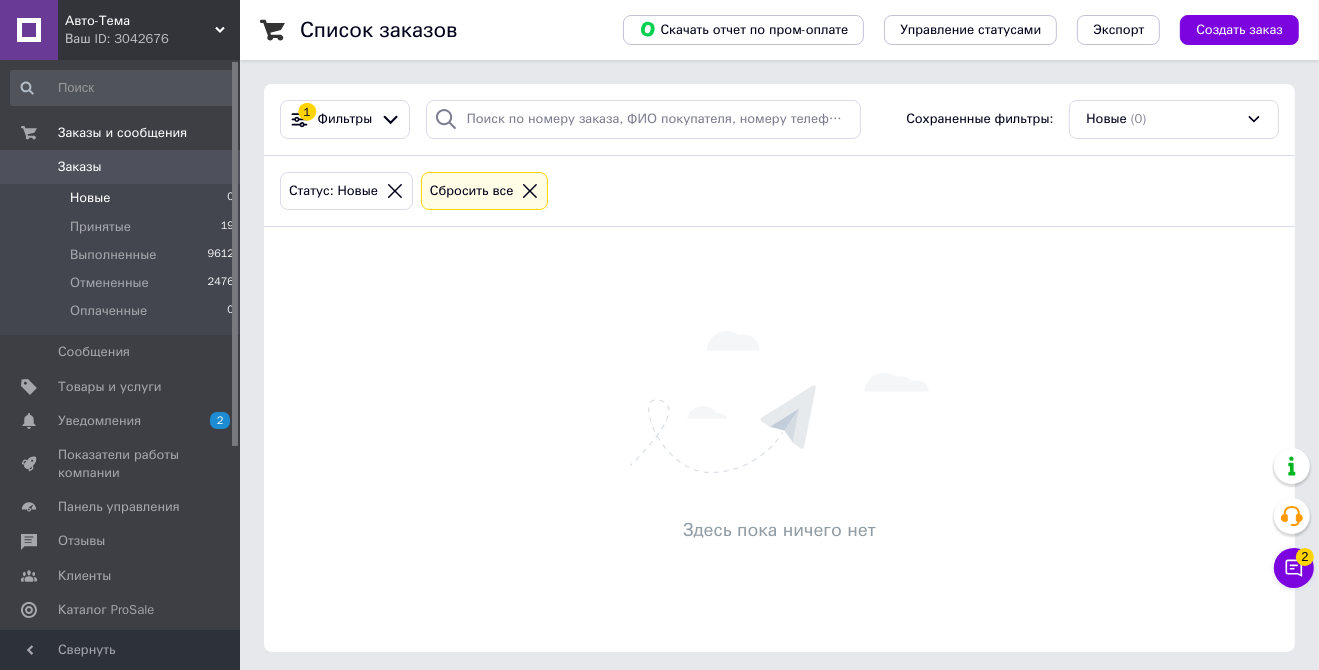 click on "Новые" at bounding box center (90, 198) 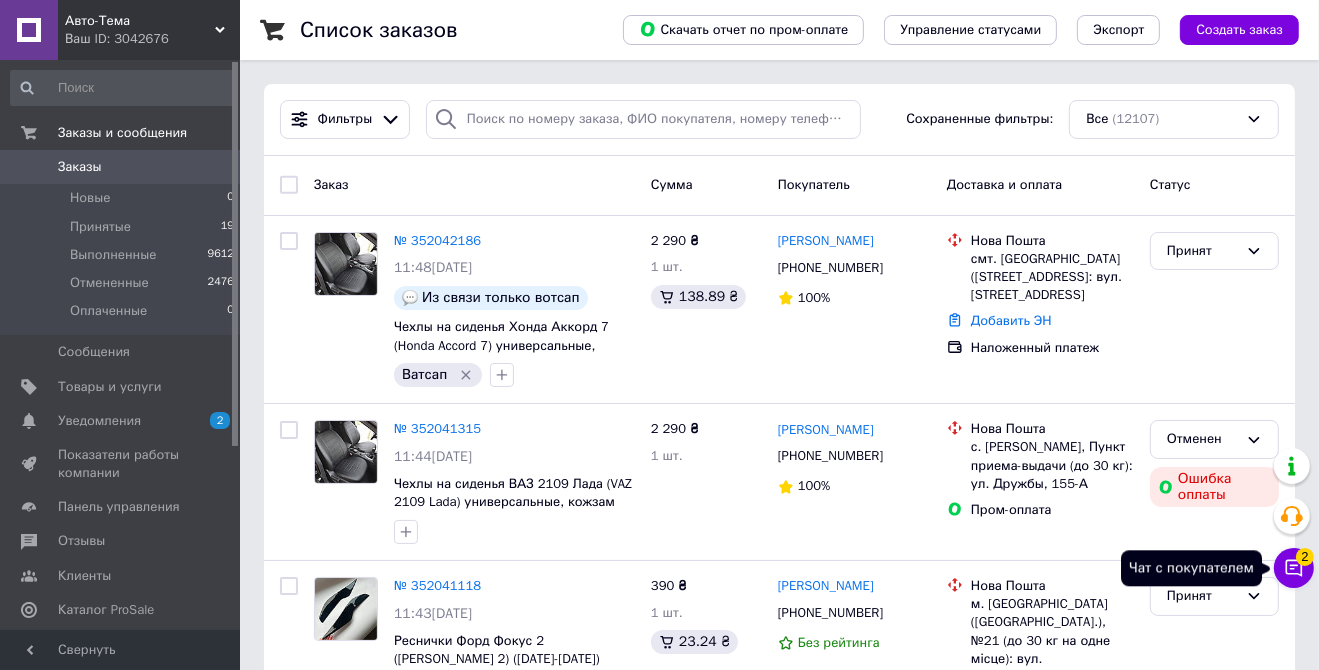 click 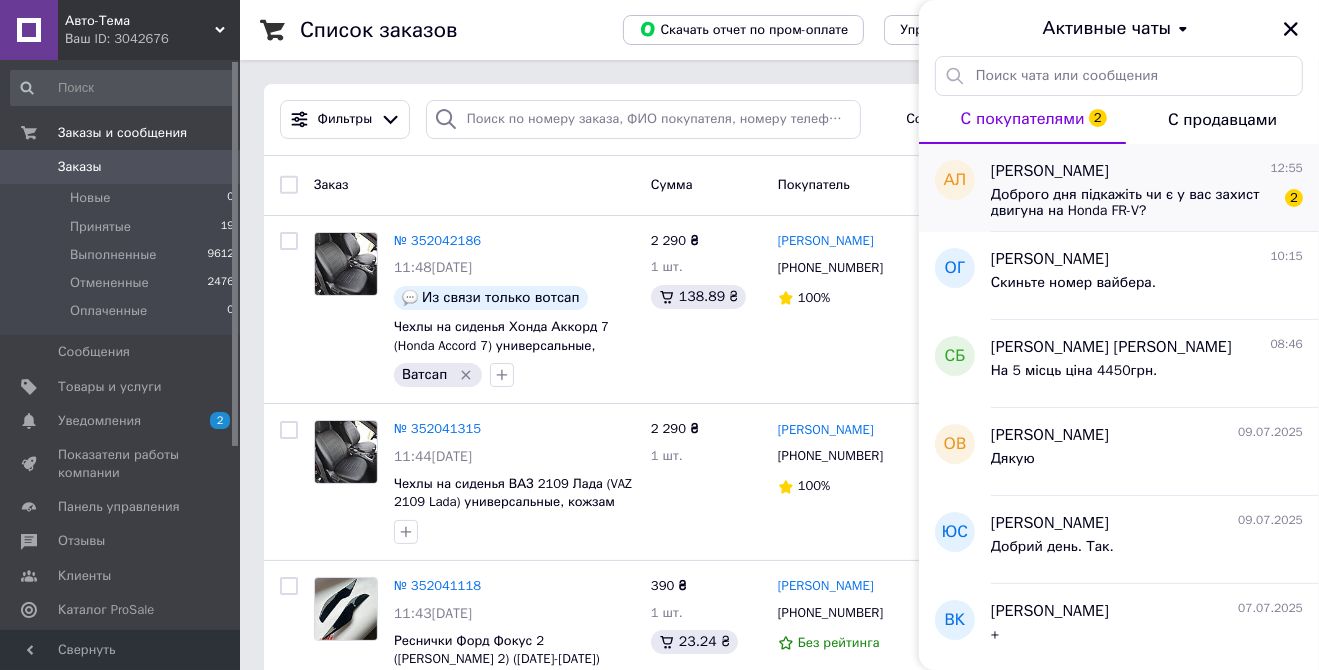 click on "Доброго дня підкажіть чи є у вас захист двигуна на Honda FR-V?" at bounding box center [1133, 203] 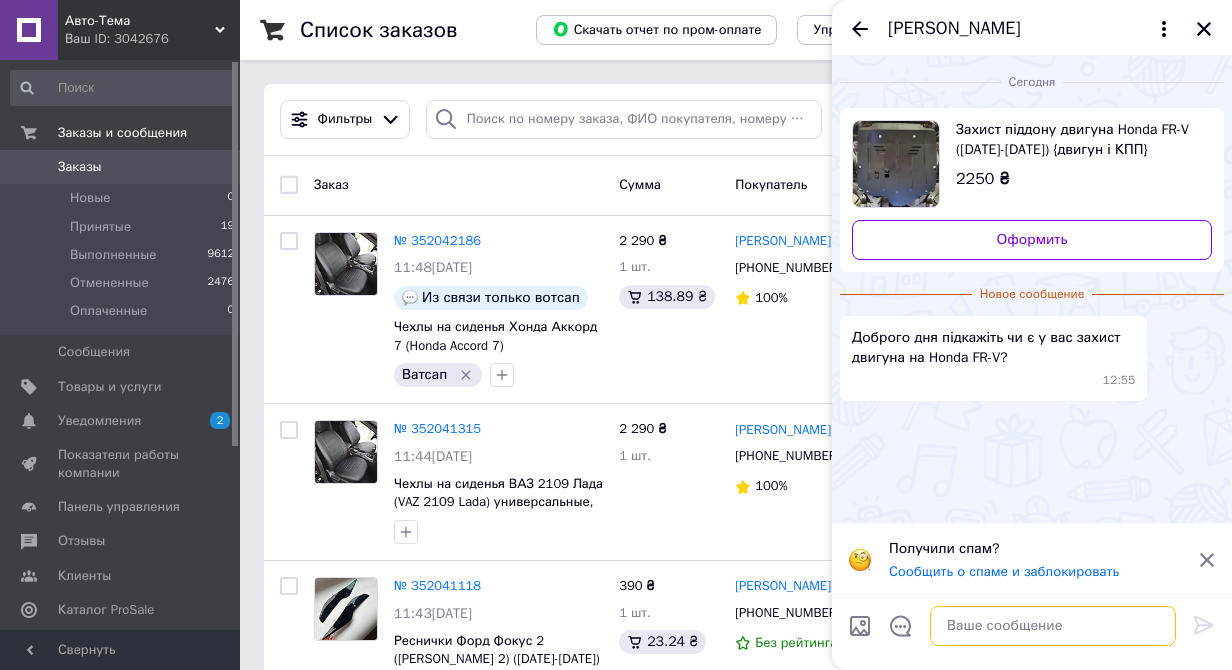 click at bounding box center (1053, 626) 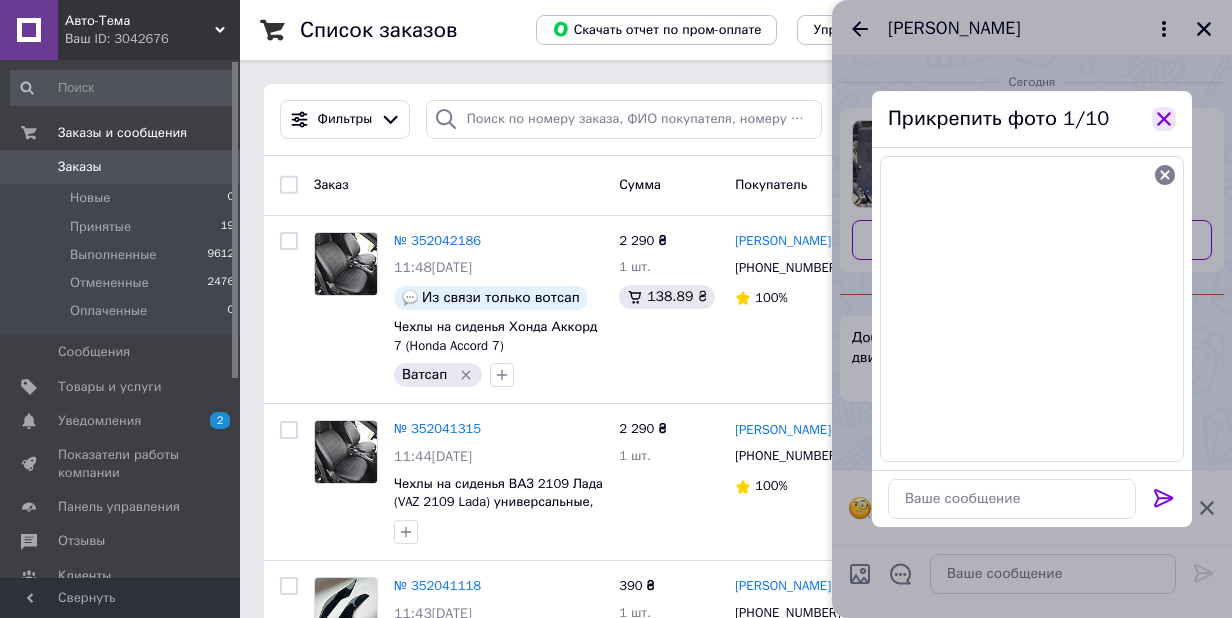 click 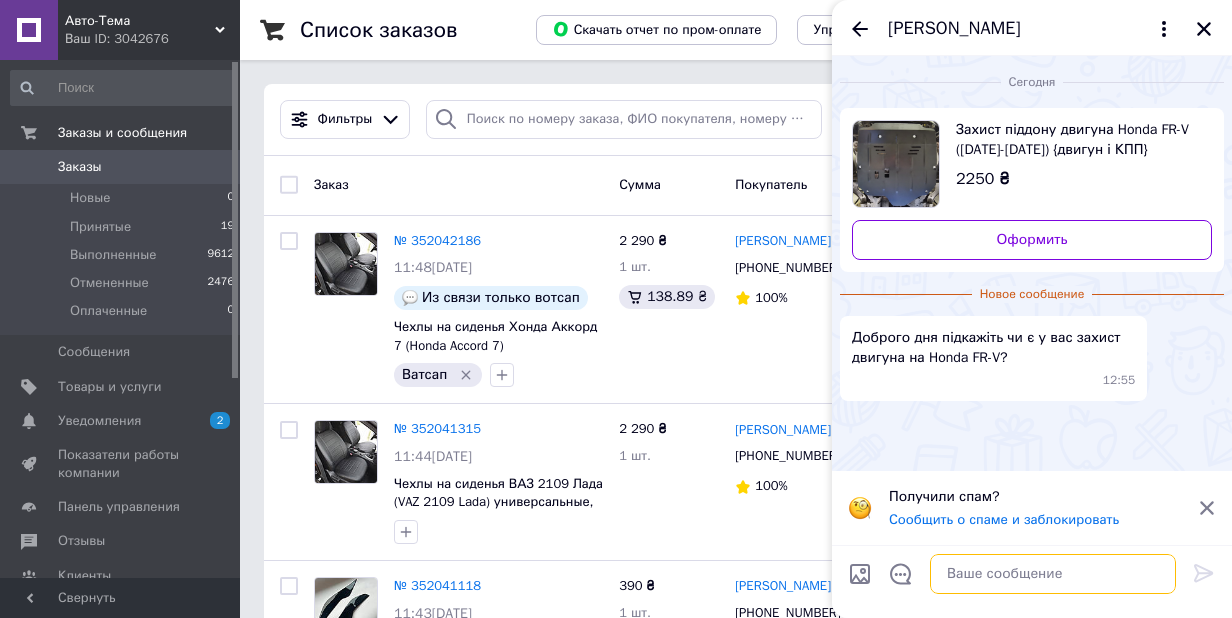 click at bounding box center [1053, 574] 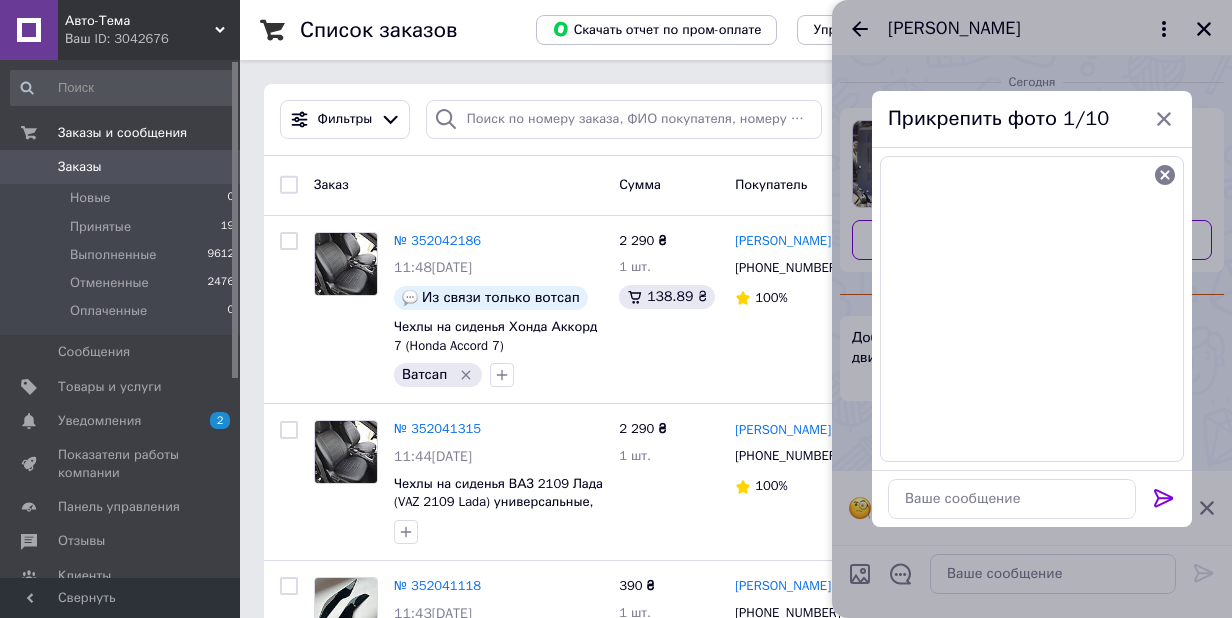 click 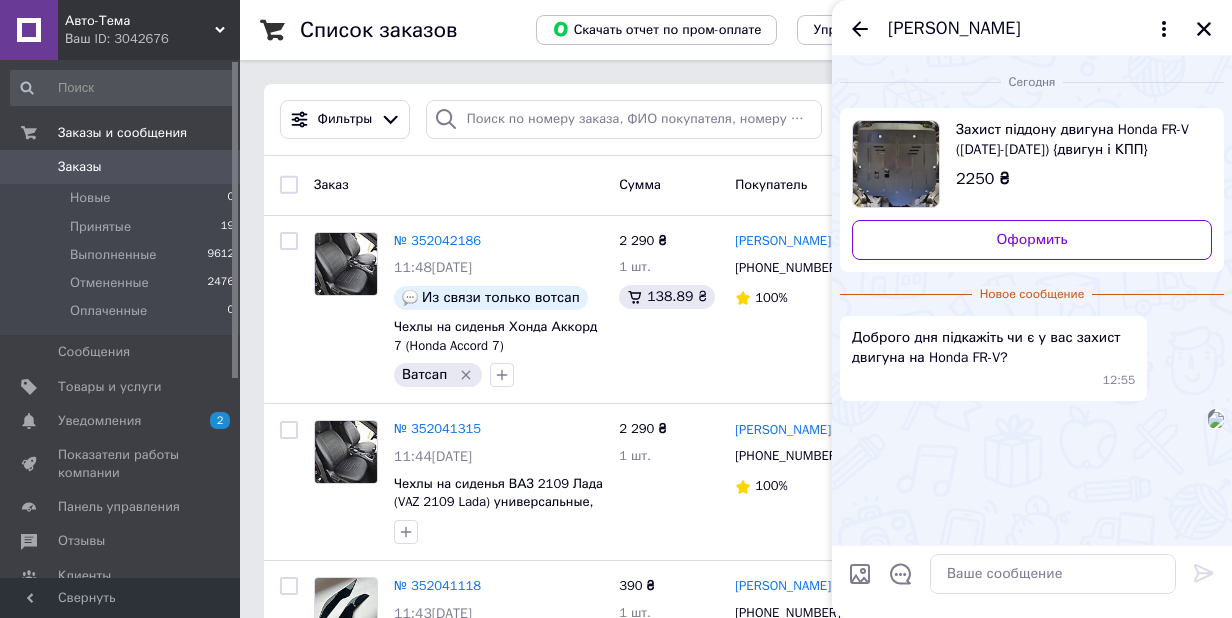 scroll, scrollTop: 0, scrollLeft: 0, axis: both 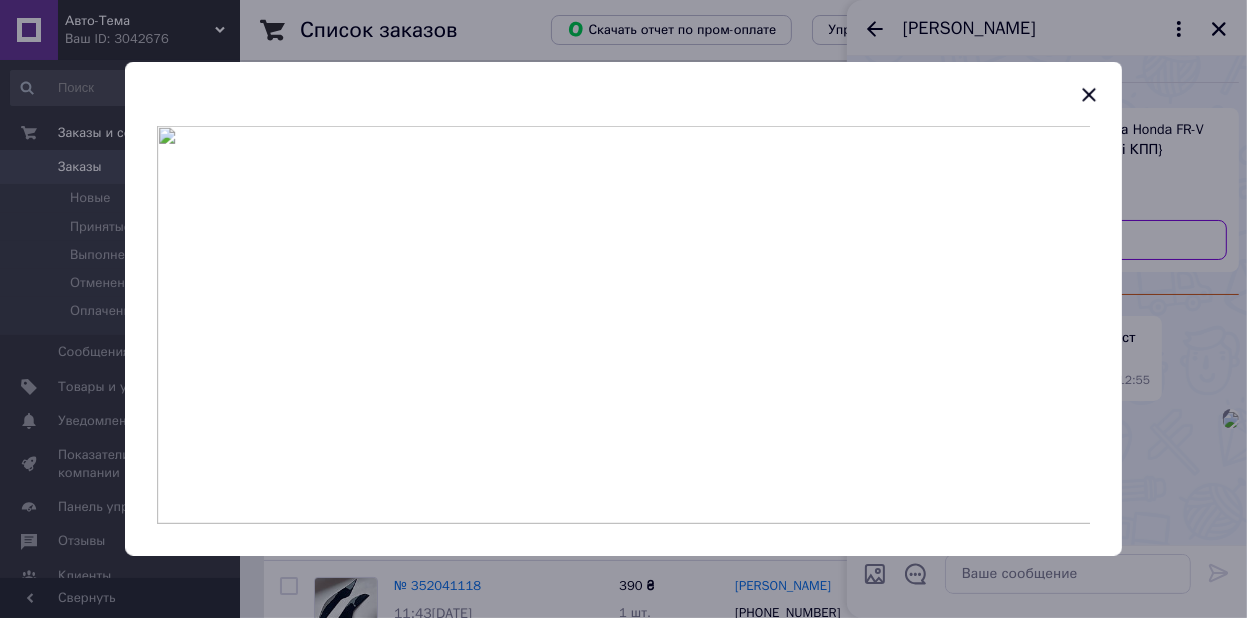 drag, startPoint x: 1097, startPoint y: 88, endPoint x: 1110, endPoint y: 149, distance: 62.369865 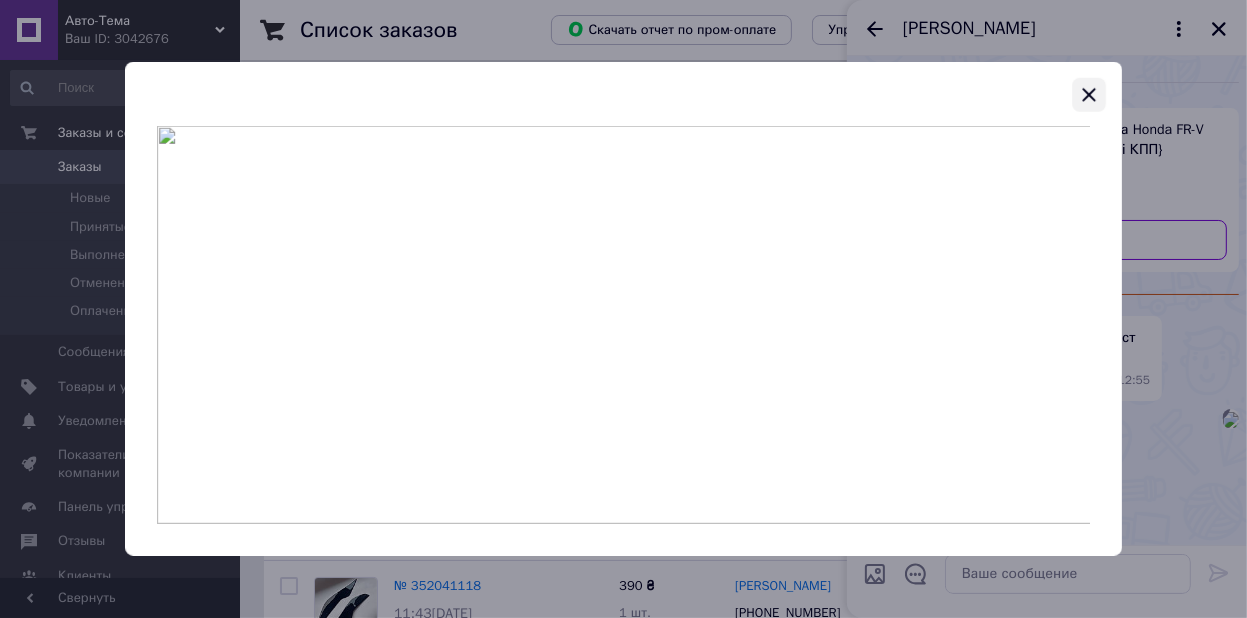 click 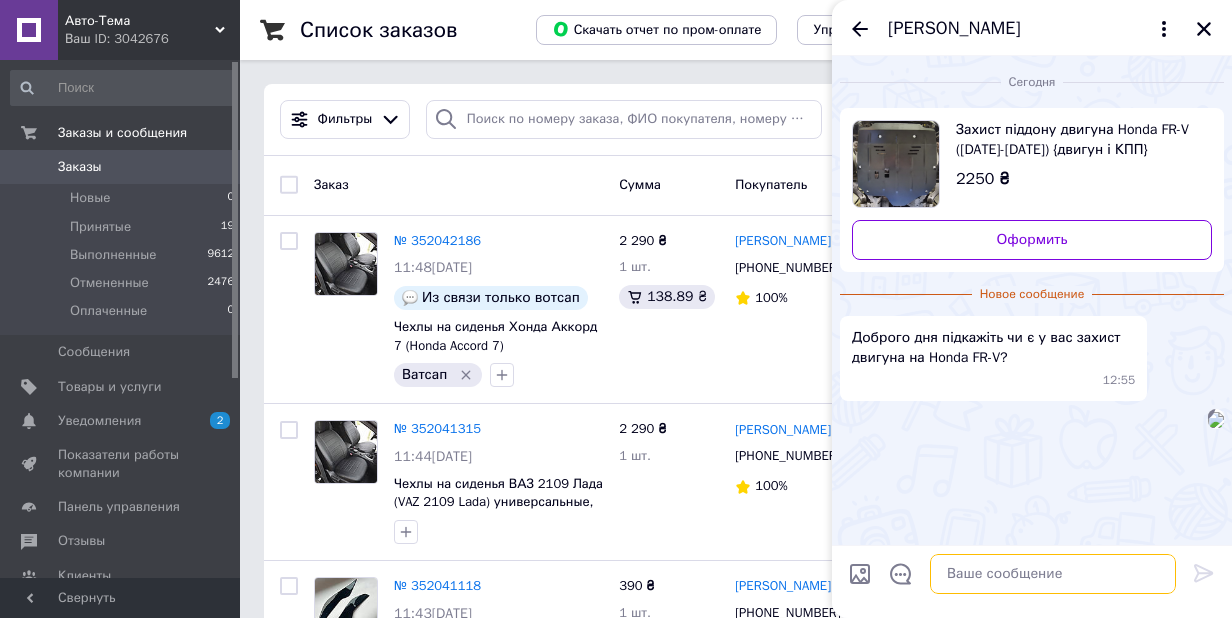 click at bounding box center (1053, 574) 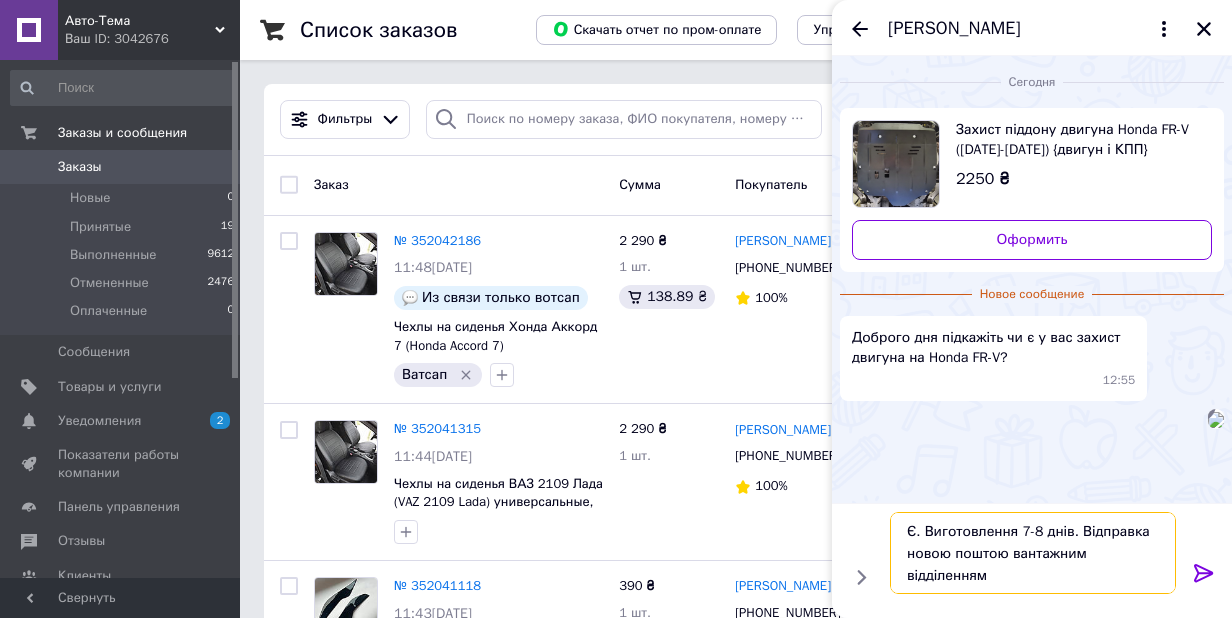type on "Є. Виготовлення 7-8 днів. Відправка новою поштою вантажним відділенням." 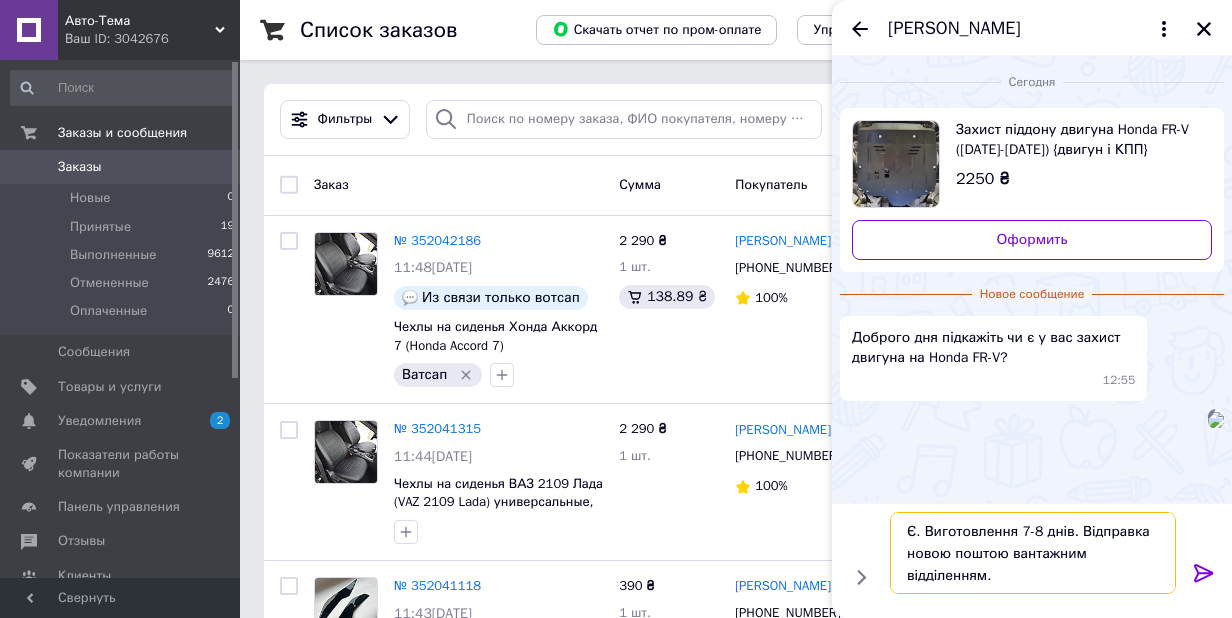 type 